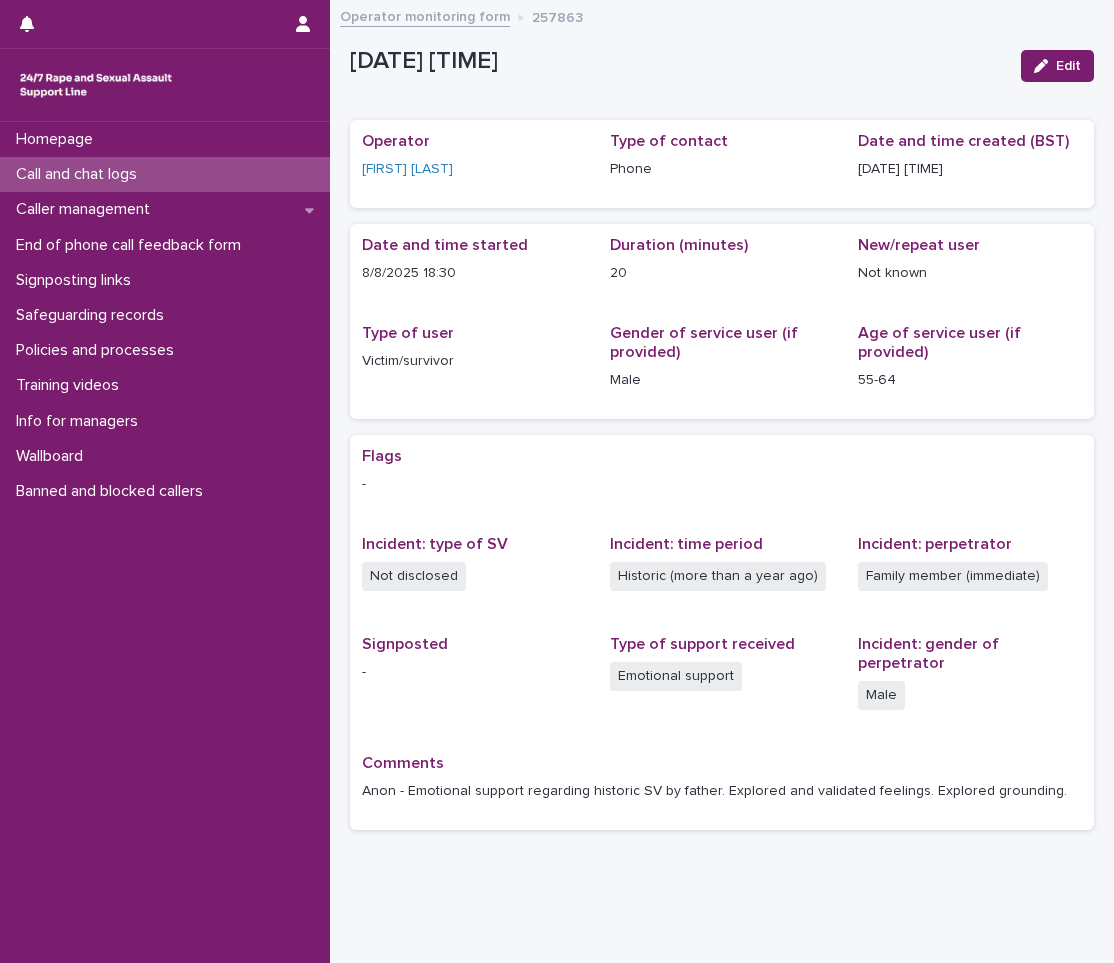 scroll, scrollTop: 0, scrollLeft: 0, axis: both 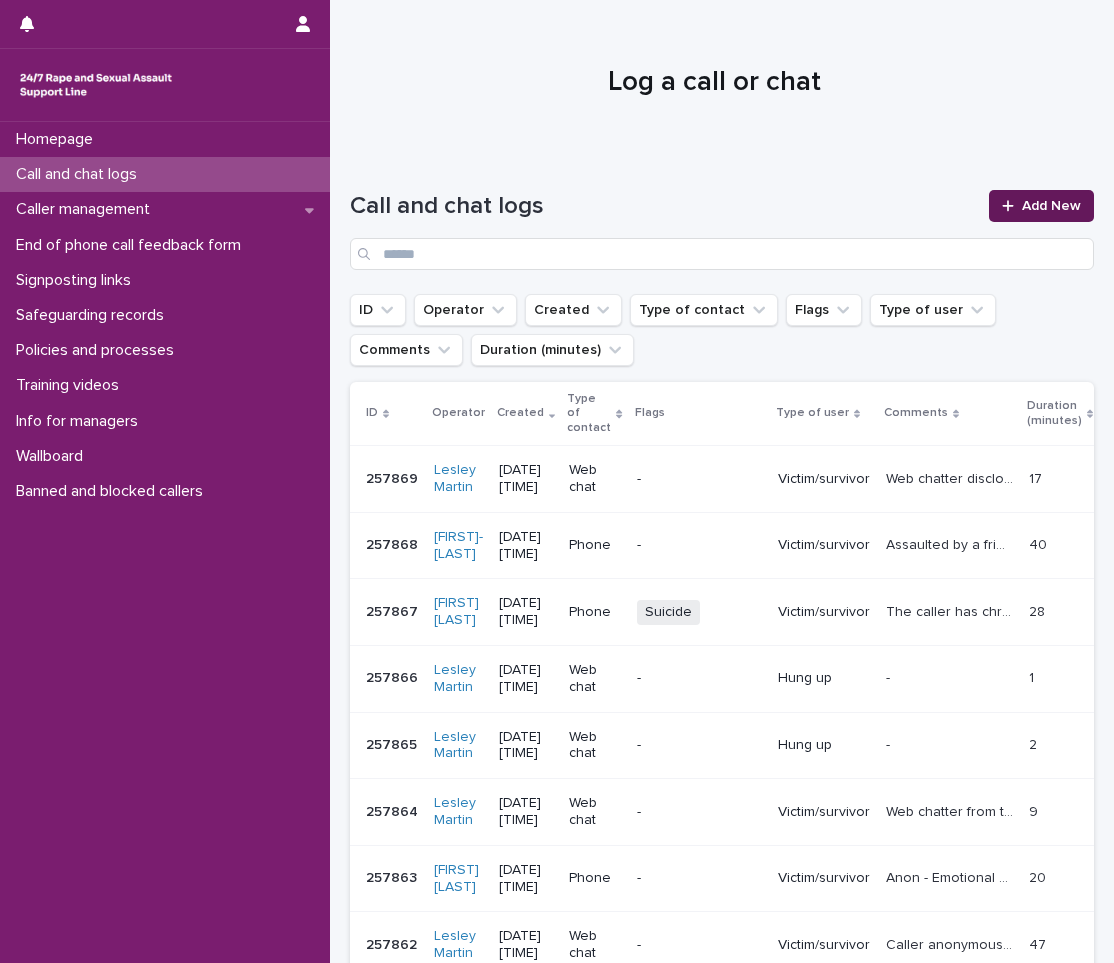 click on "Add New" at bounding box center [1051, 206] 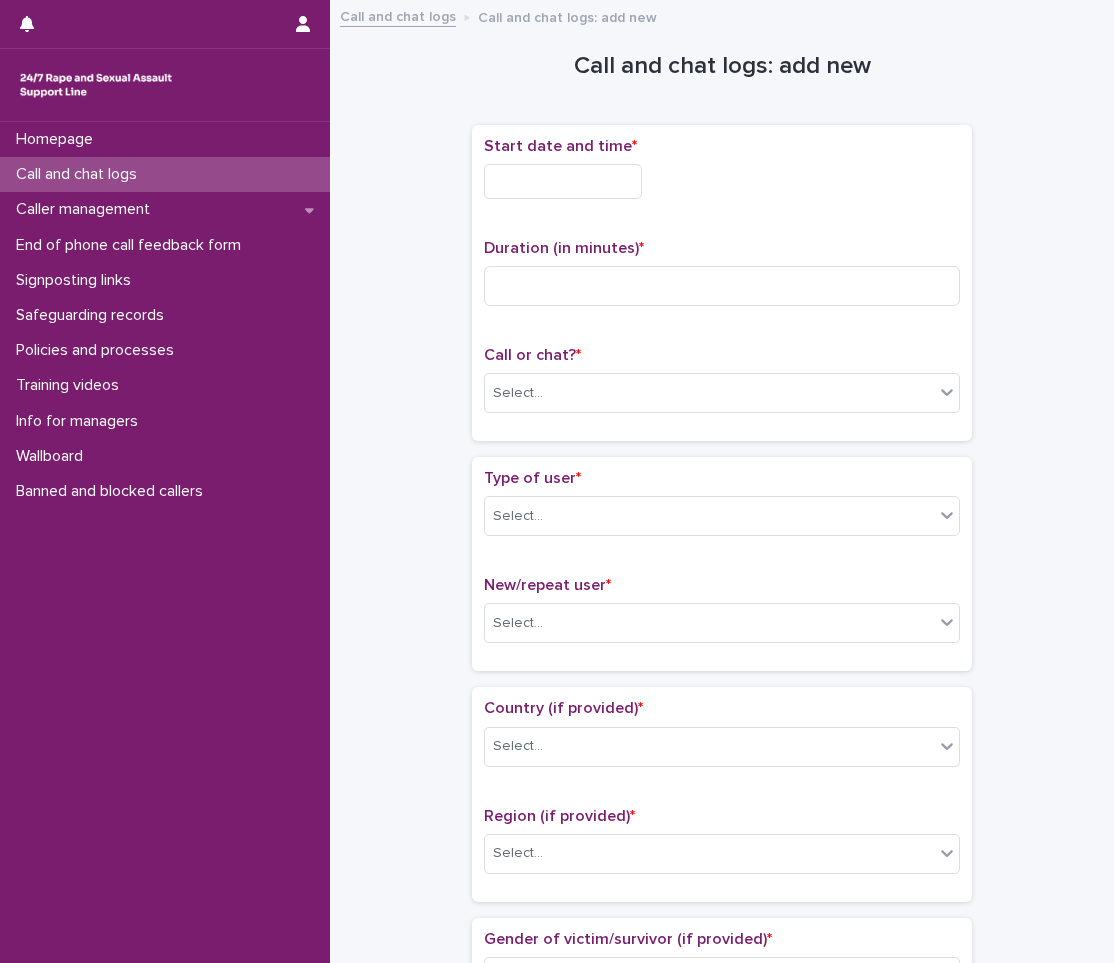 click at bounding box center (563, 181) 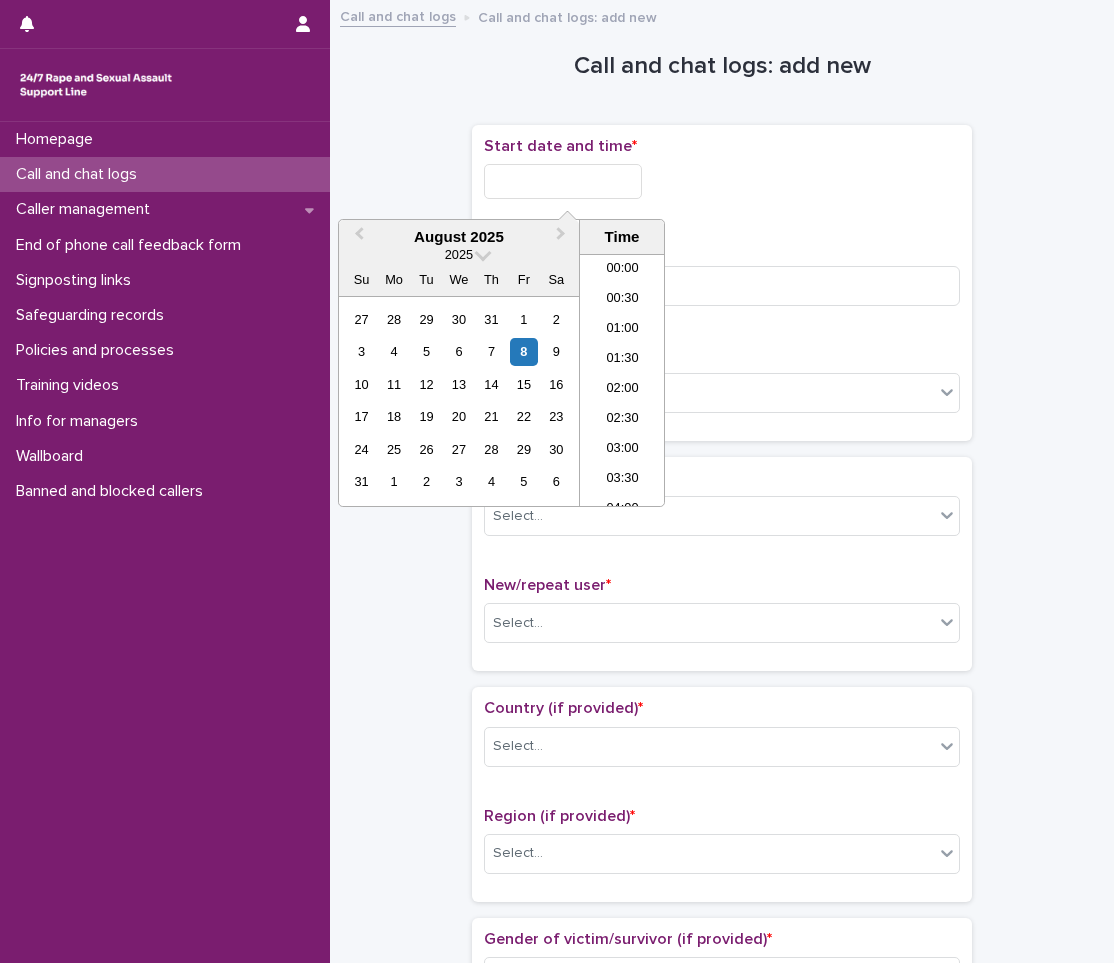 scroll, scrollTop: 1090, scrollLeft: 0, axis: vertical 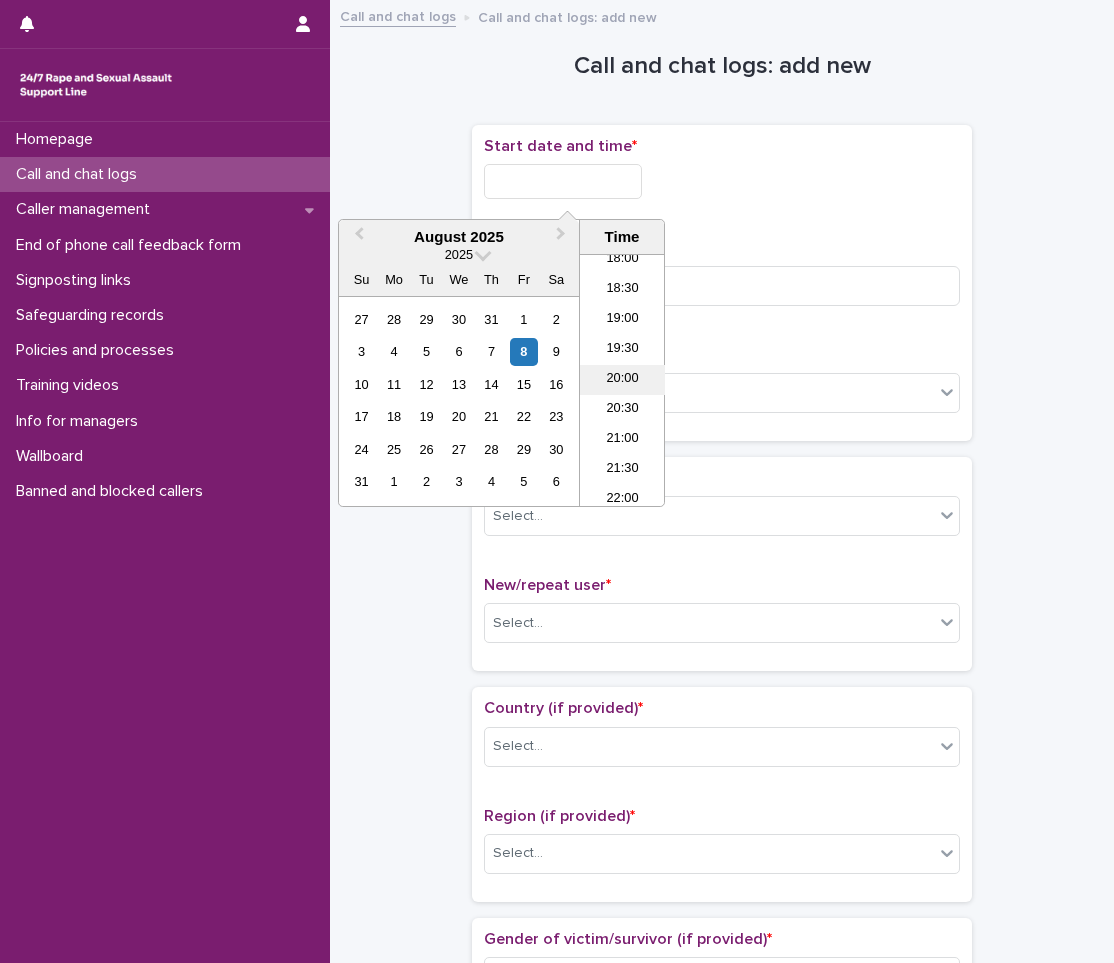 click on "20:00" at bounding box center [622, 380] 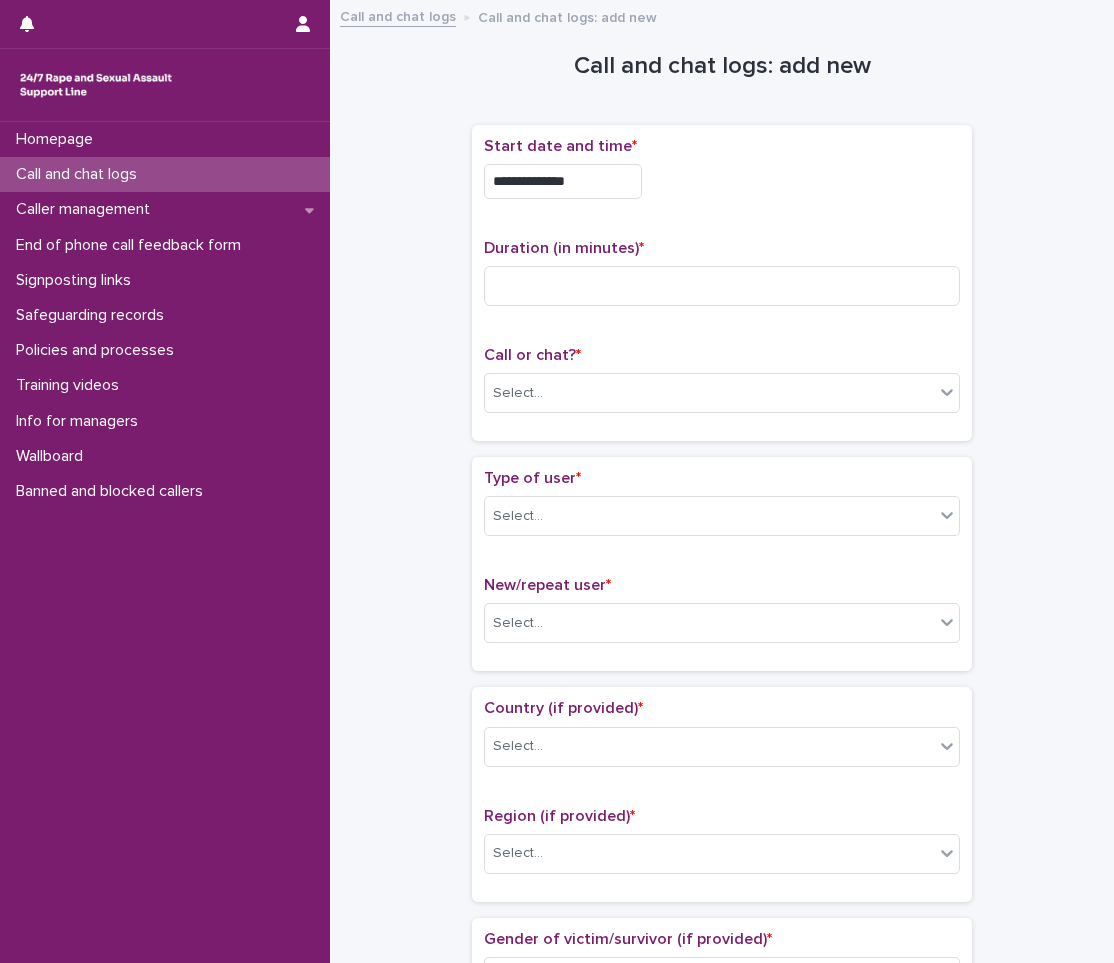 click on "**********" at bounding box center [722, 176] 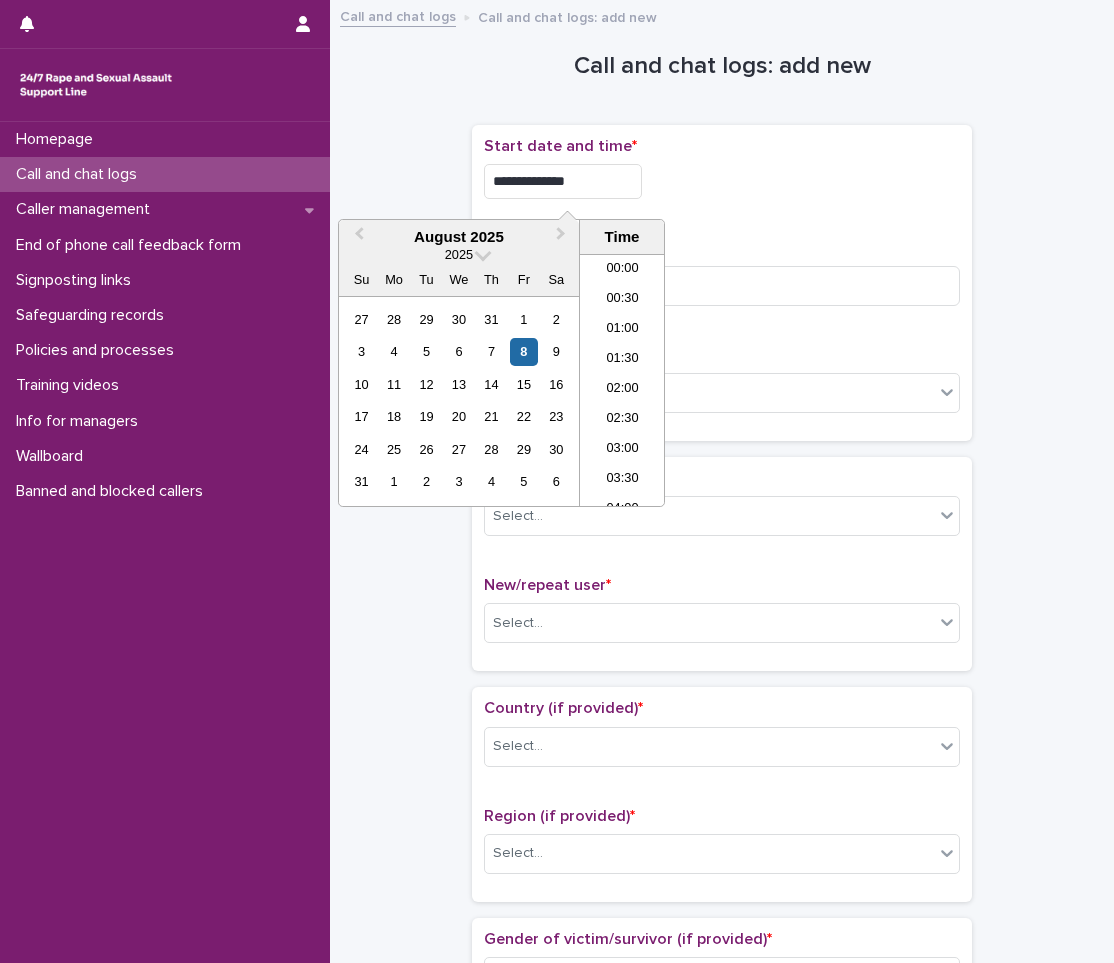 scroll, scrollTop: 1090, scrollLeft: 0, axis: vertical 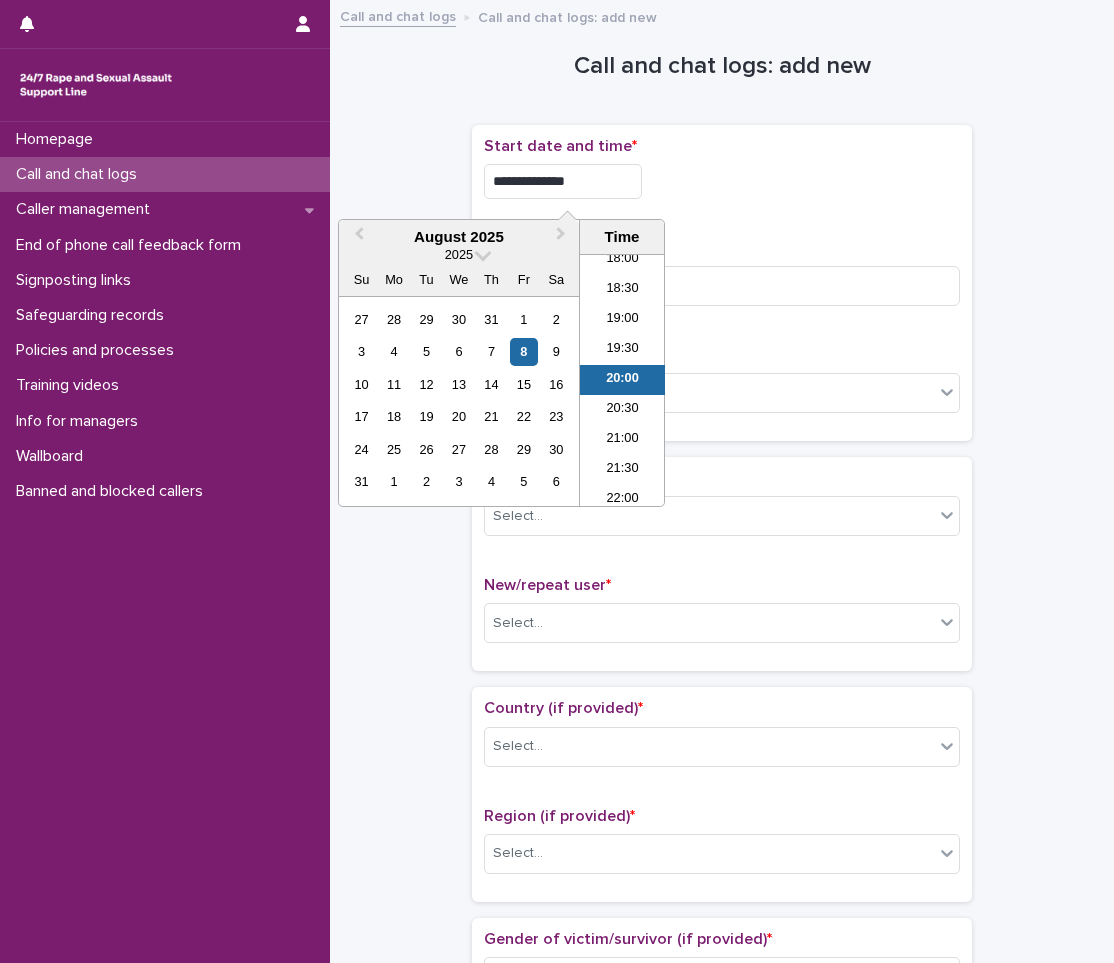 type on "**********" 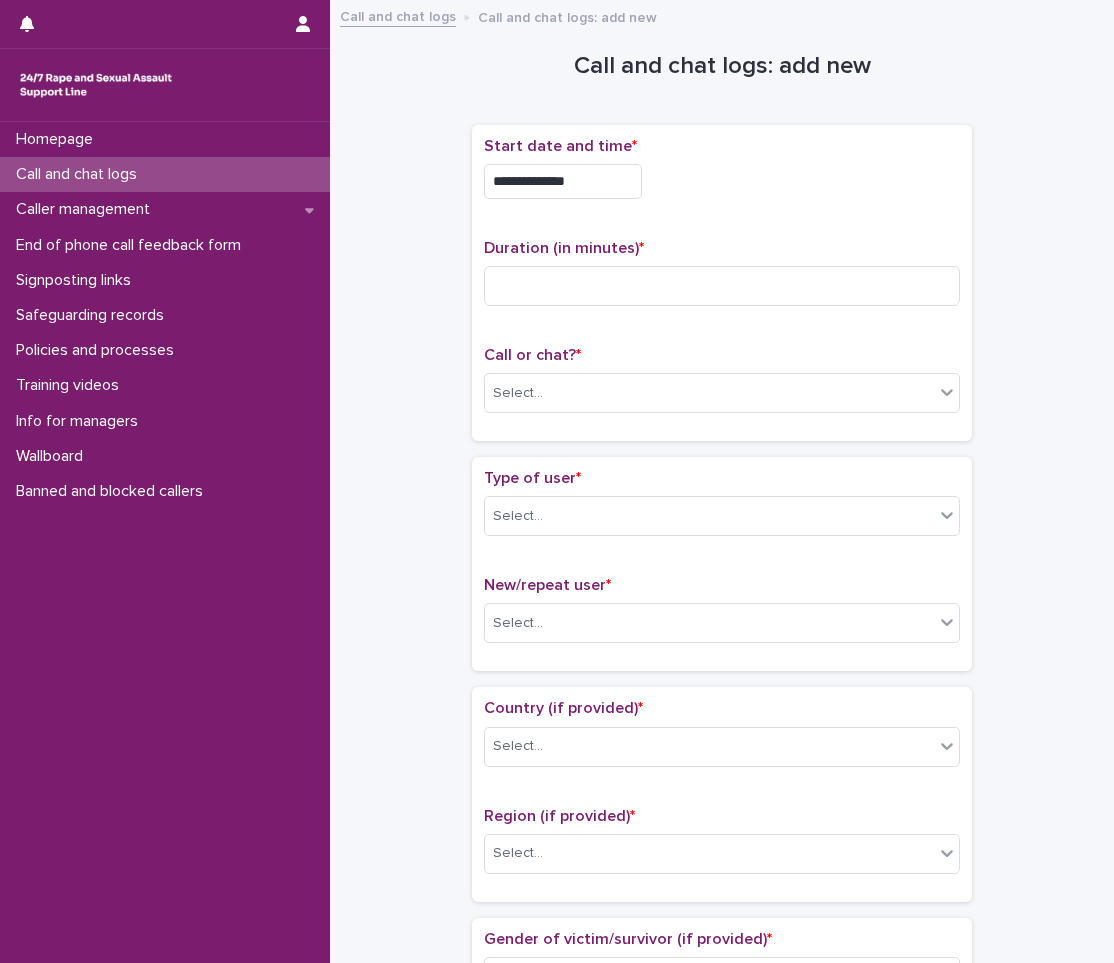 click on "Duration (in minutes) *" at bounding box center [722, 280] 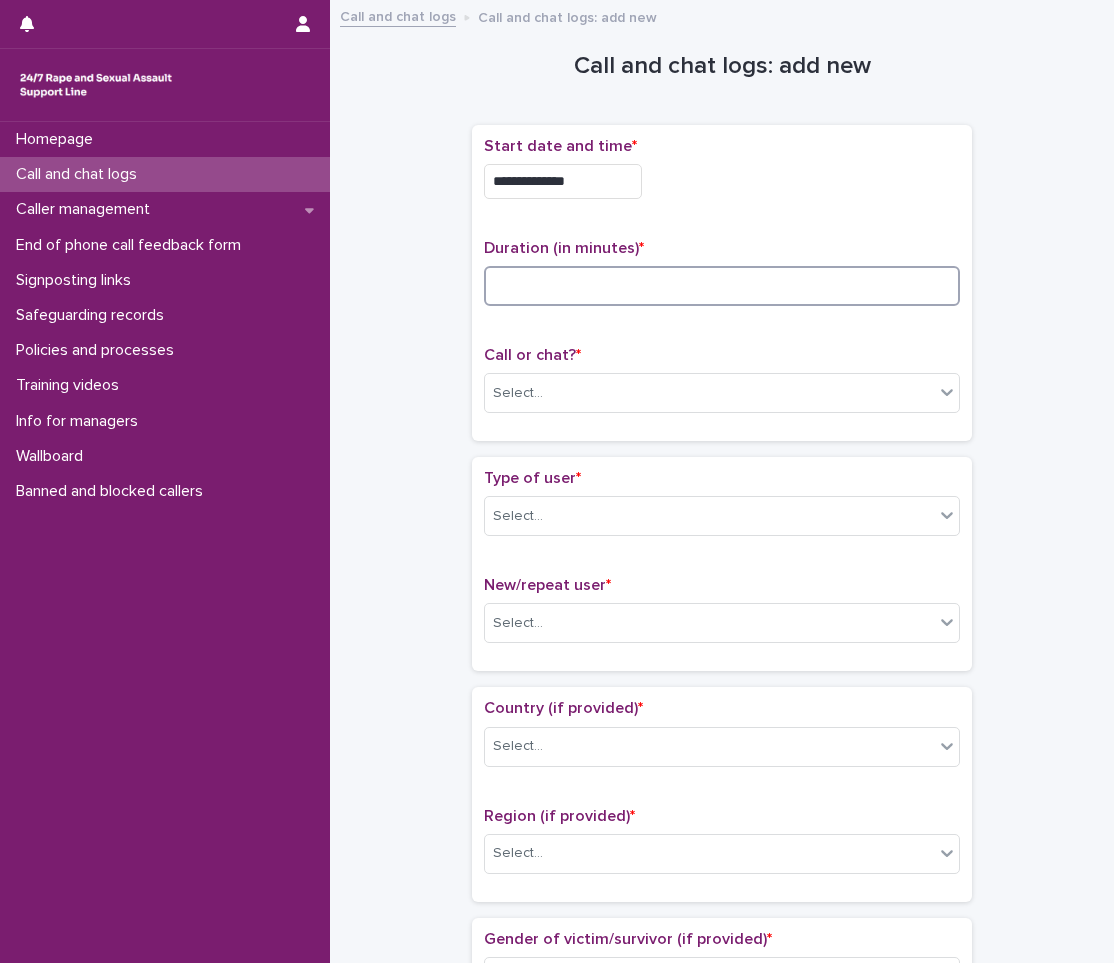 click at bounding box center (722, 286) 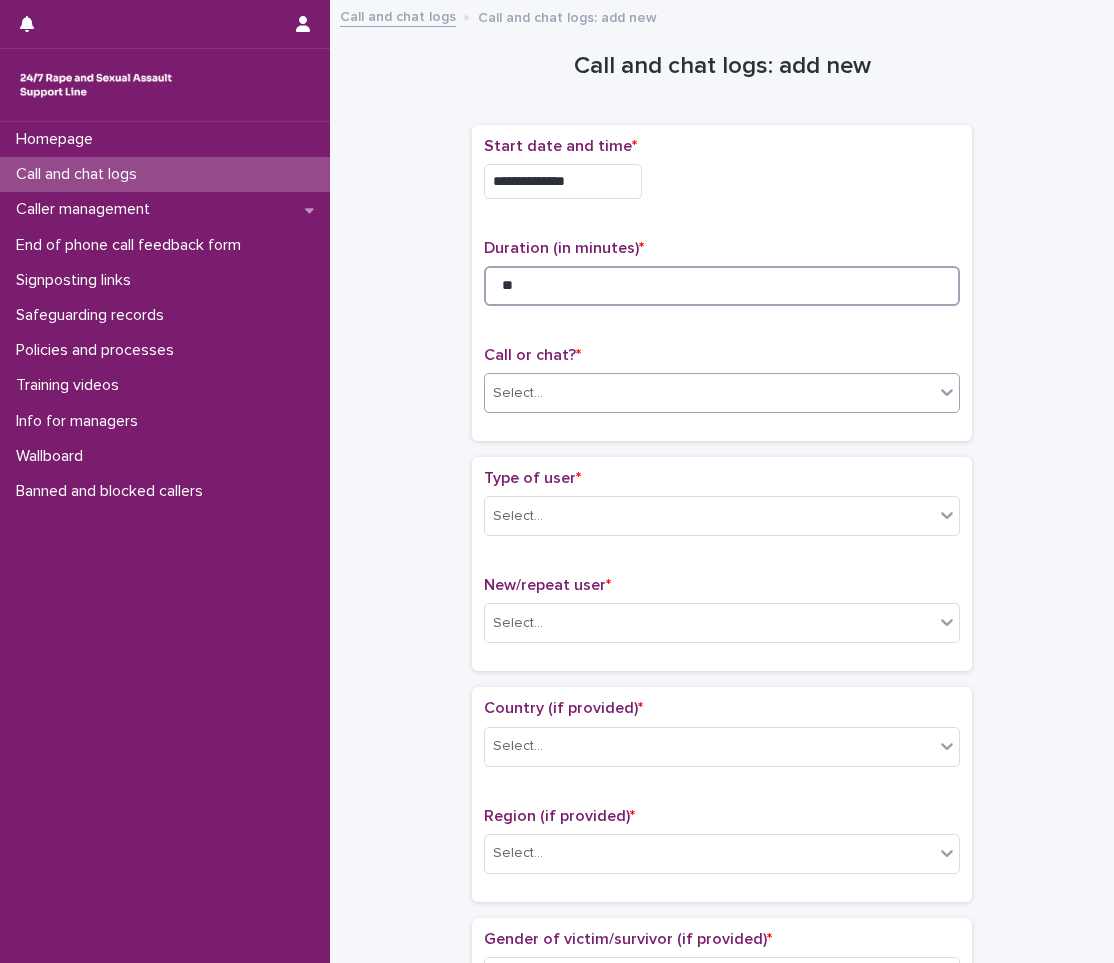 type on "**" 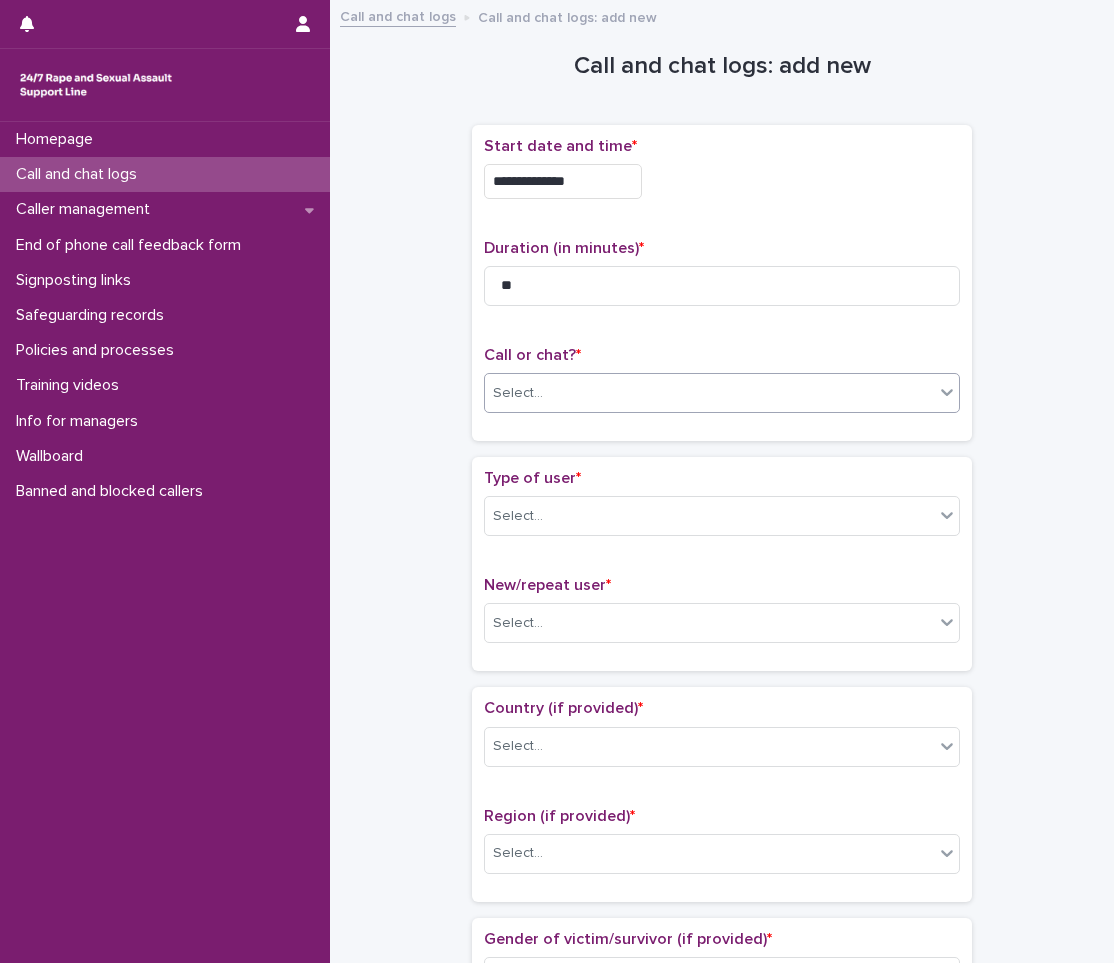 click on "Select..." at bounding box center [709, 393] 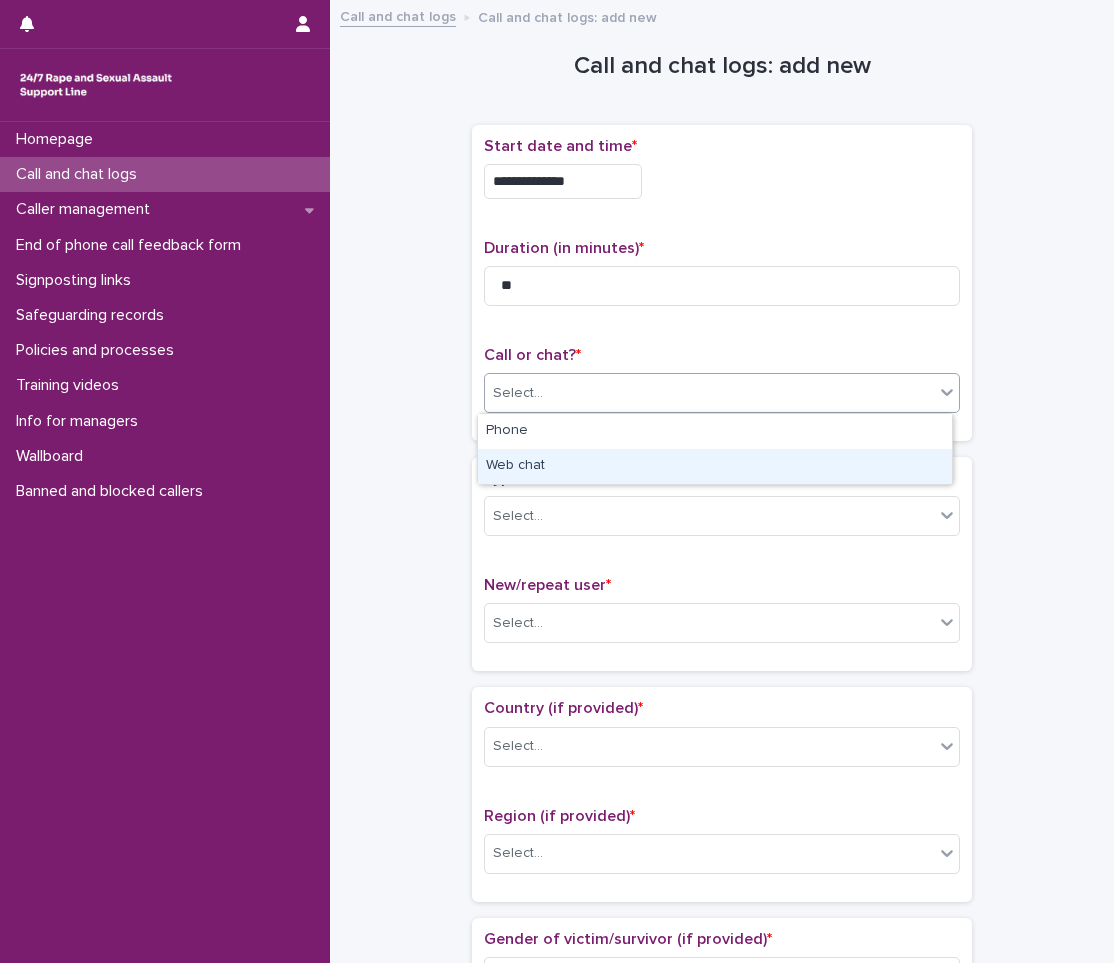 click on "Web chat" at bounding box center (715, 466) 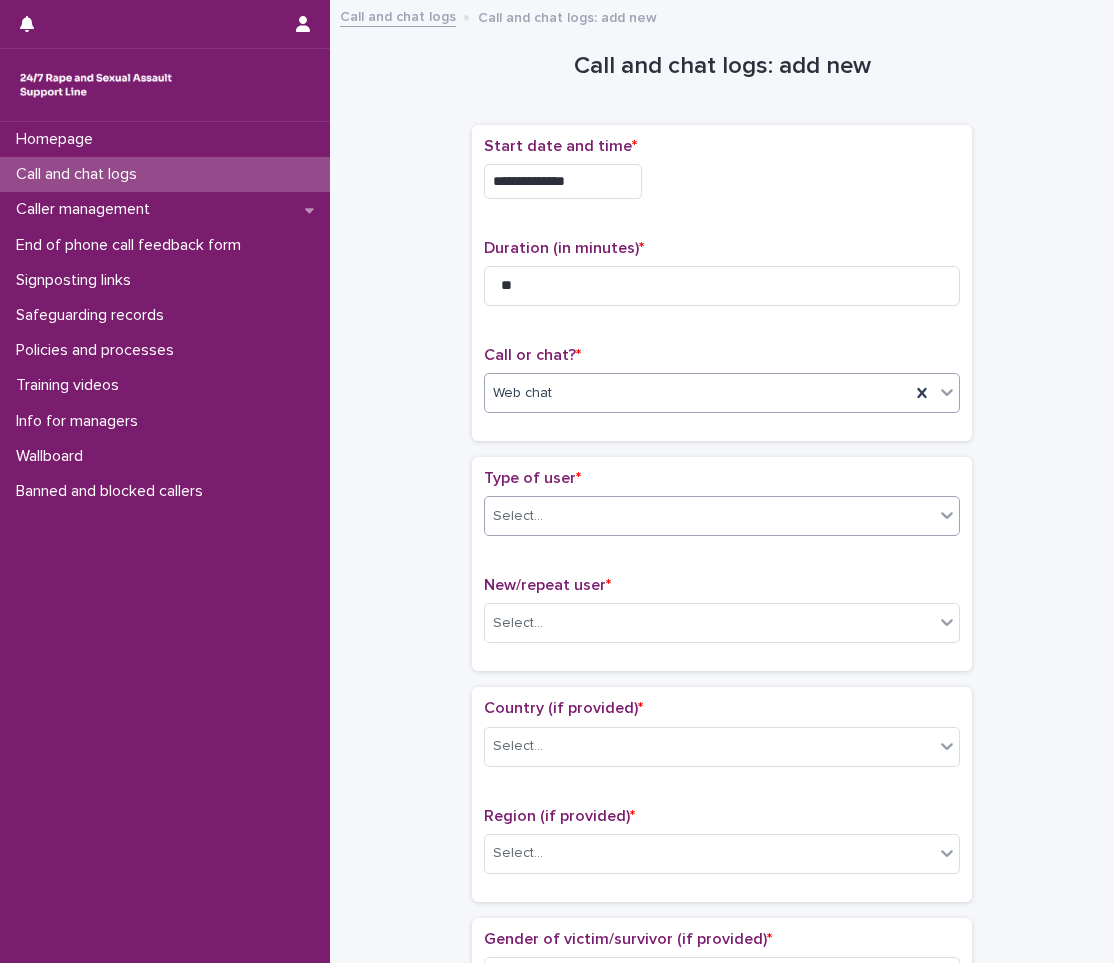 click on "Select..." at bounding box center [709, 516] 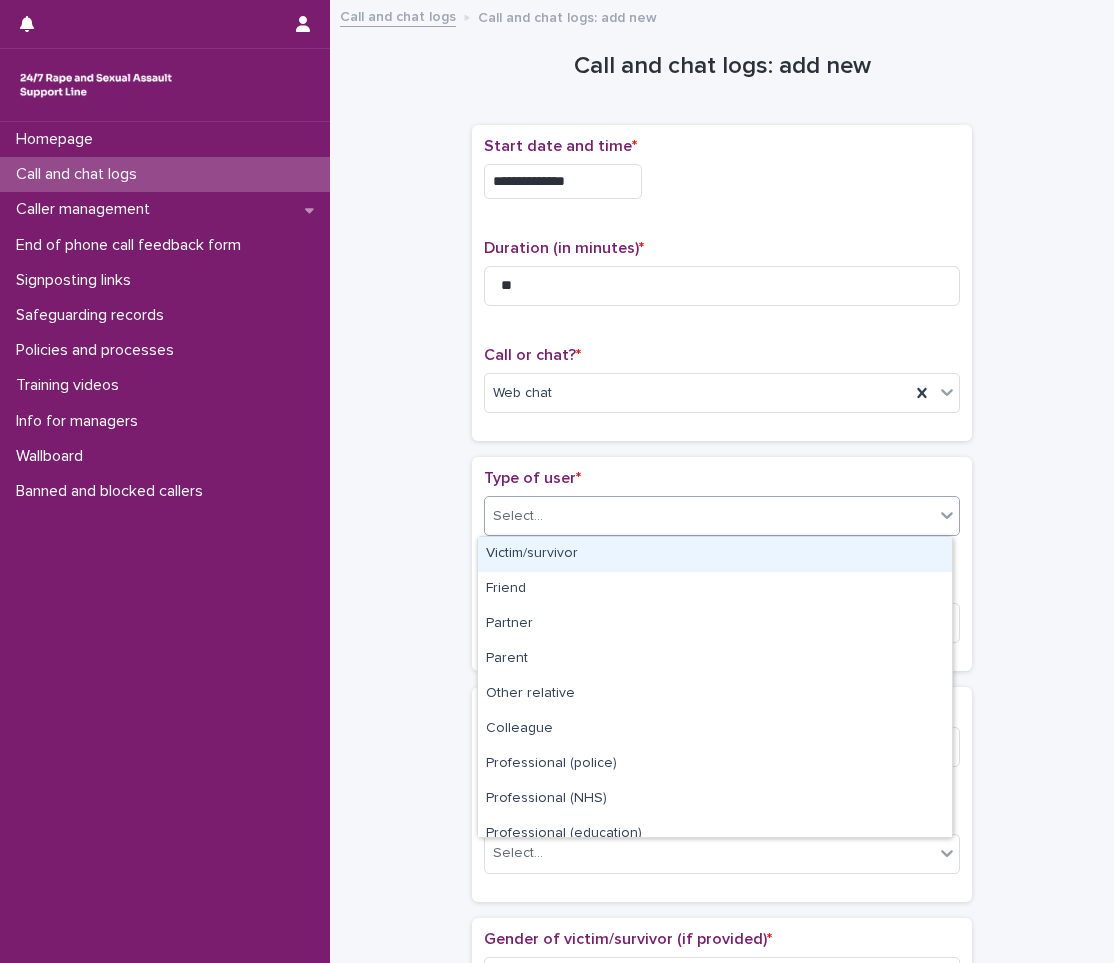click on "Victim/survivor" at bounding box center (715, 554) 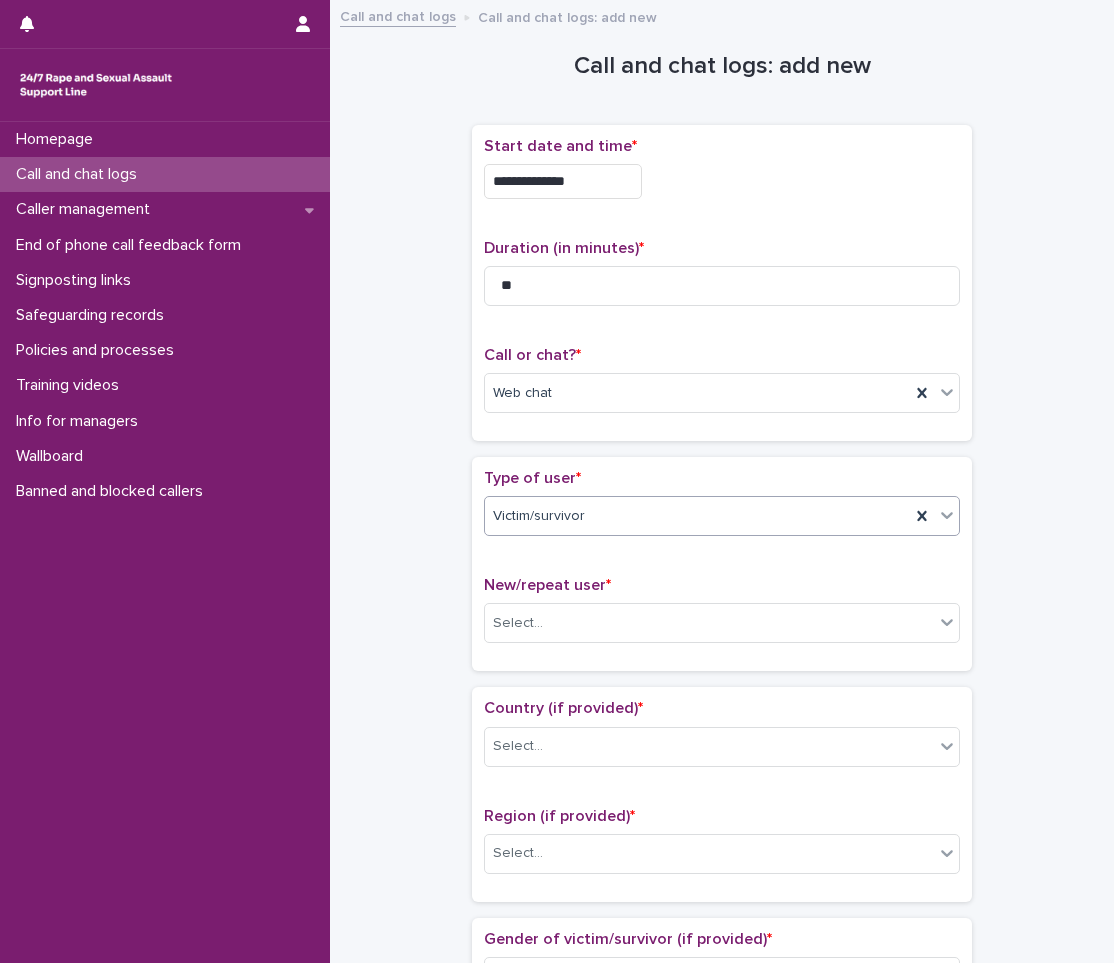 scroll, scrollTop: 200, scrollLeft: 0, axis: vertical 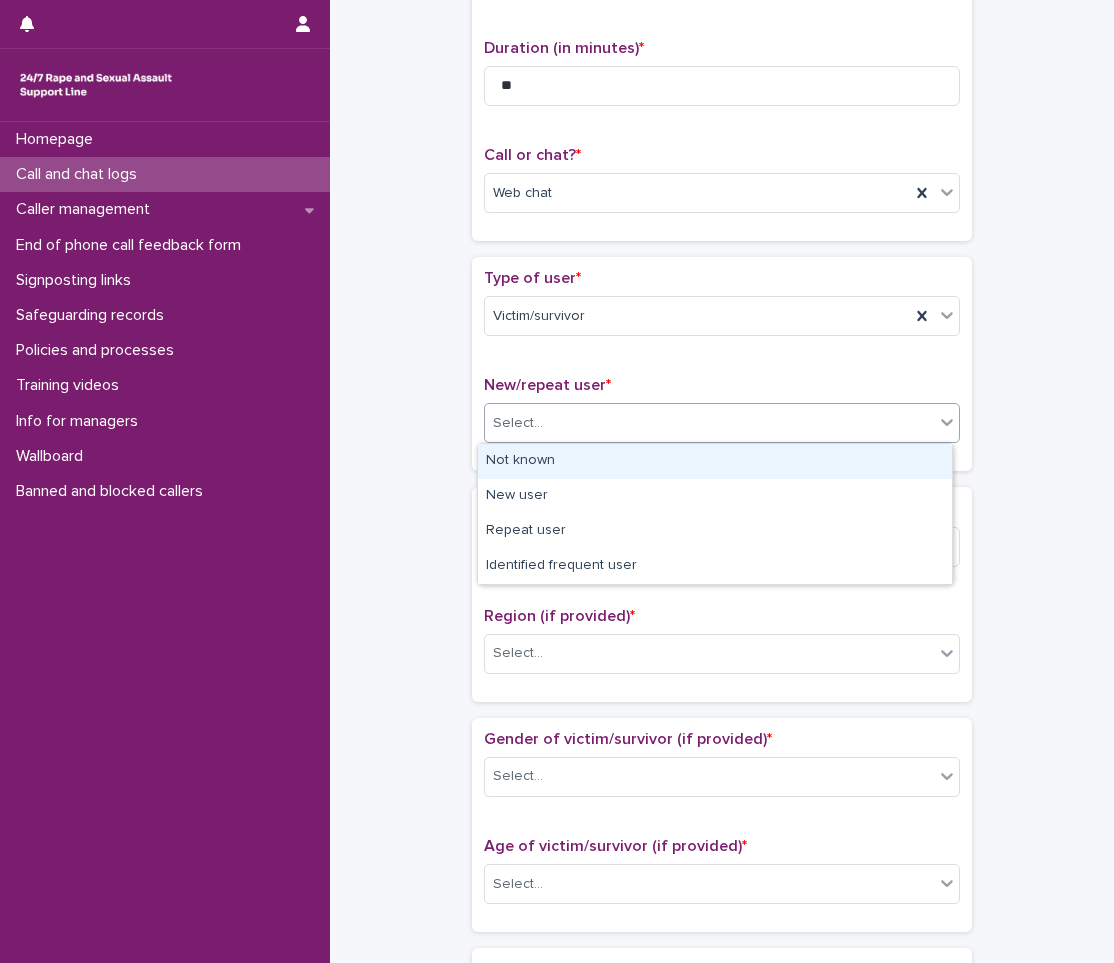 click on "Select..." at bounding box center (709, 423) 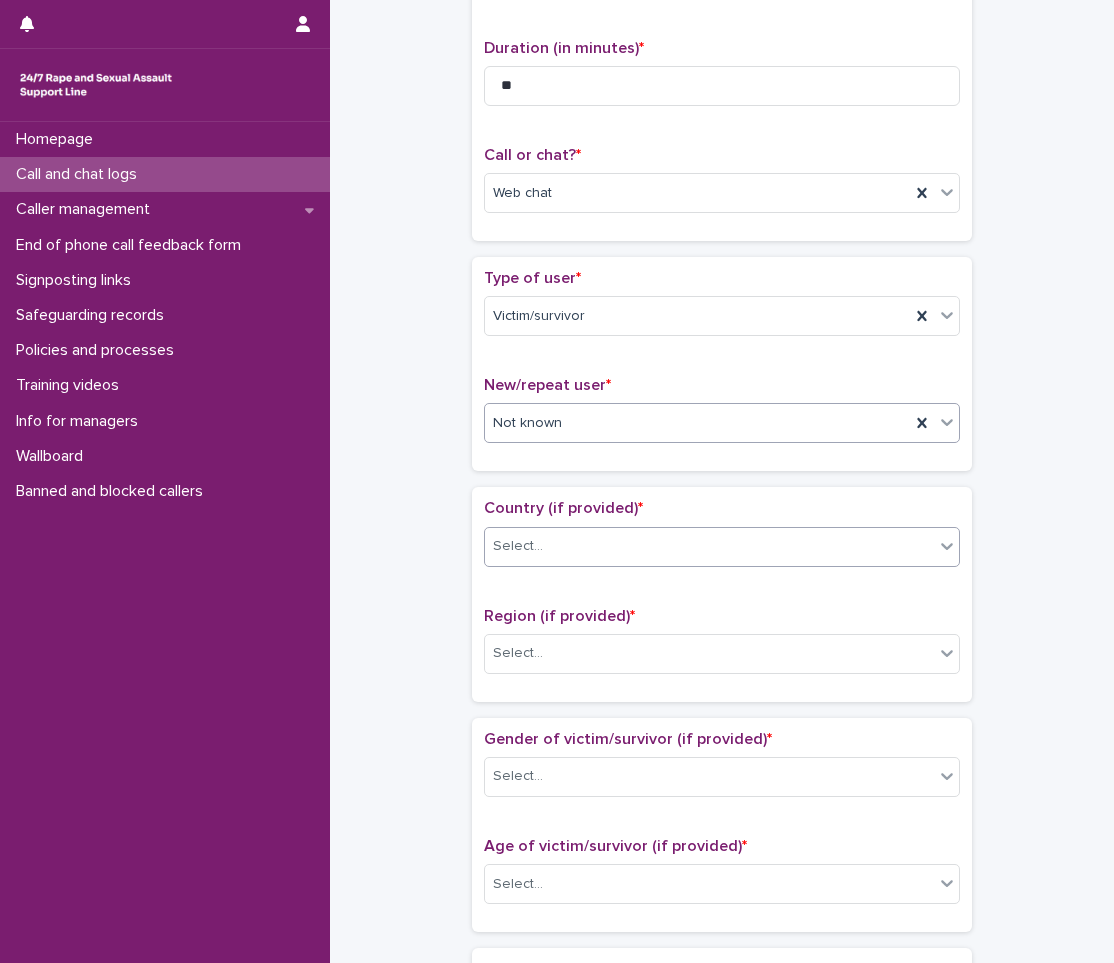 click on "Select..." at bounding box center (709, 546) 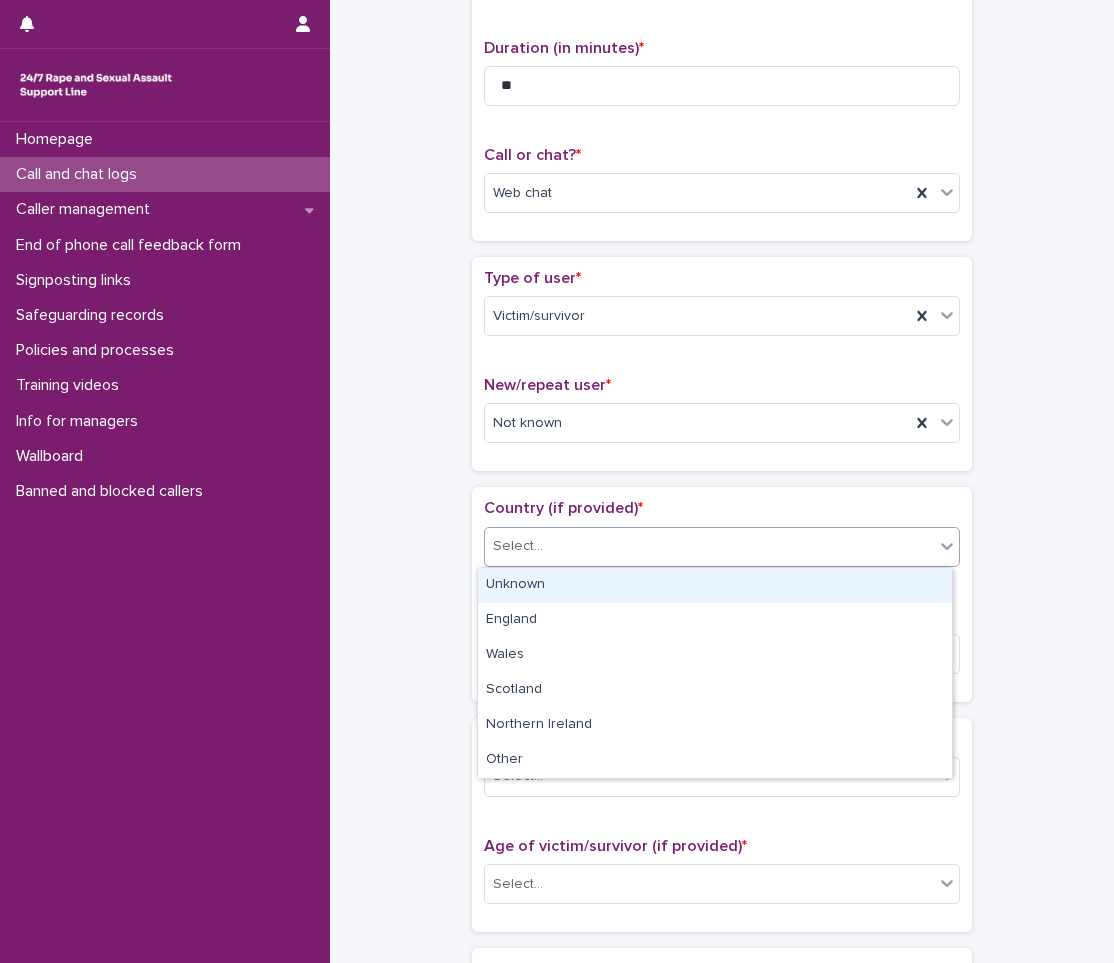 click on "Unknown" at bounding box center (715, 585) 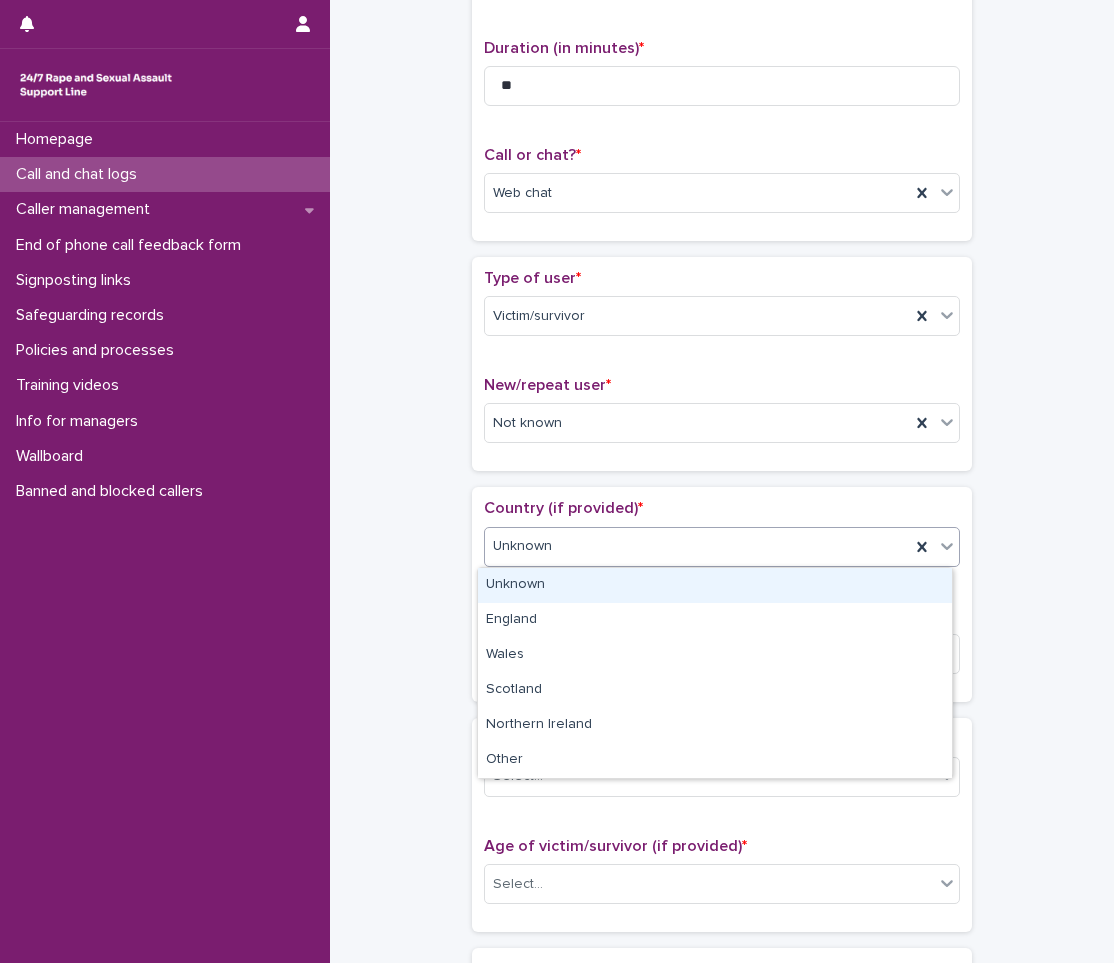 click on "Unknown" at bounding box center (697, 546) 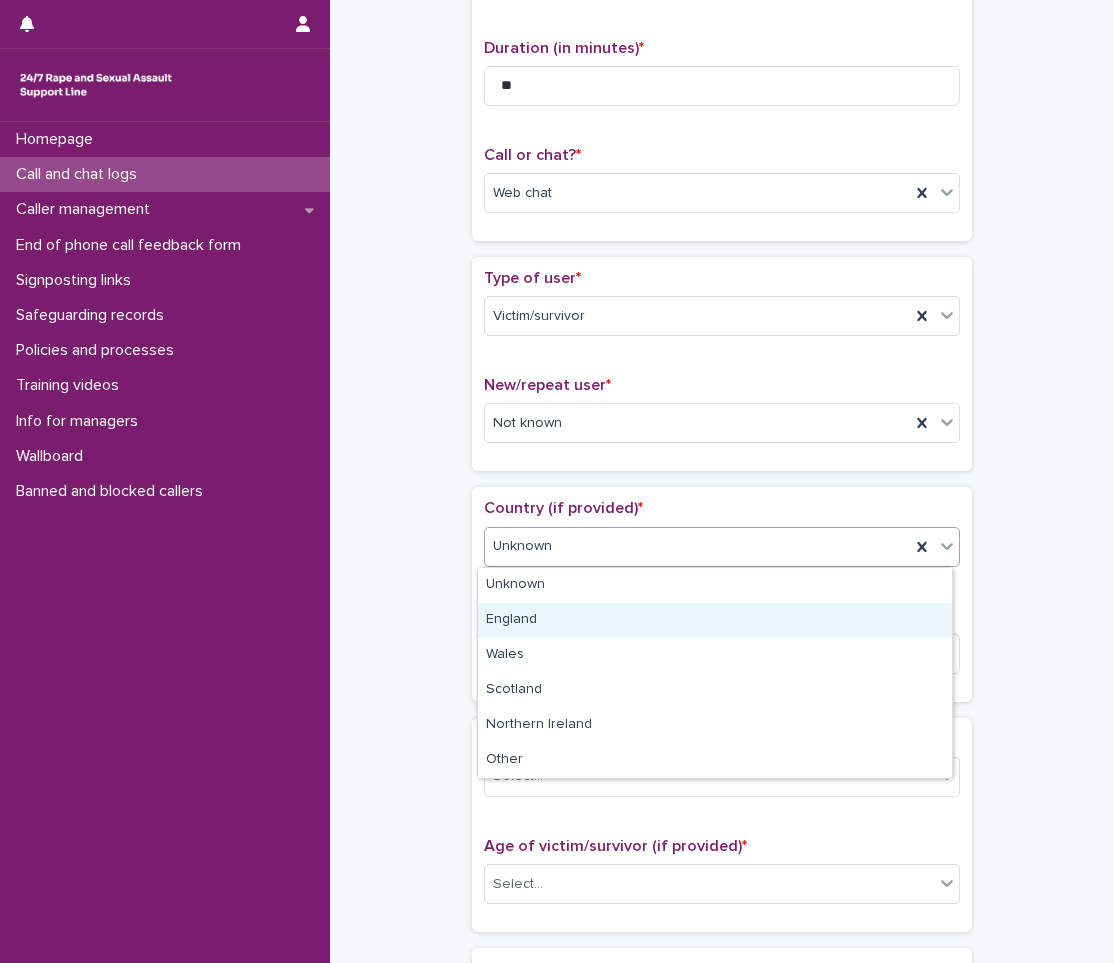 click on "England" at bounding box center [715, 620] 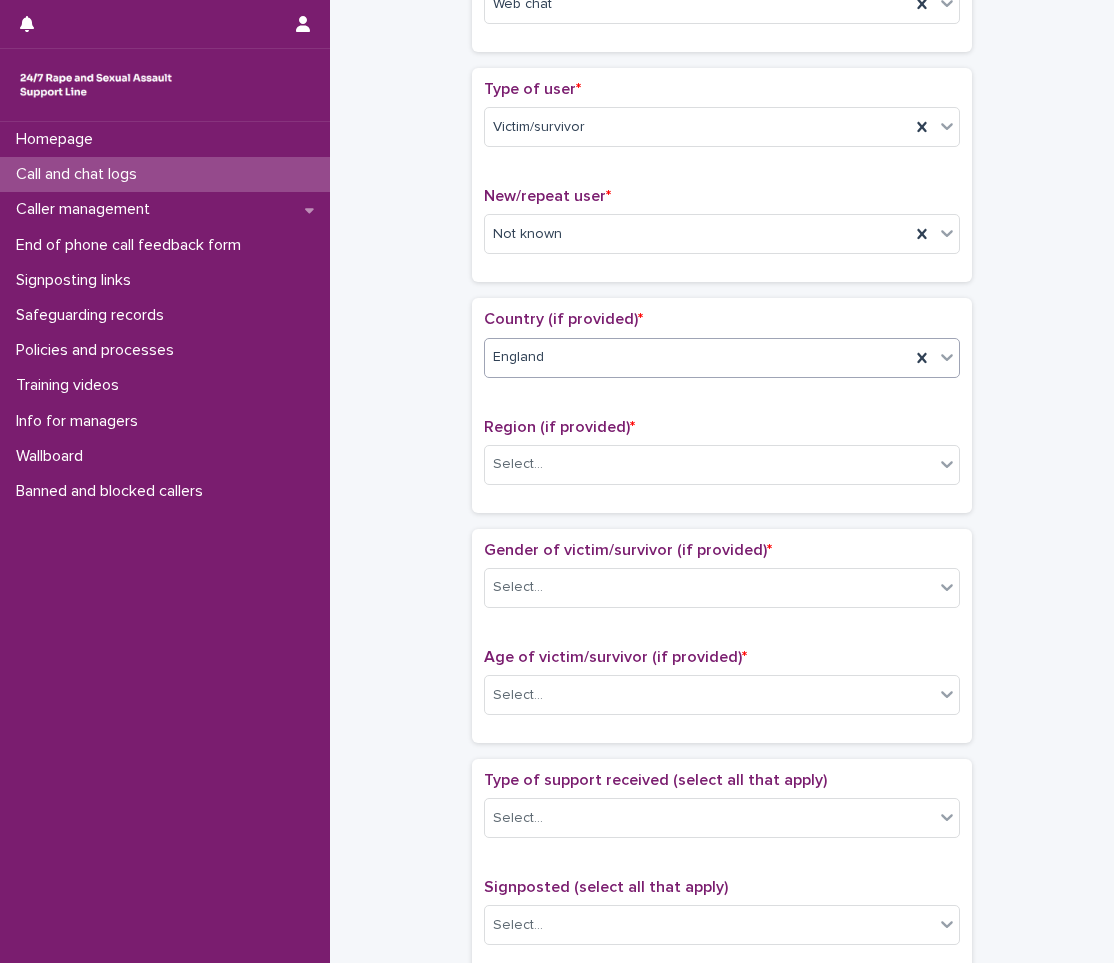 scroll, scrollTop: 400, scrollLeft: 0, axis: vertical 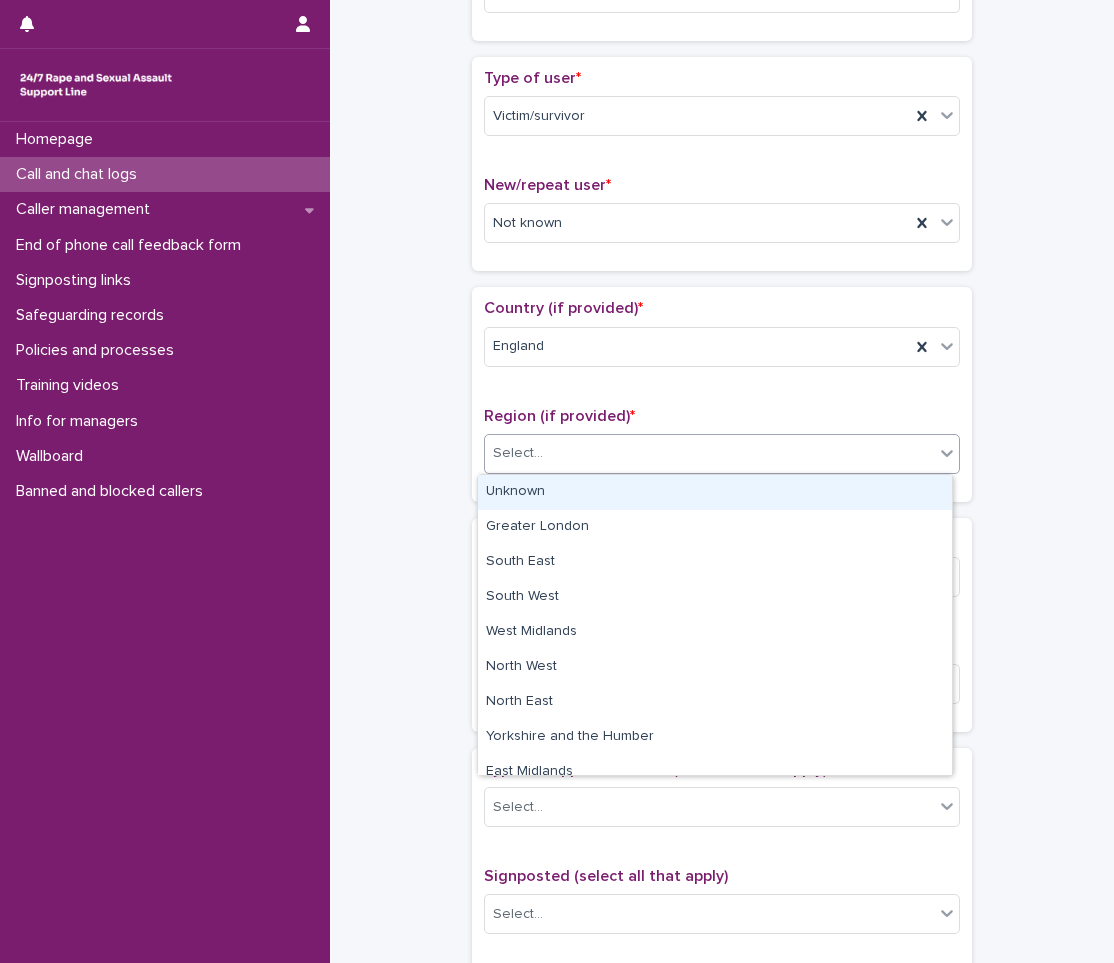 click on "Select..." at bounding box center [709, 453] 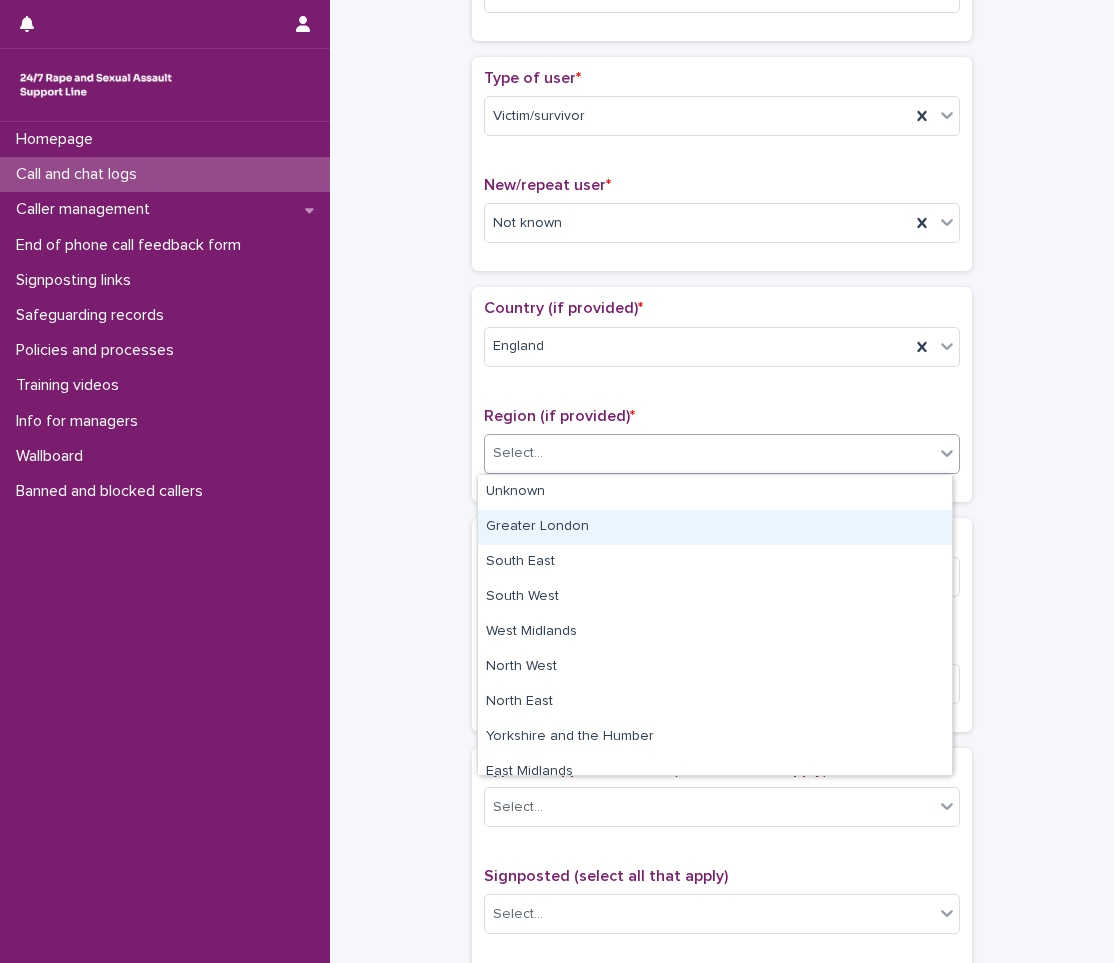 drag, startPoint x: 558, startPoint y: 547, endPoint x: 566, endPoint y: 527, distance: 21.540659 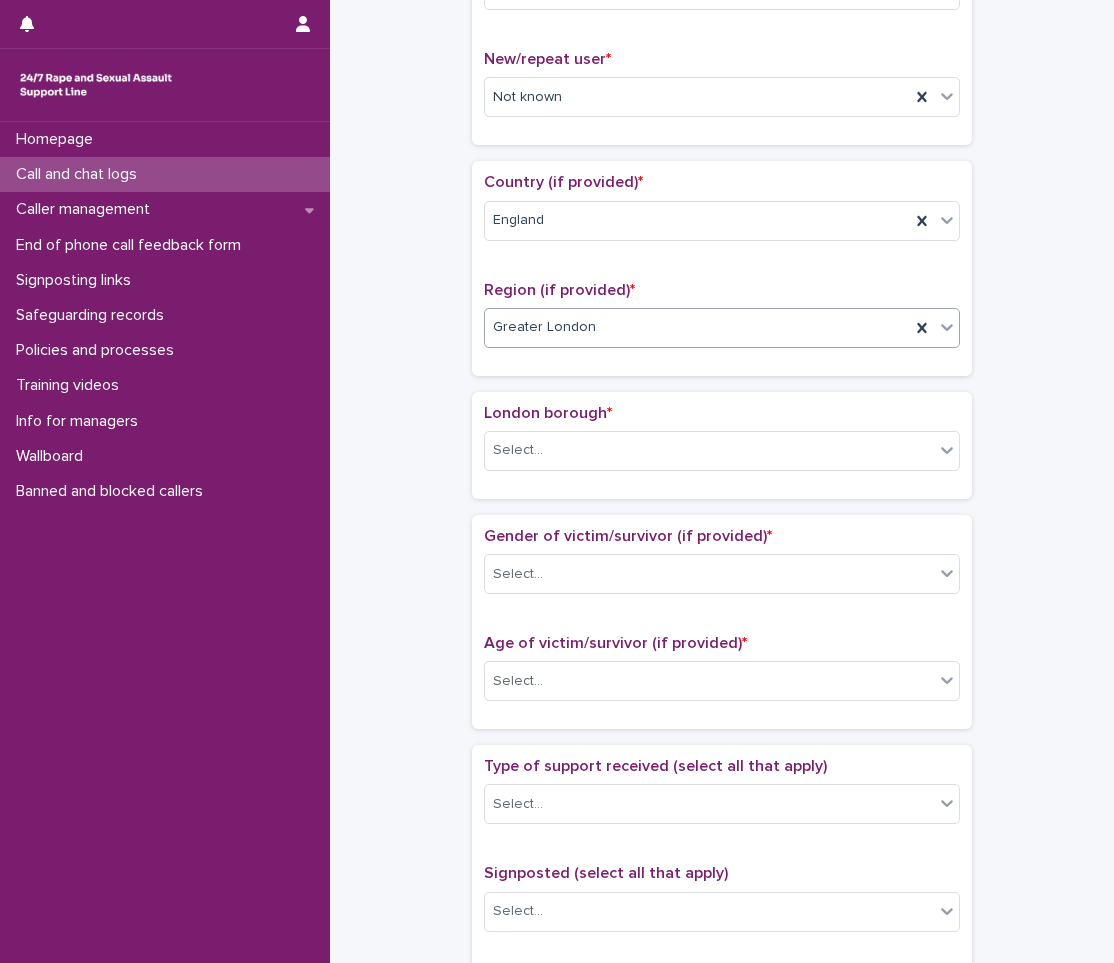 scroll, scrollTop: 561, scrollLeft: 0, axis: vertical 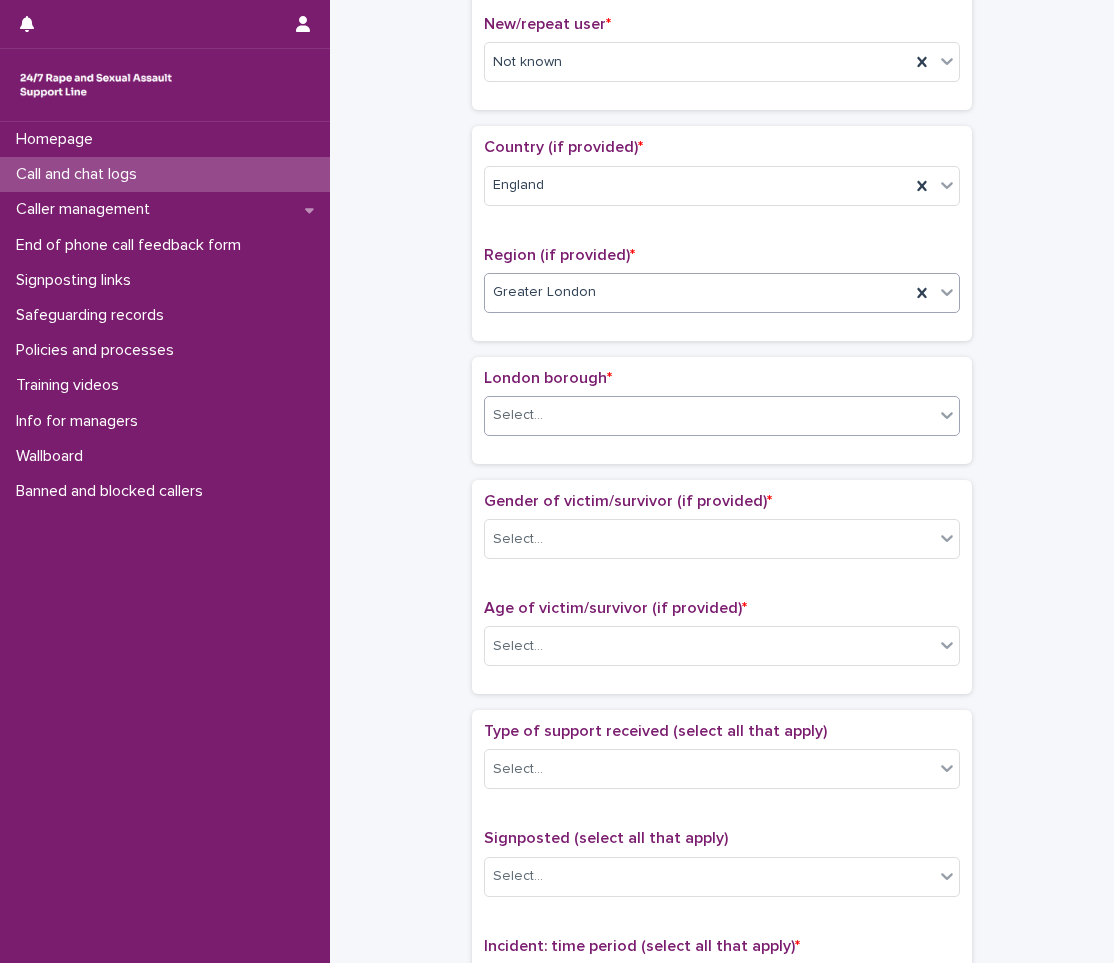 click on "Select..." at bounding box center [709, 415] 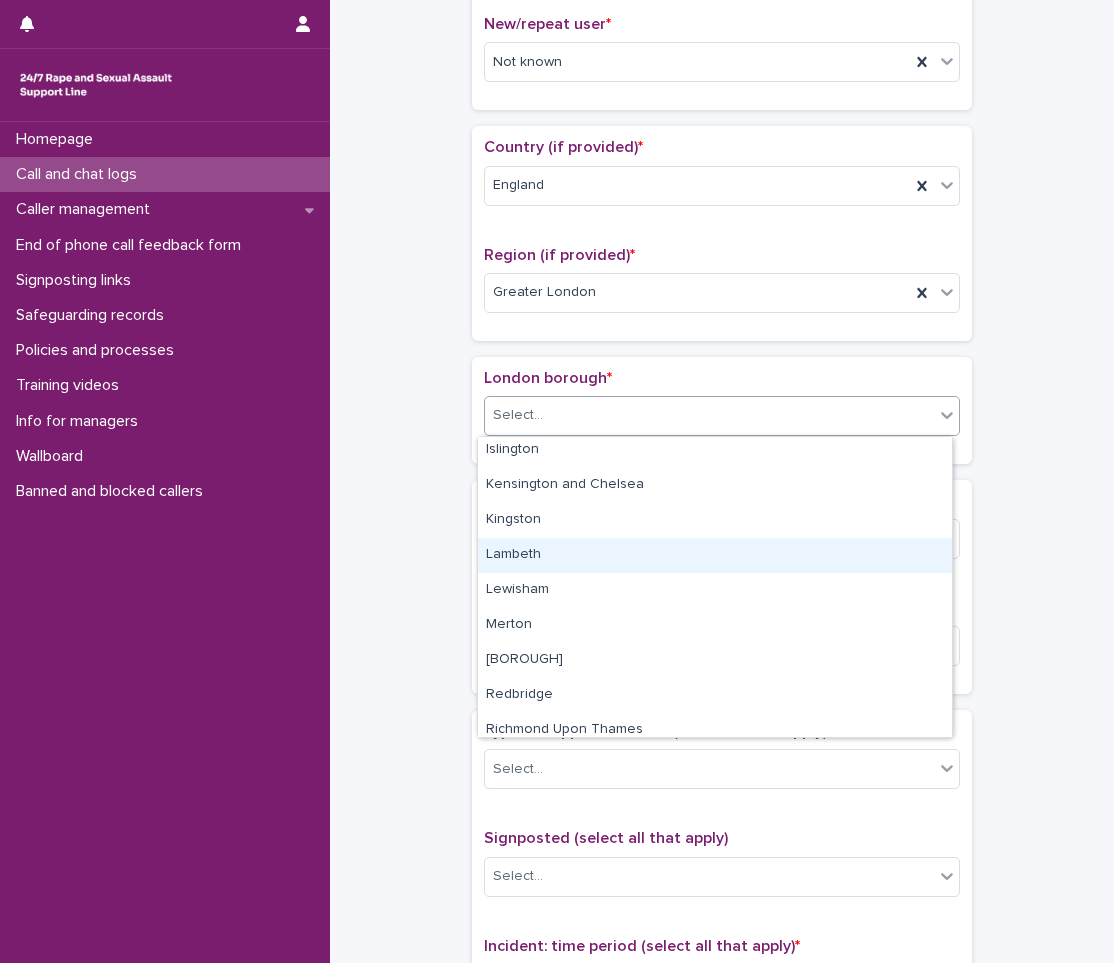 scroll, scrollTop: 700, scrollLeft: 0, axis: vertical 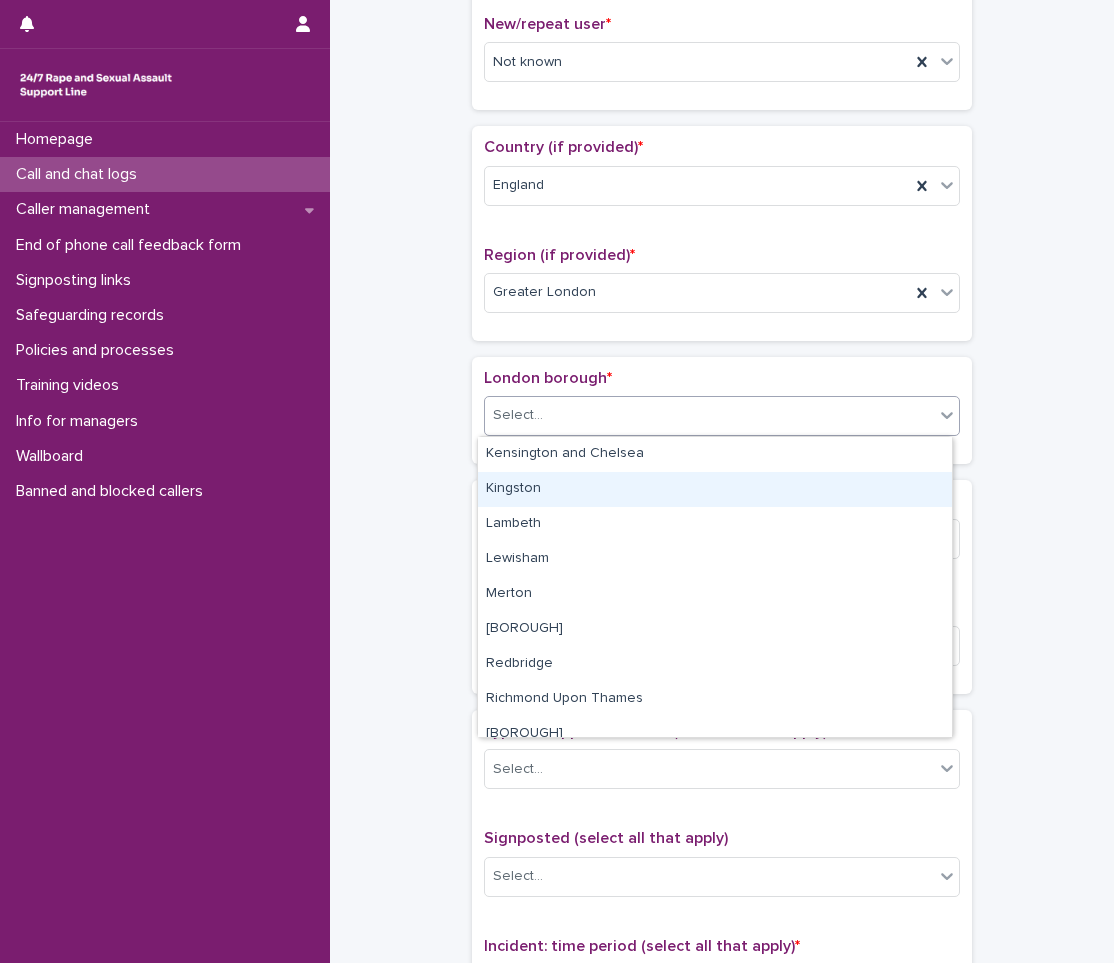 click on "Kingston" at bounding box center (715, 489) 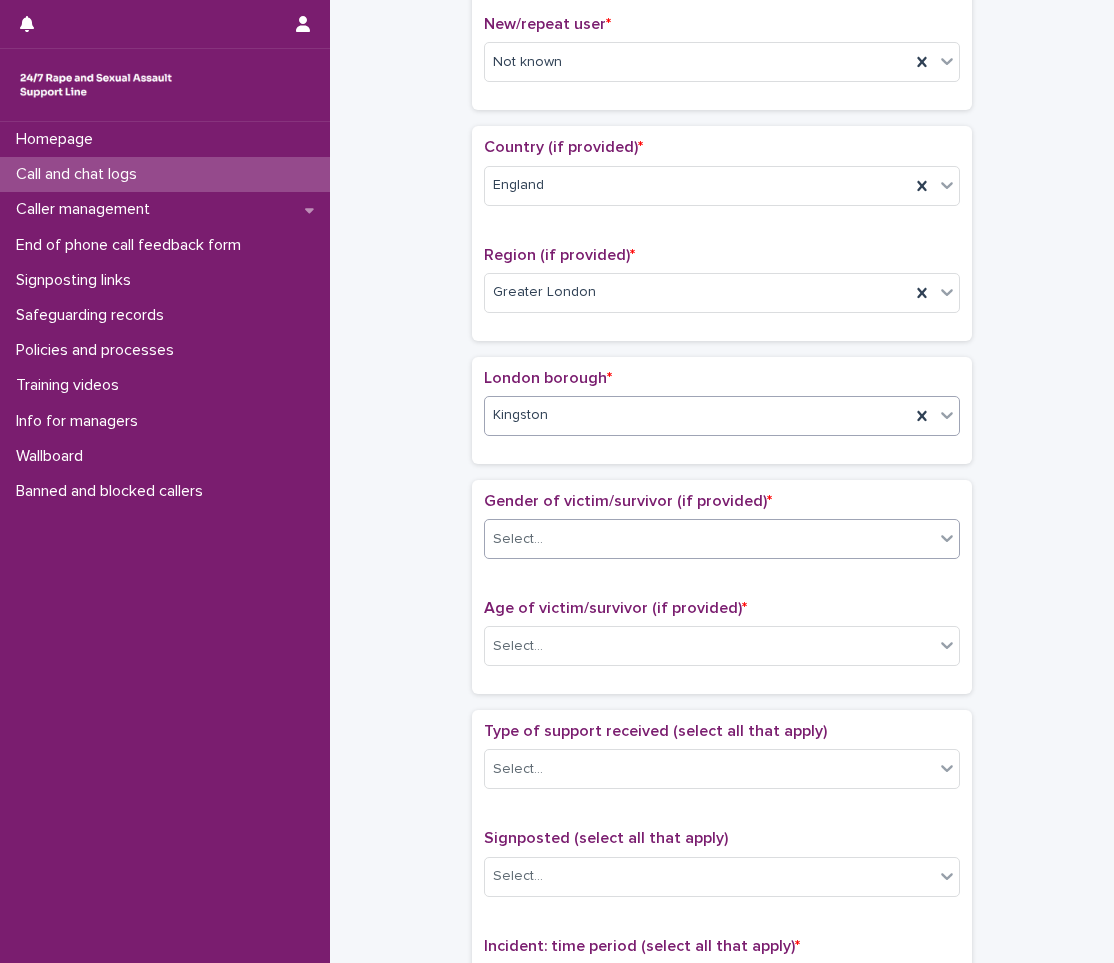 click on "Select..." at bounding box center [709, 539] 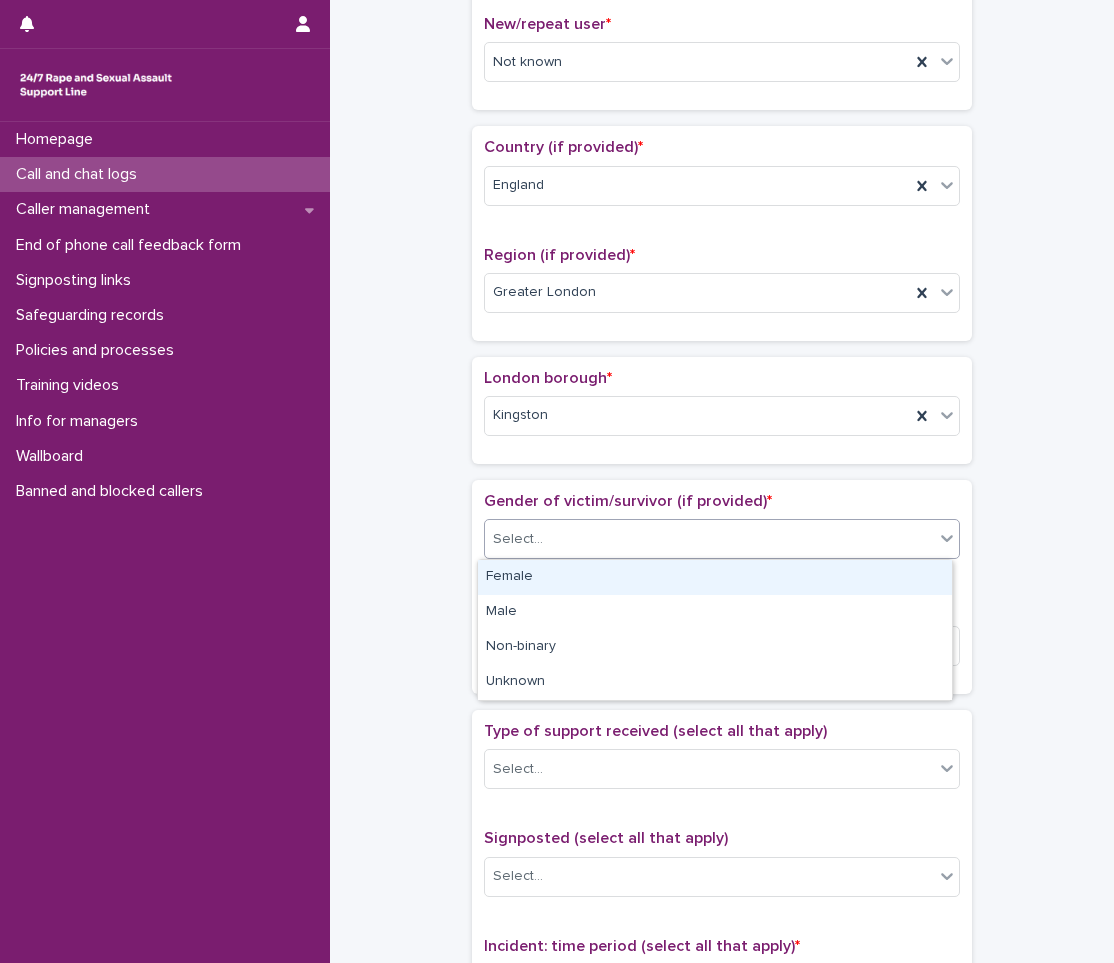 click on "Female" at bounding box center [715, 577] 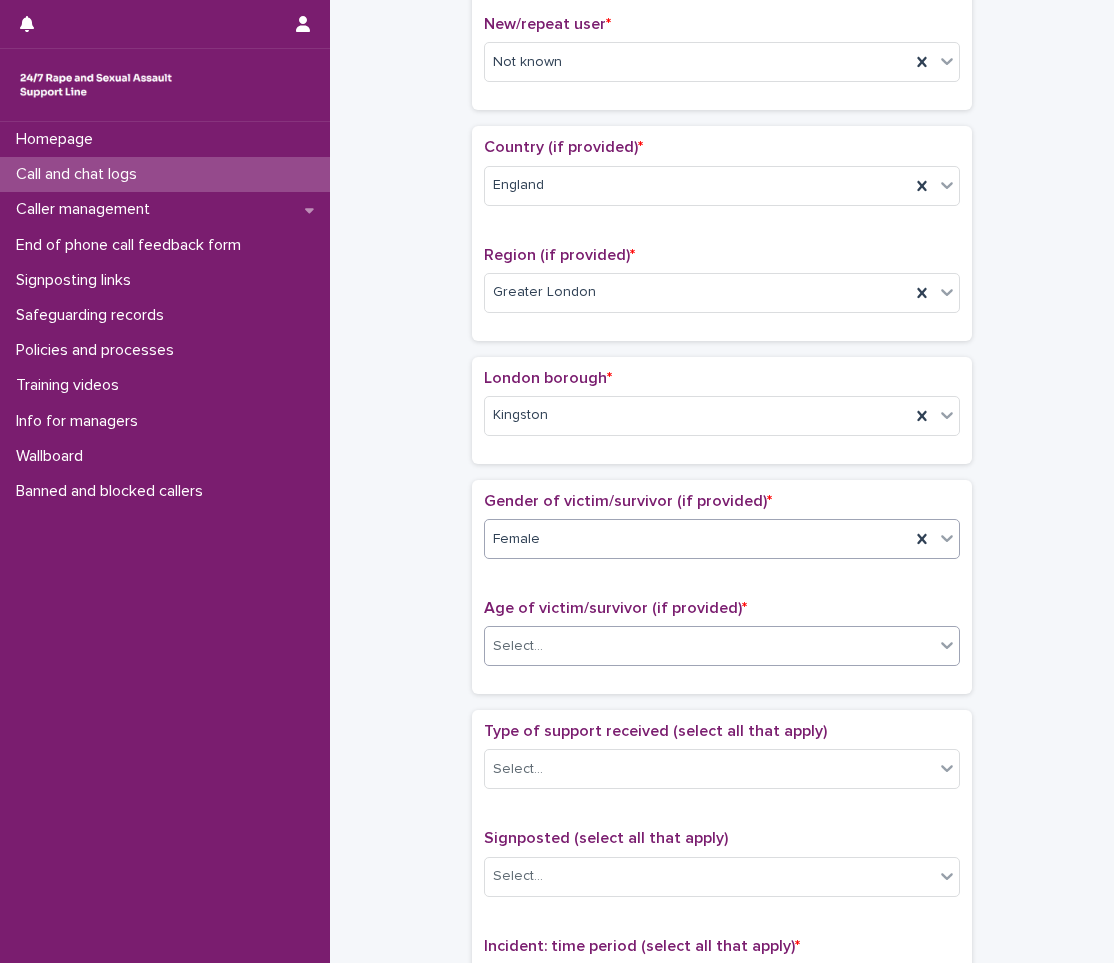 click on "Select..." at bounding box center [518, 646] 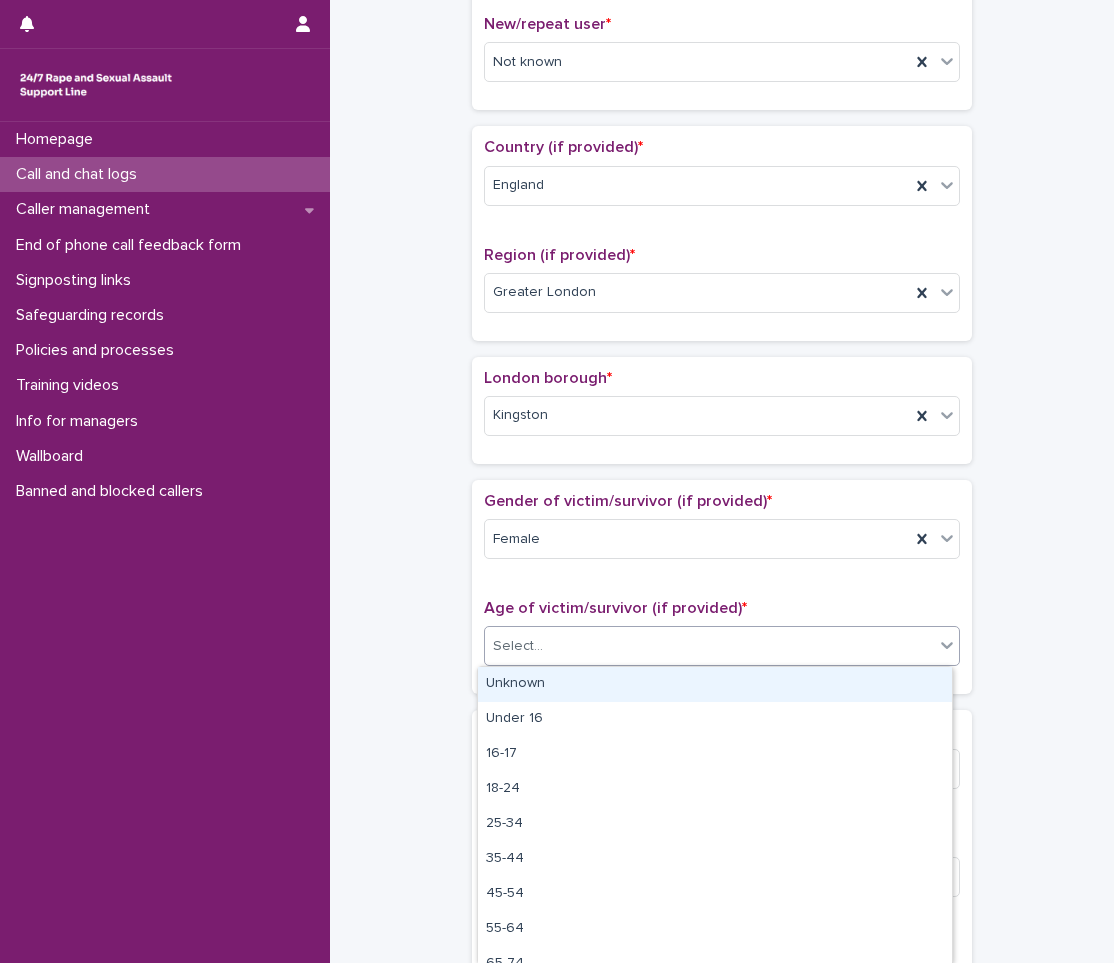 drag, startPoint x: 529, startPoint y: 702, endPoint x: 536, endPoint y: 692, distance: 12.206555 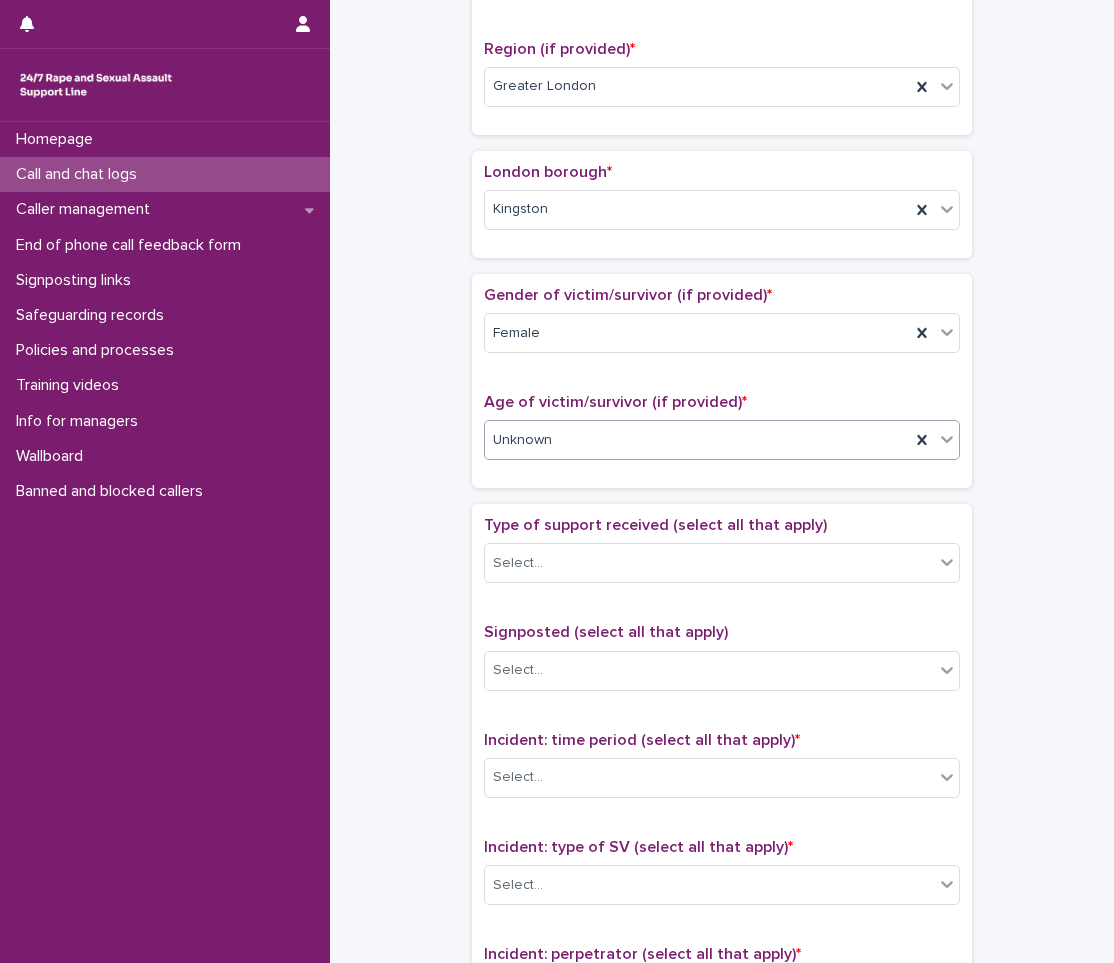 scroll, scrollTop: 861, scrollLeft: 0, axis: vertical 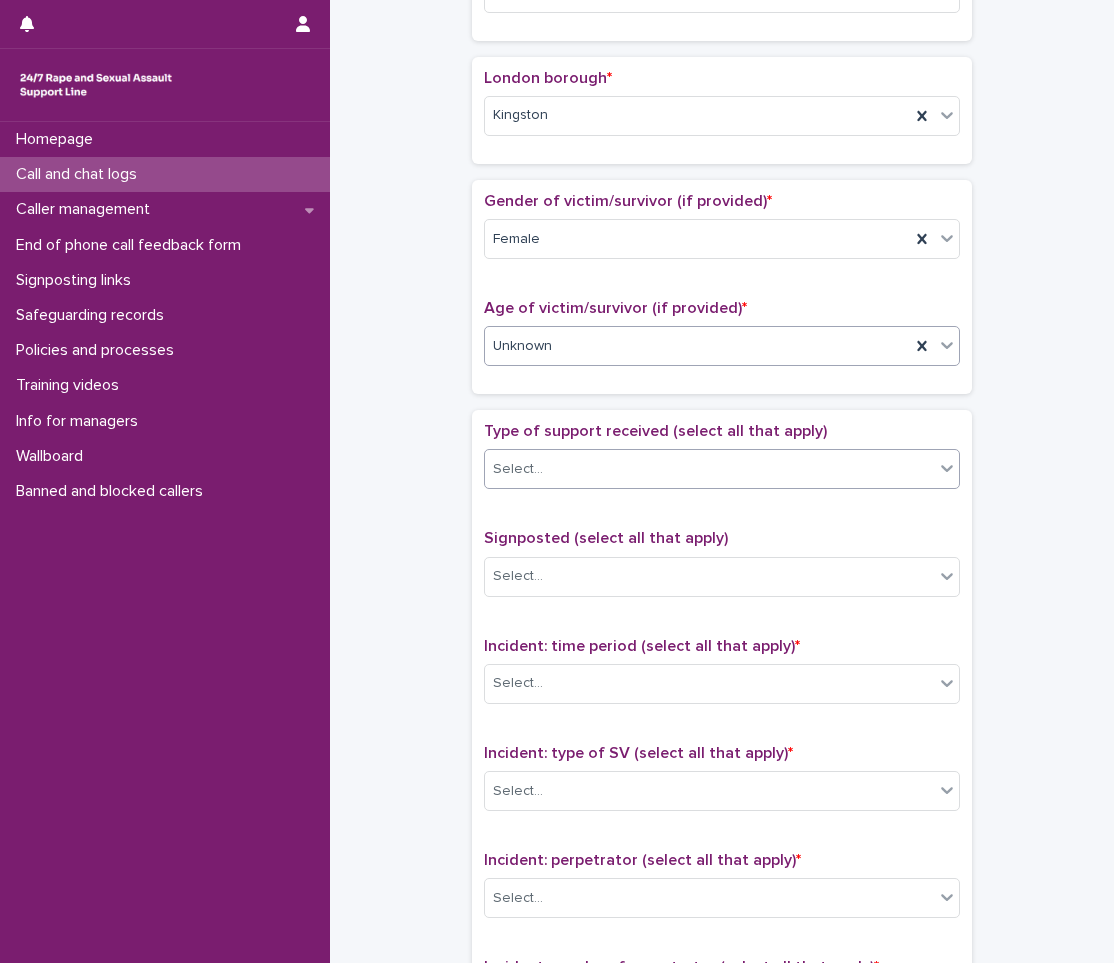 click on "Select..." at bounding box center [709, 469] 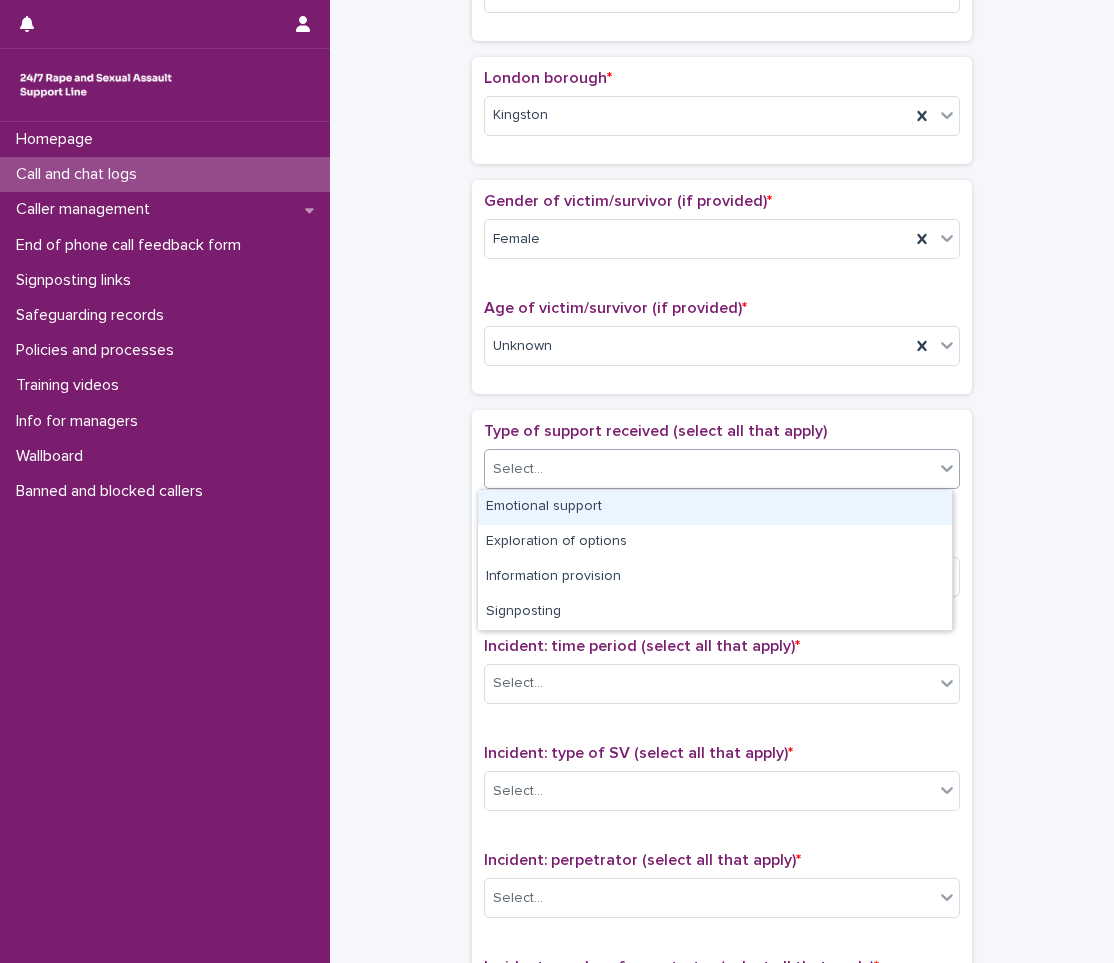 click on "Emotional support" at bounding box center (715, 507) 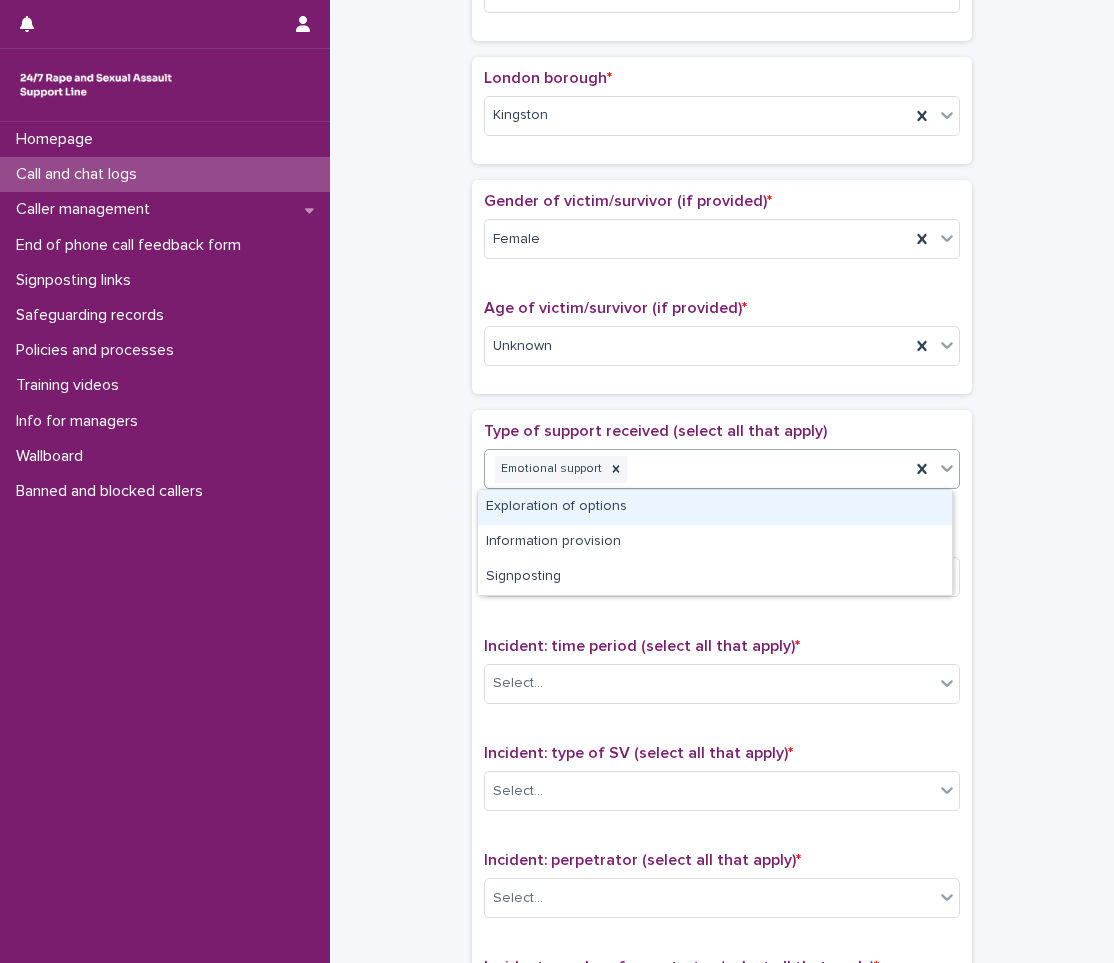 click on "Emotional support" at bounding box center (697, 469) 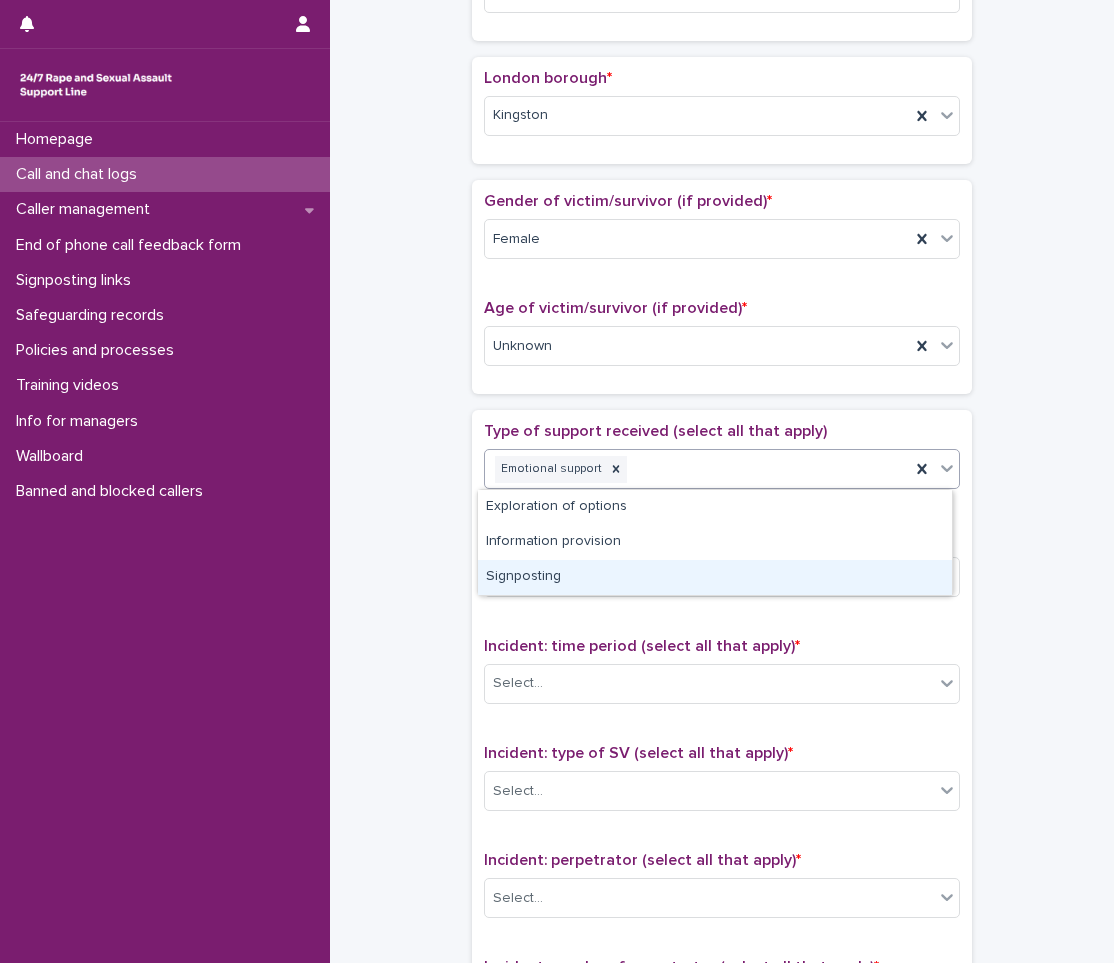 click on "Signposted (select all that apply) Select..." at bounding box center [722, 570] 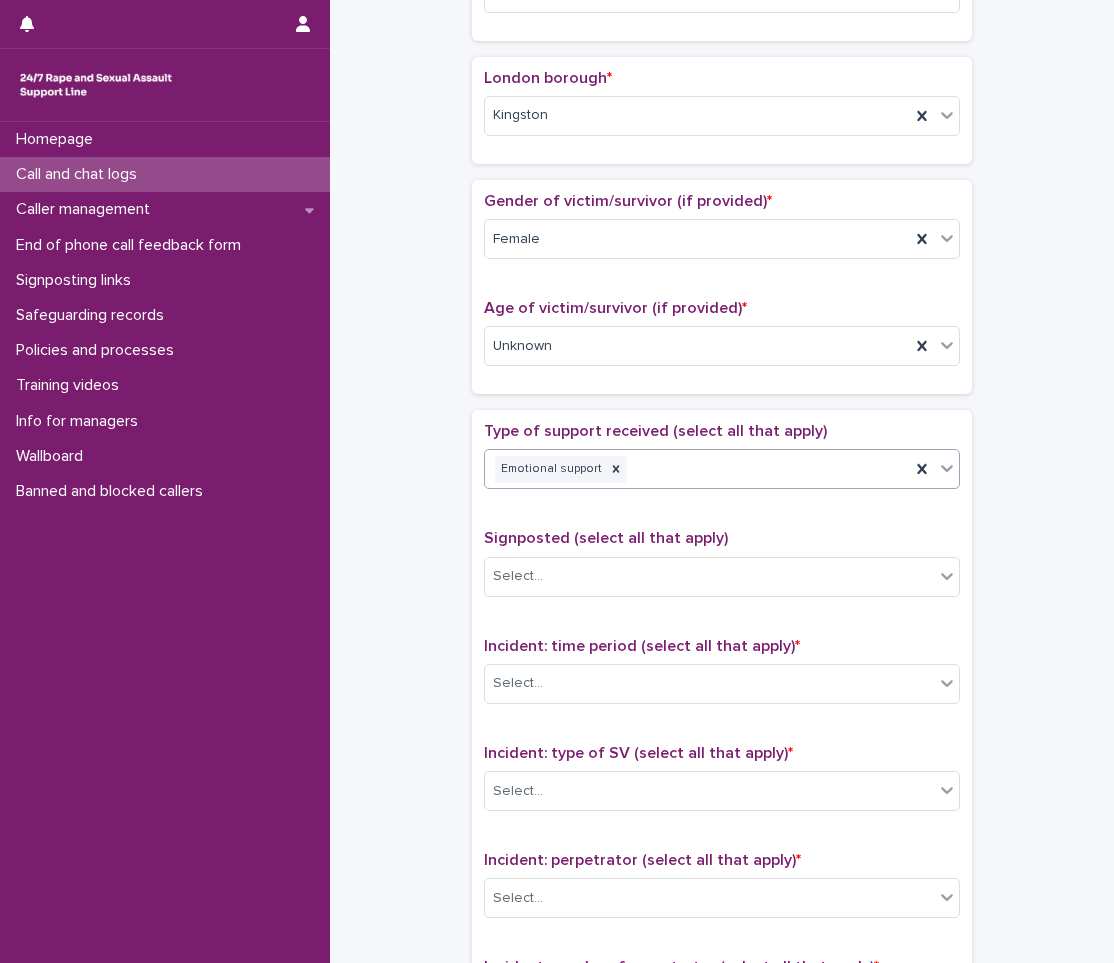 click on "Emotional support" at bounding box center (697, 469) 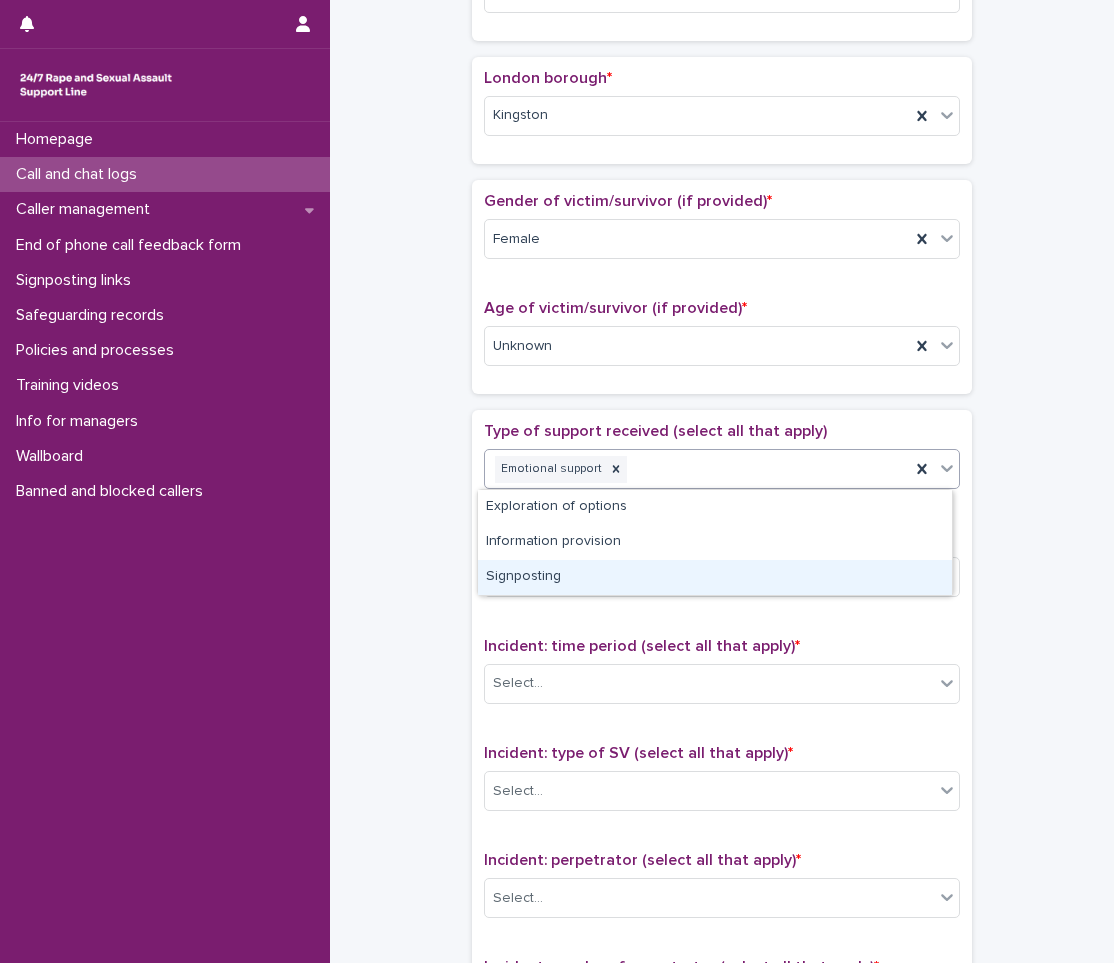 click on "Signposting" at bounding box center [715, 577] 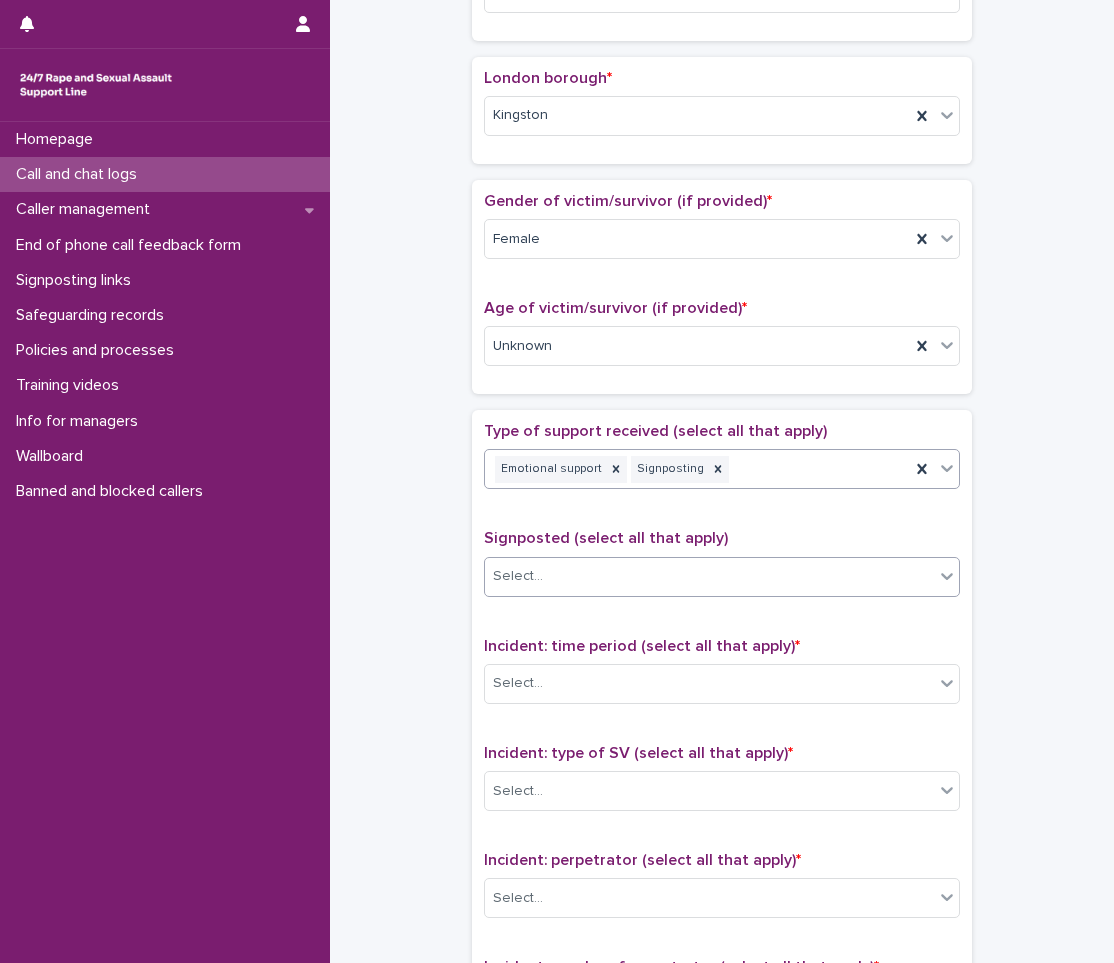 click on "Select..." at bounding box center (709, 576) 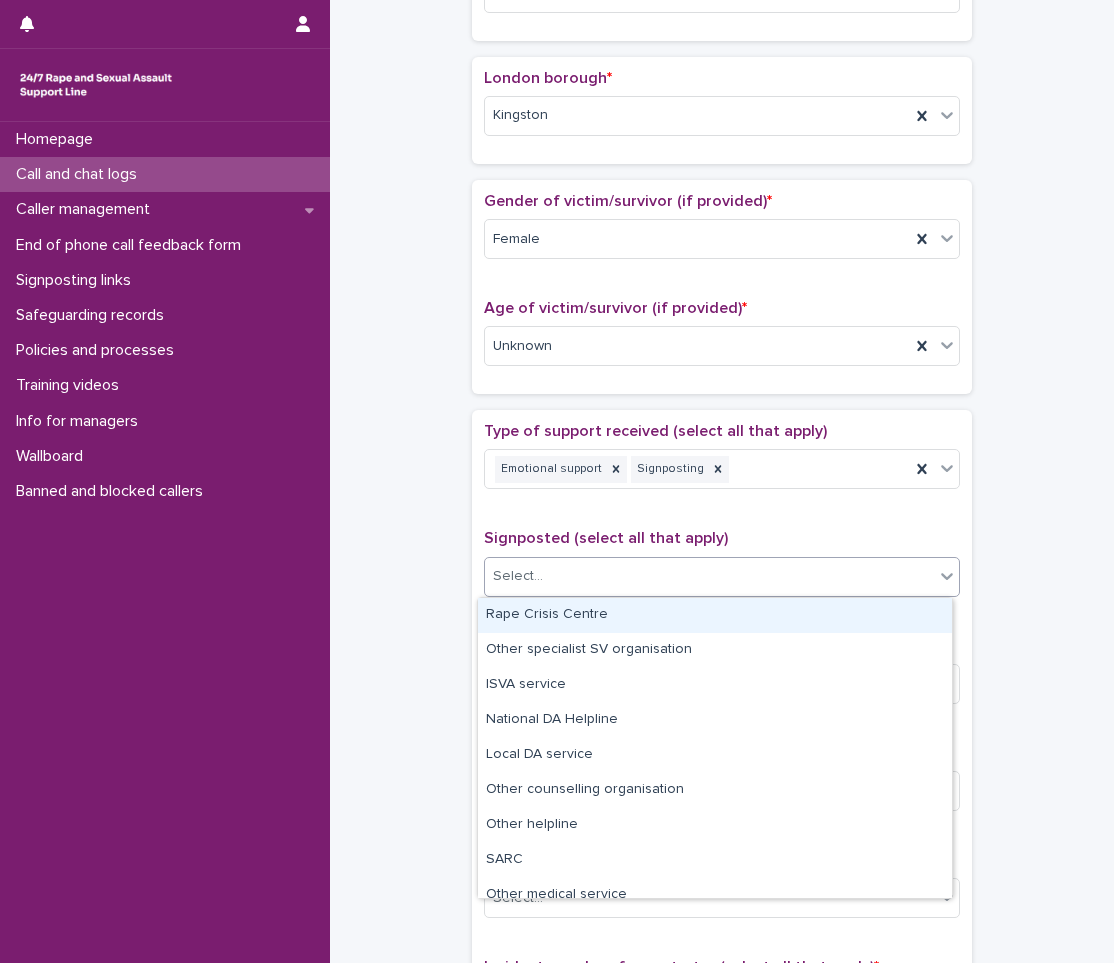 click on "Rape Crisis Centre" at bounding box center (715, 615) 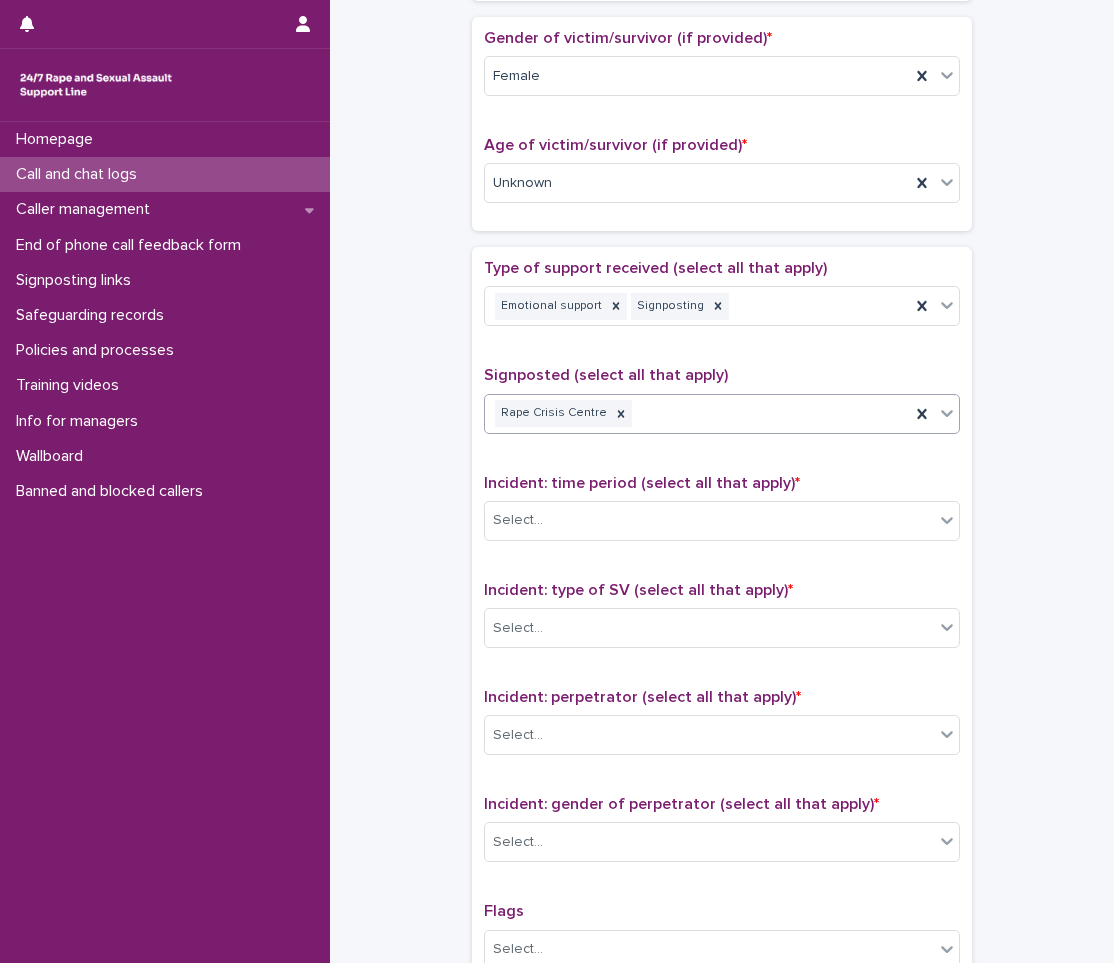 scroll, scrollTop: 1061, scrollLeft: 0, axis: vertical 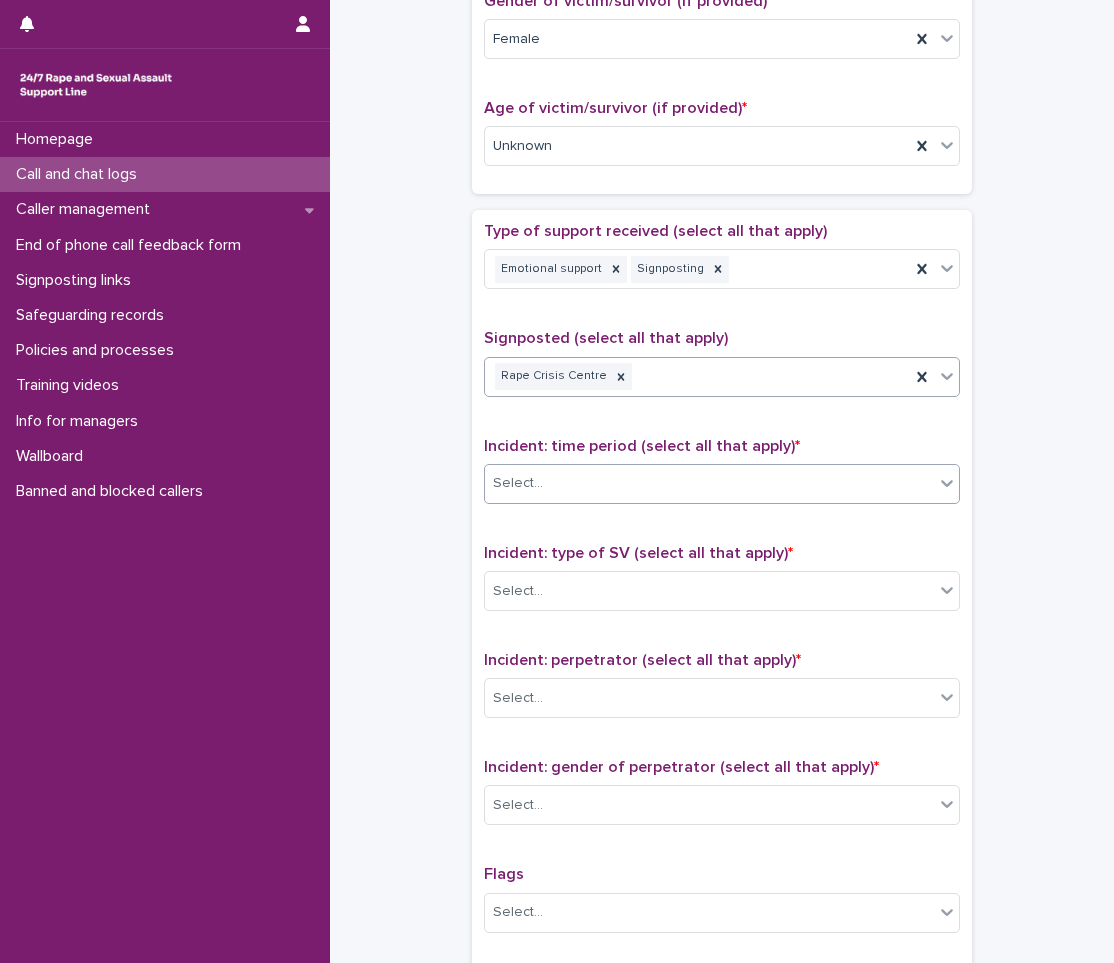 click on "Select..." at bounding box center [709, 483] 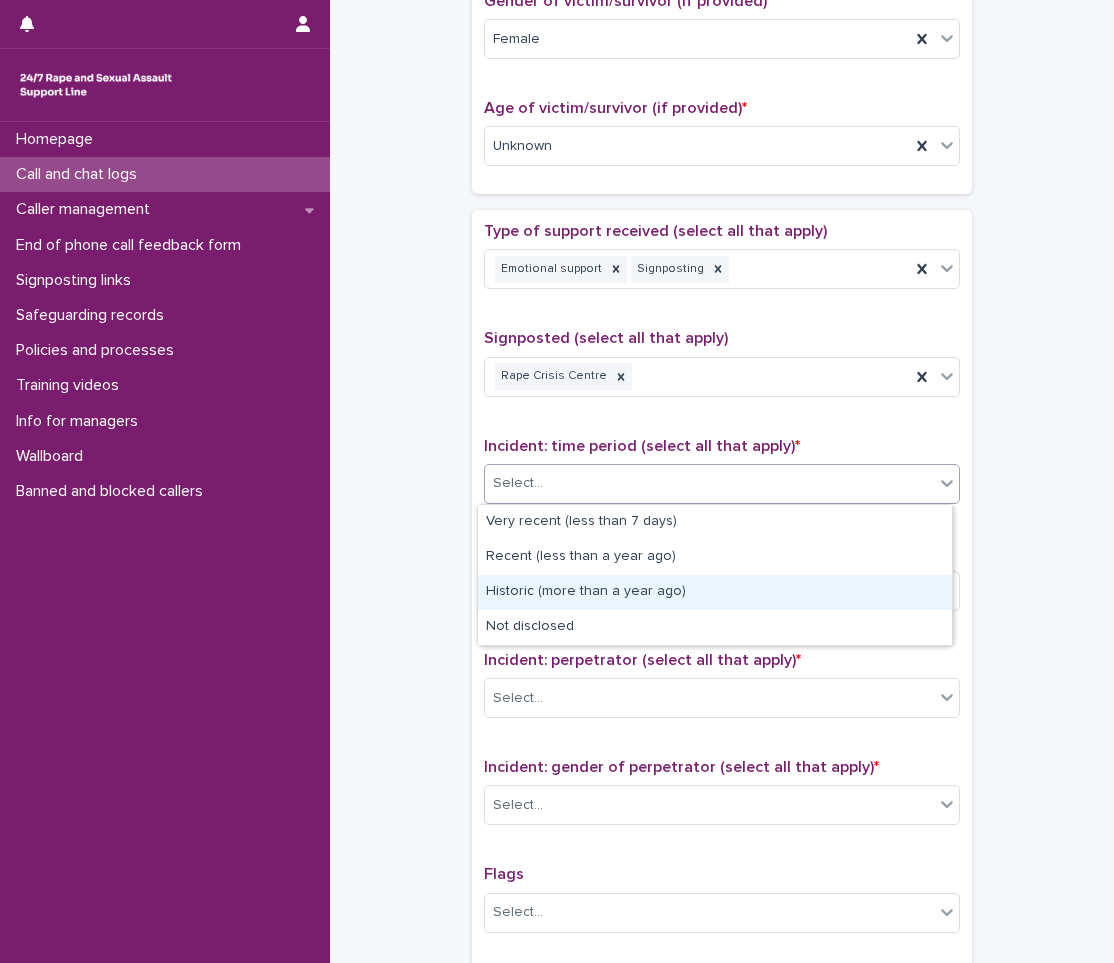 click on "Historic (more than a year ago)" at bounding box center [715, 592] 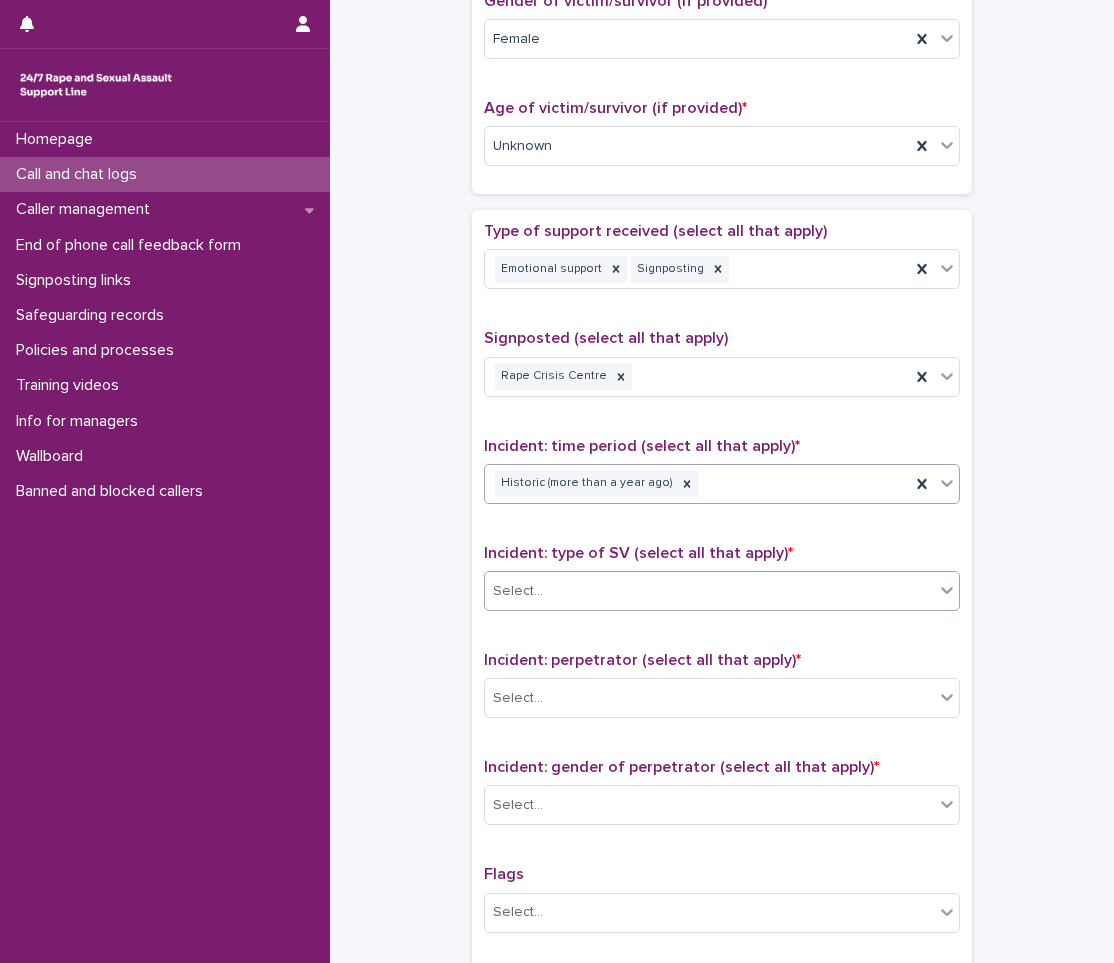 click on "Select..." at bounding box center [709, 591] 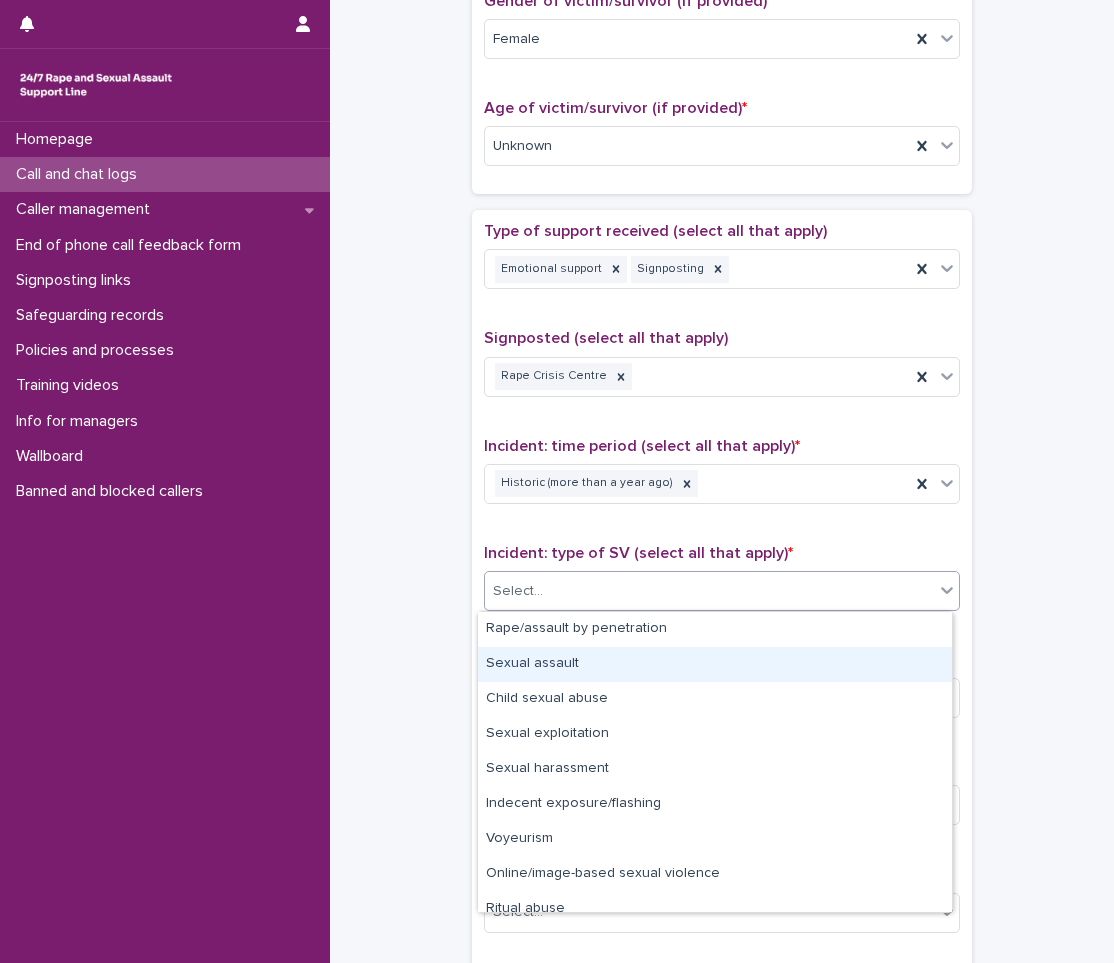 click on "Sexual assault" at bounding box center (715, 664) 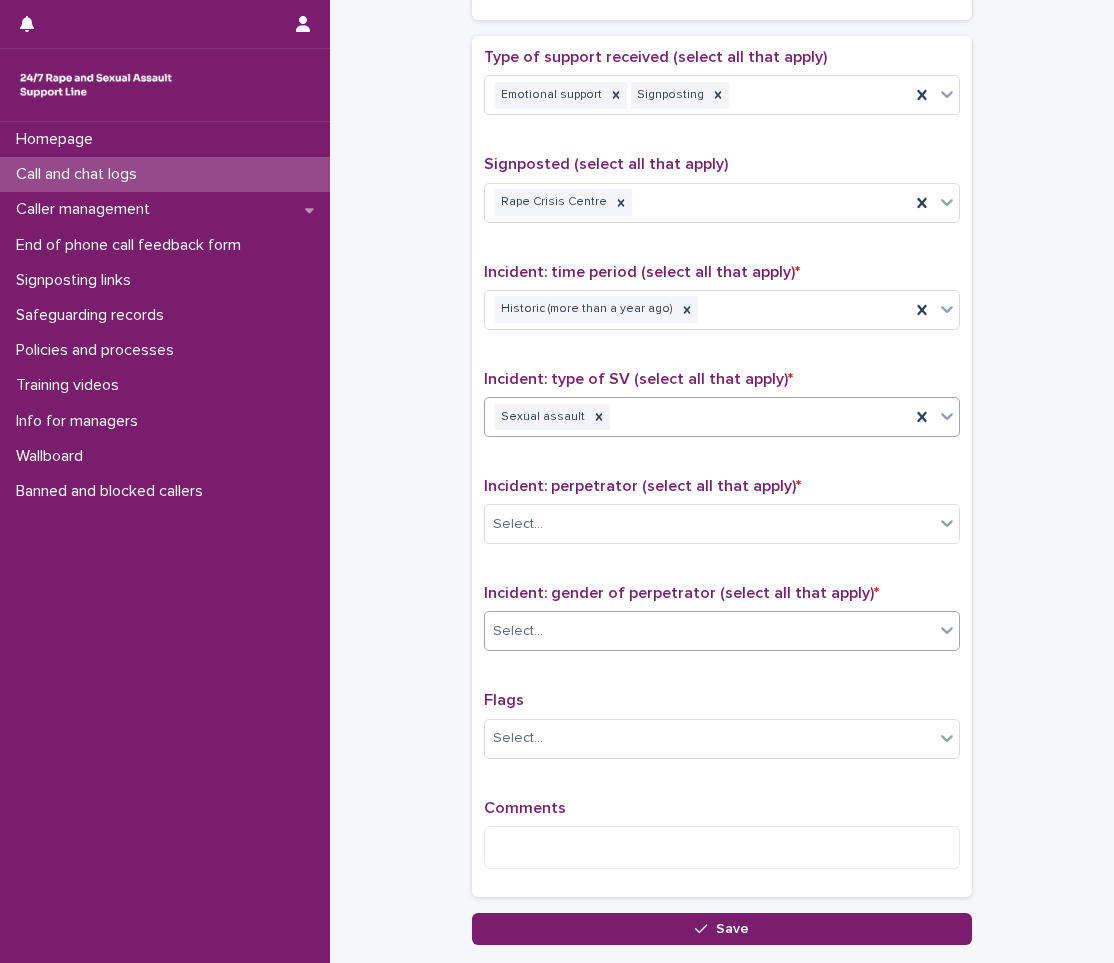scroll, scrollTop: 1261, scrollLeft: 0, axis: vertical 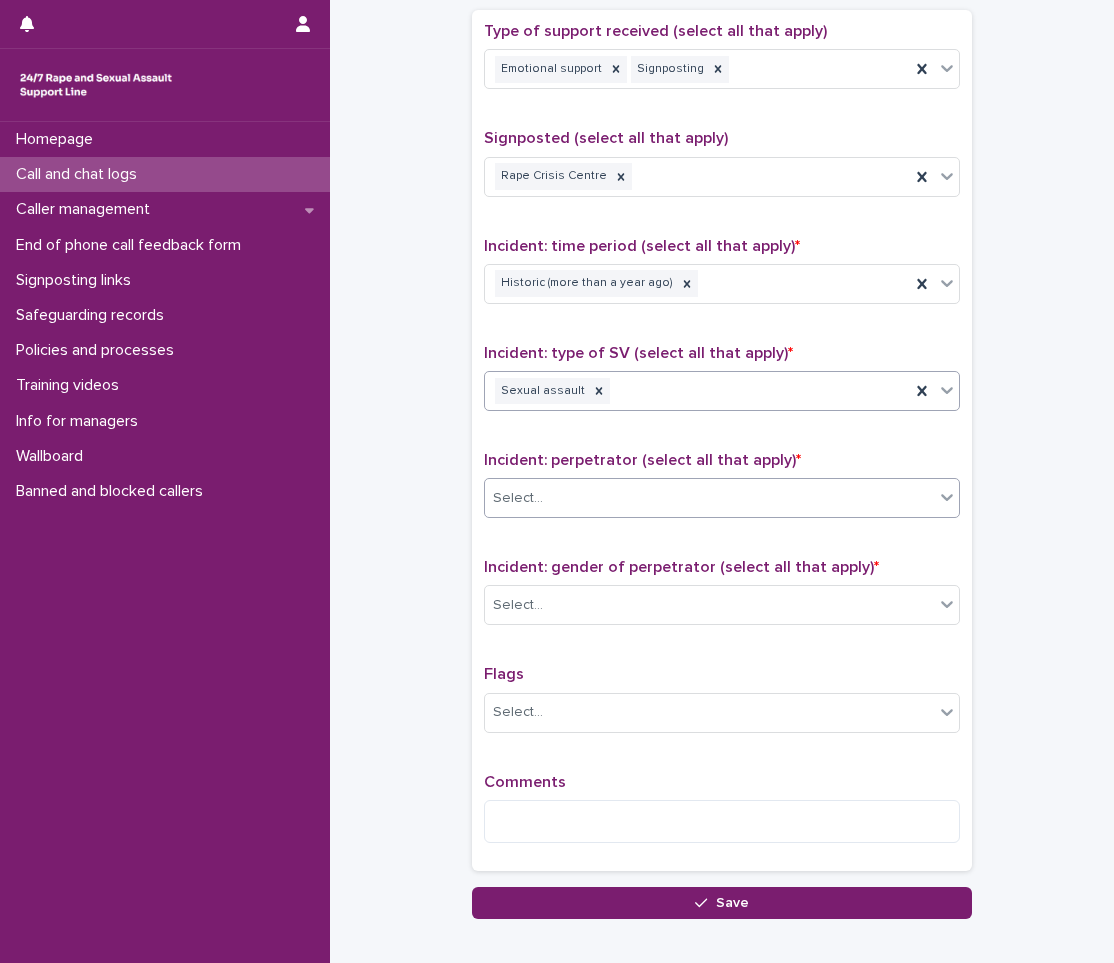 click on "Select..." at bounding box center (709, 498) 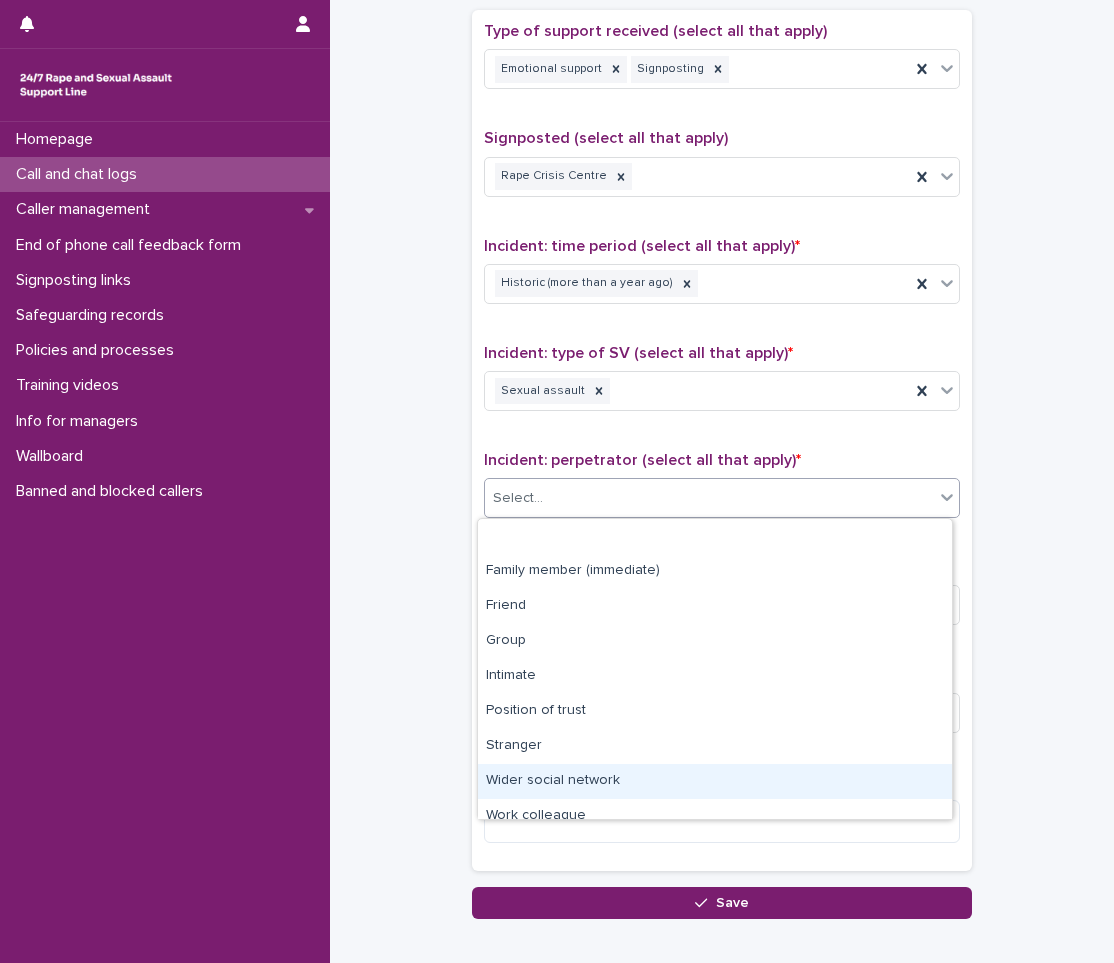 scroll, scrollTop: 85, scrollLeft: 0, axis: vertical 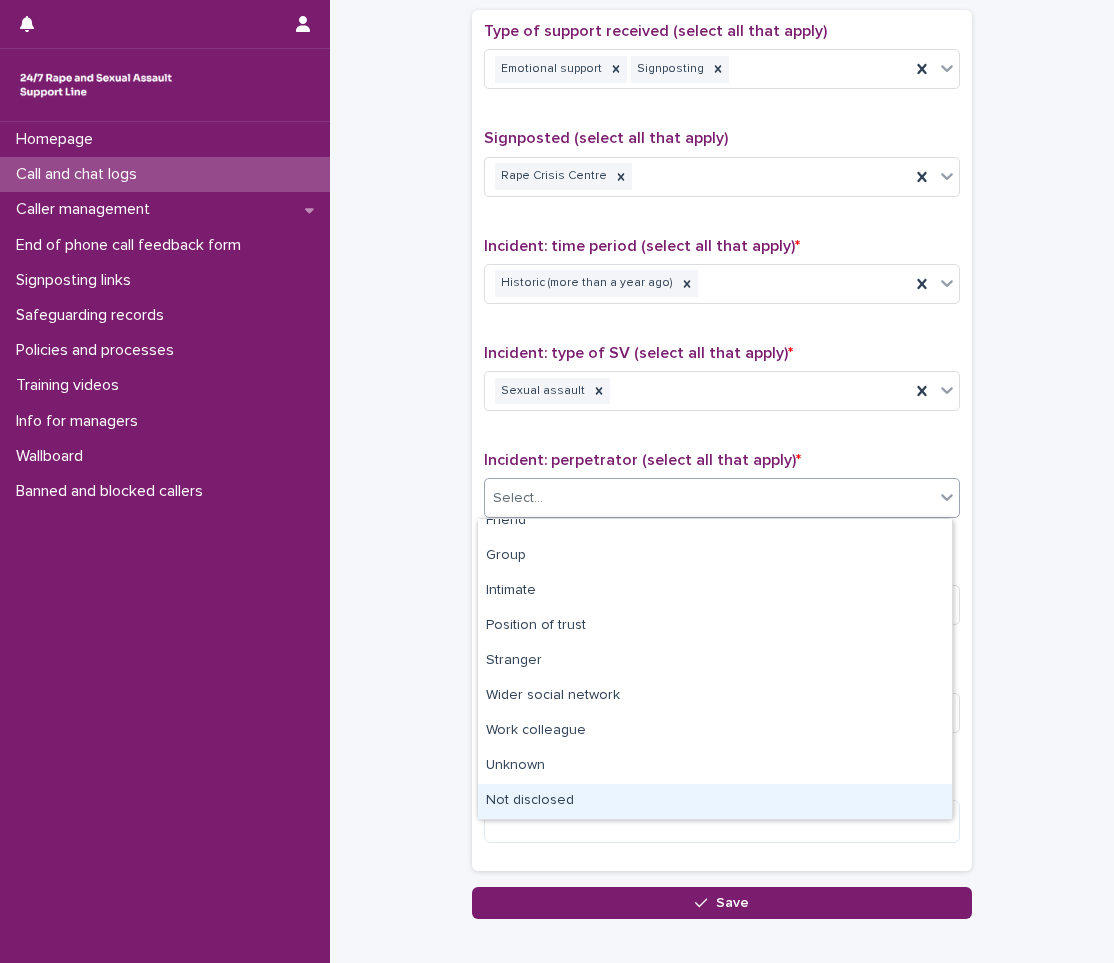 click on "Not disclosed" at bounding box center [715, 801] 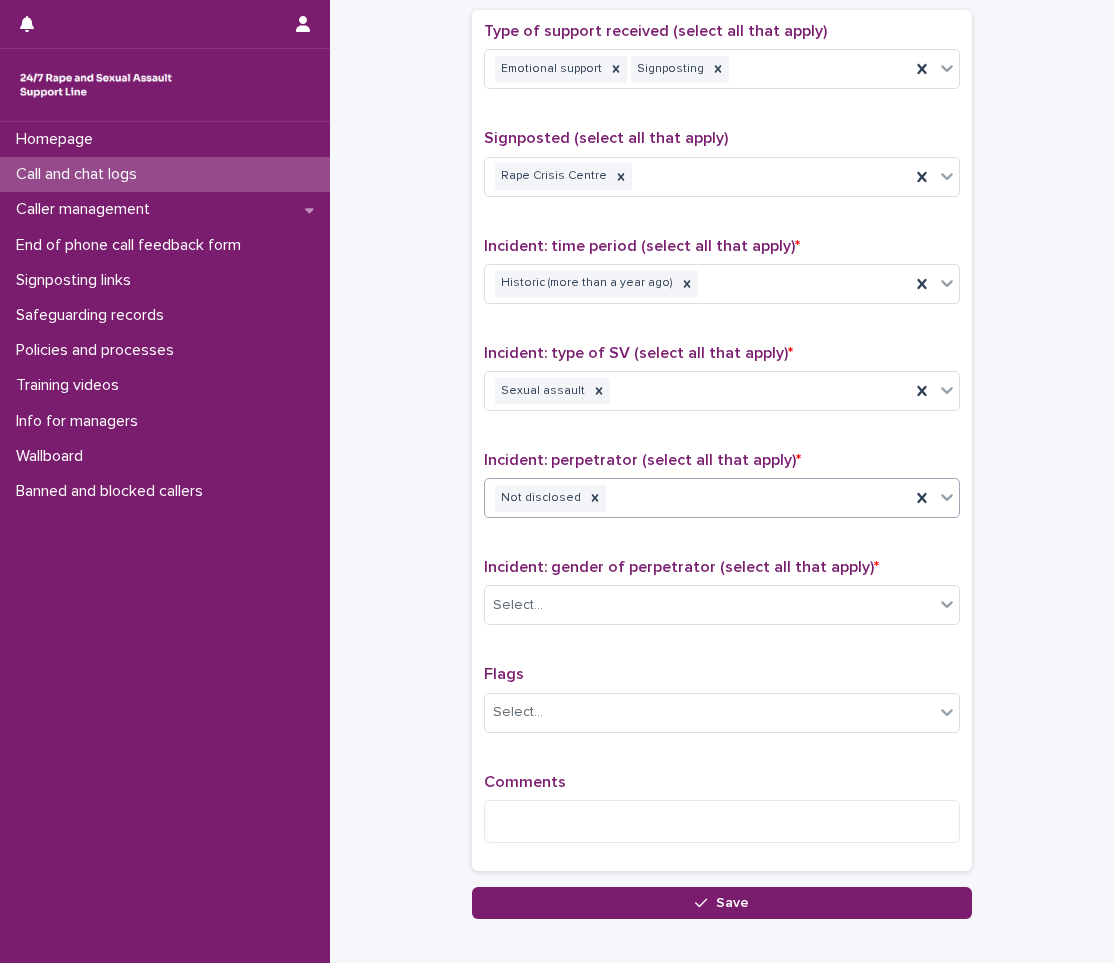click on "Incident: gender of perpetrator (select all that apply) * Select..." at bounding box center [722, 599] 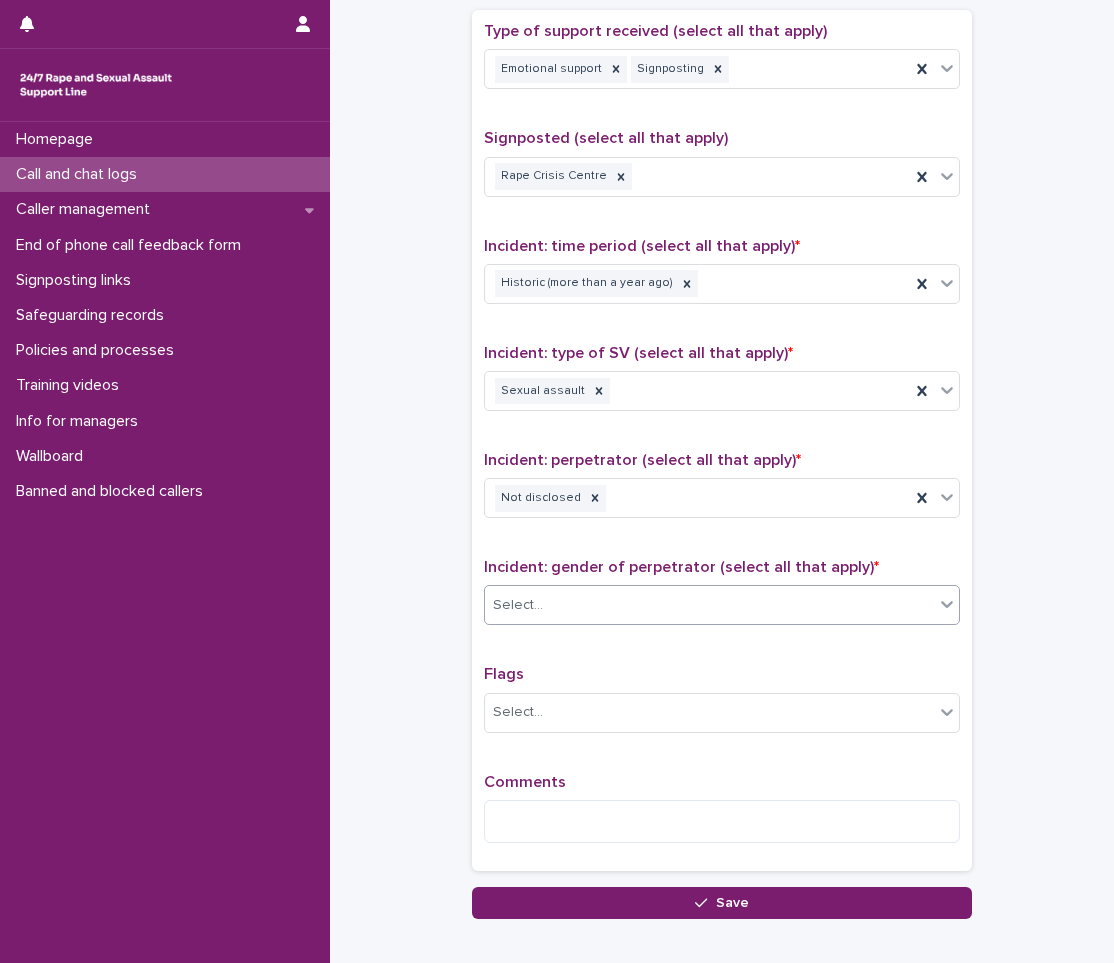 click on "Select..." at bounding box center (709, 605) 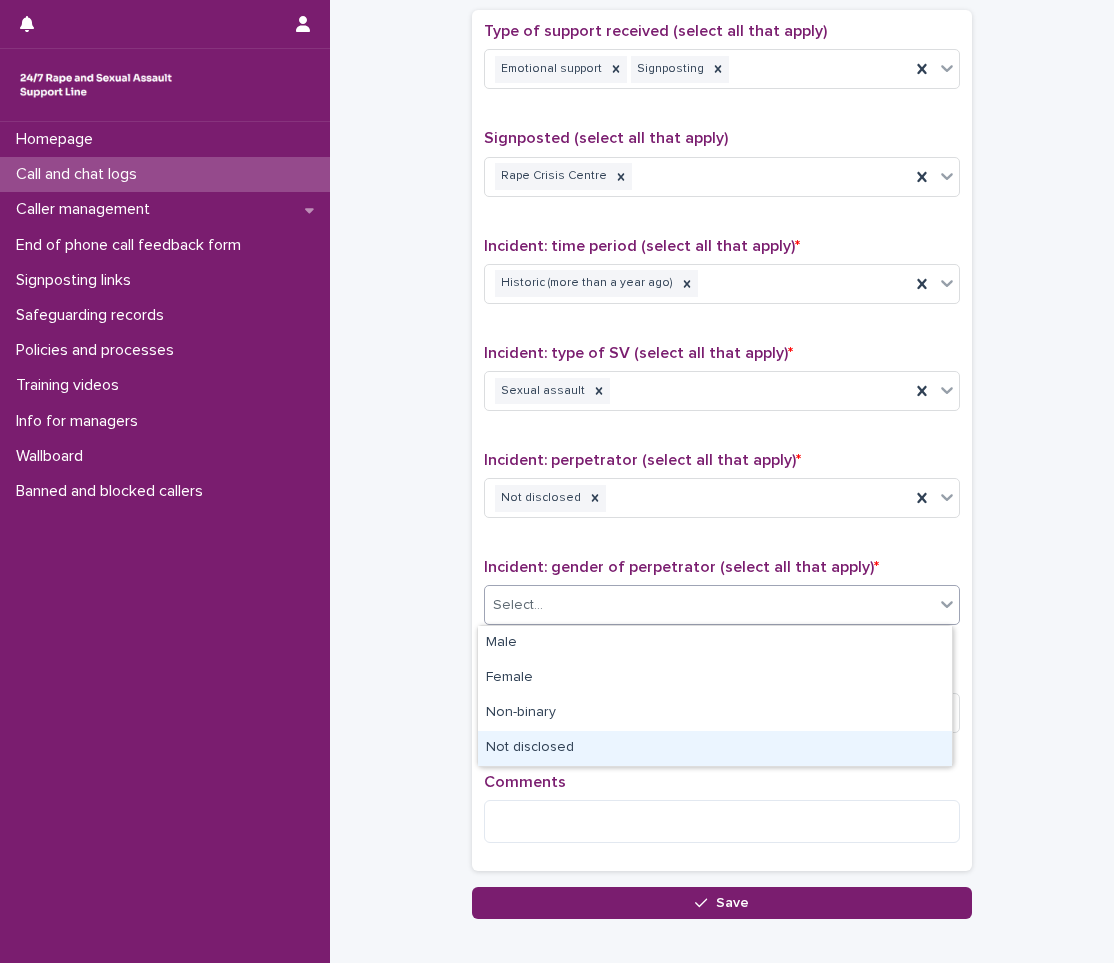 click on "Not disclosed" at bounding box center [715, 748] 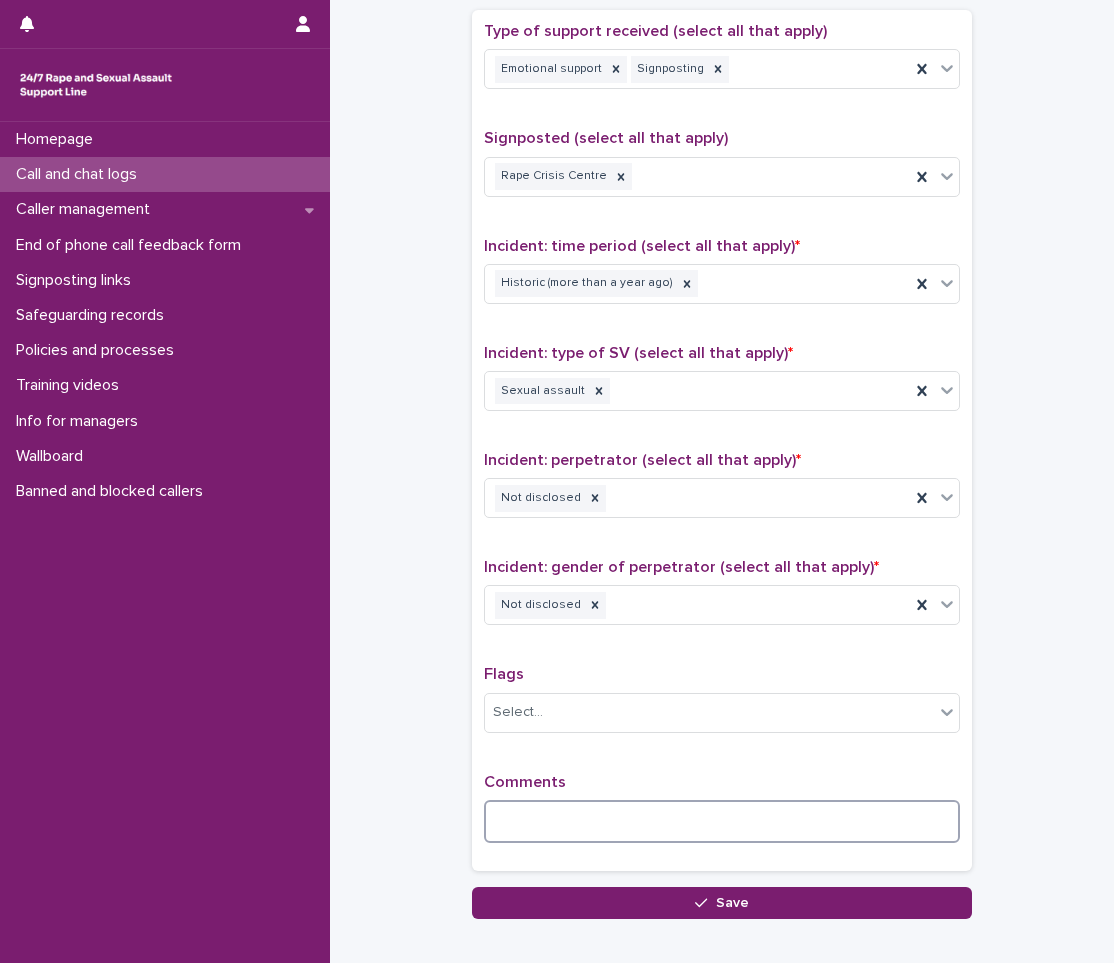 click at bounding box center [722, 821] 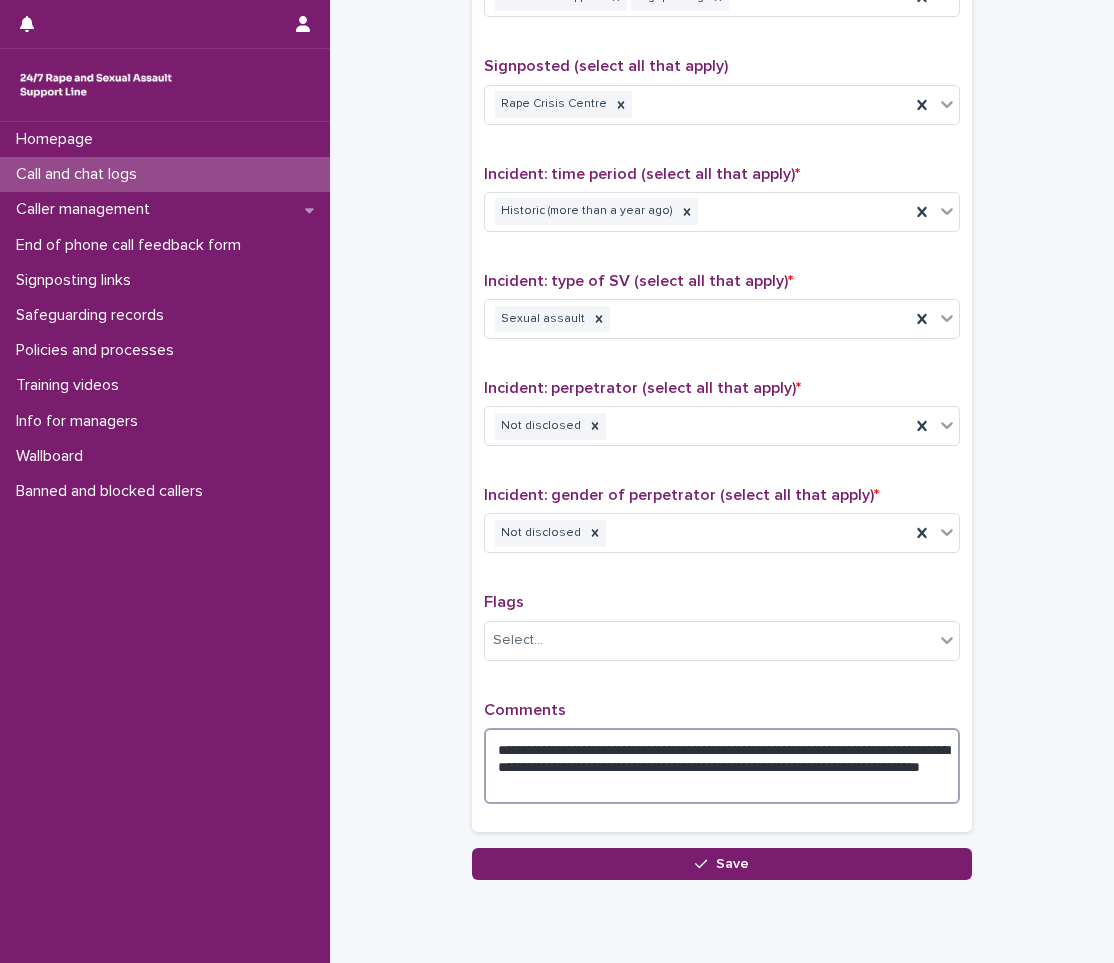 scroll, scrollTop: 1407, scrollLeft: 0, axis: vertical 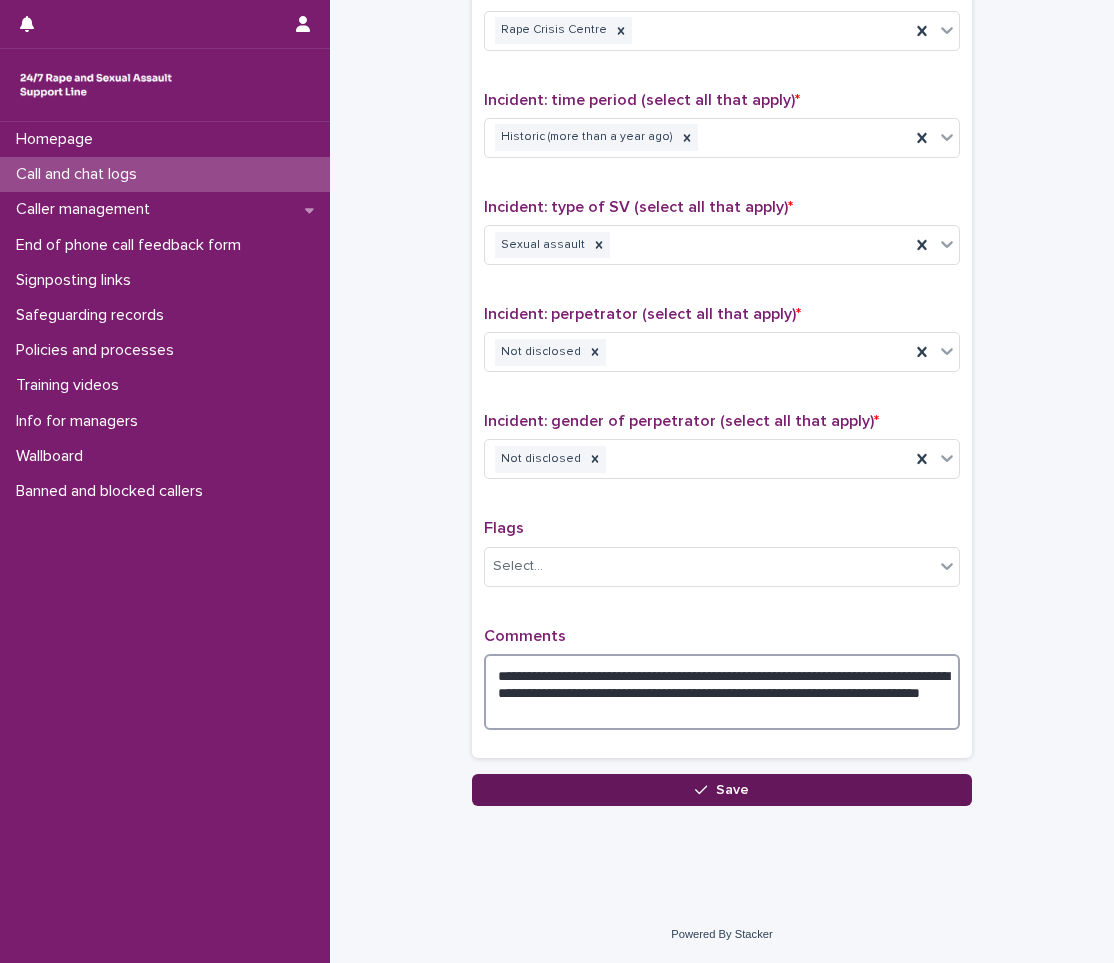 type on "**********" 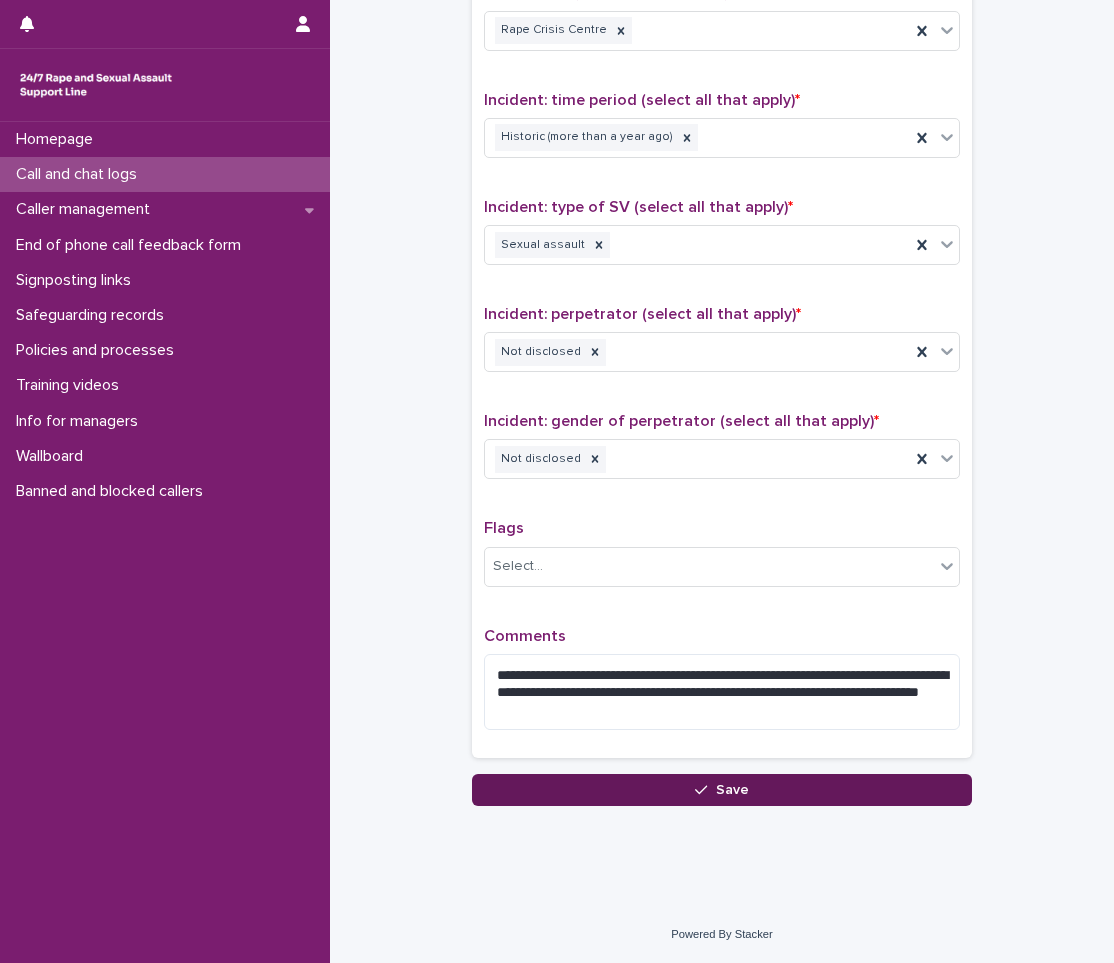 click on "Save" at bounding box center (722, 790) 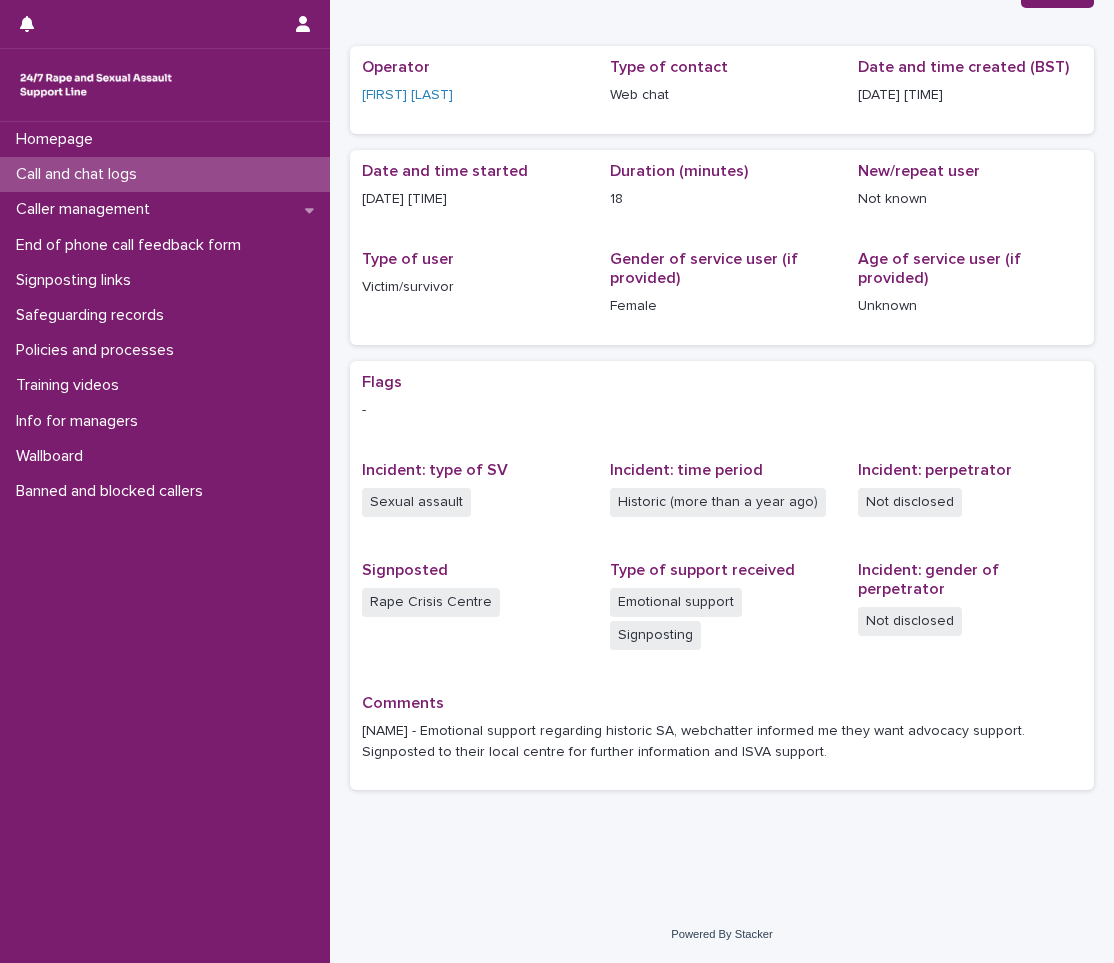 scroll, scrollTop: 74, scrollLeft: 0, axis: vertical 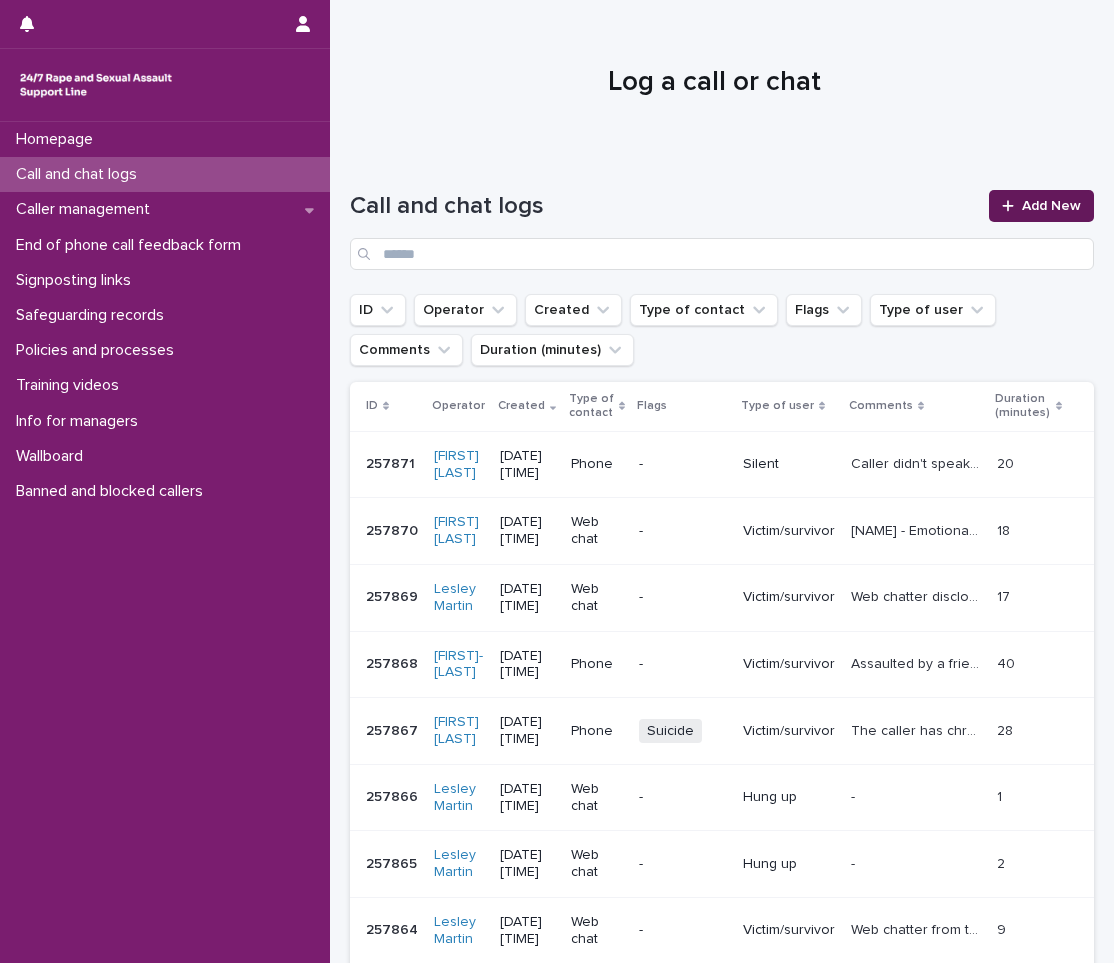 click on "Add New" at bounding box center (1051, 206) 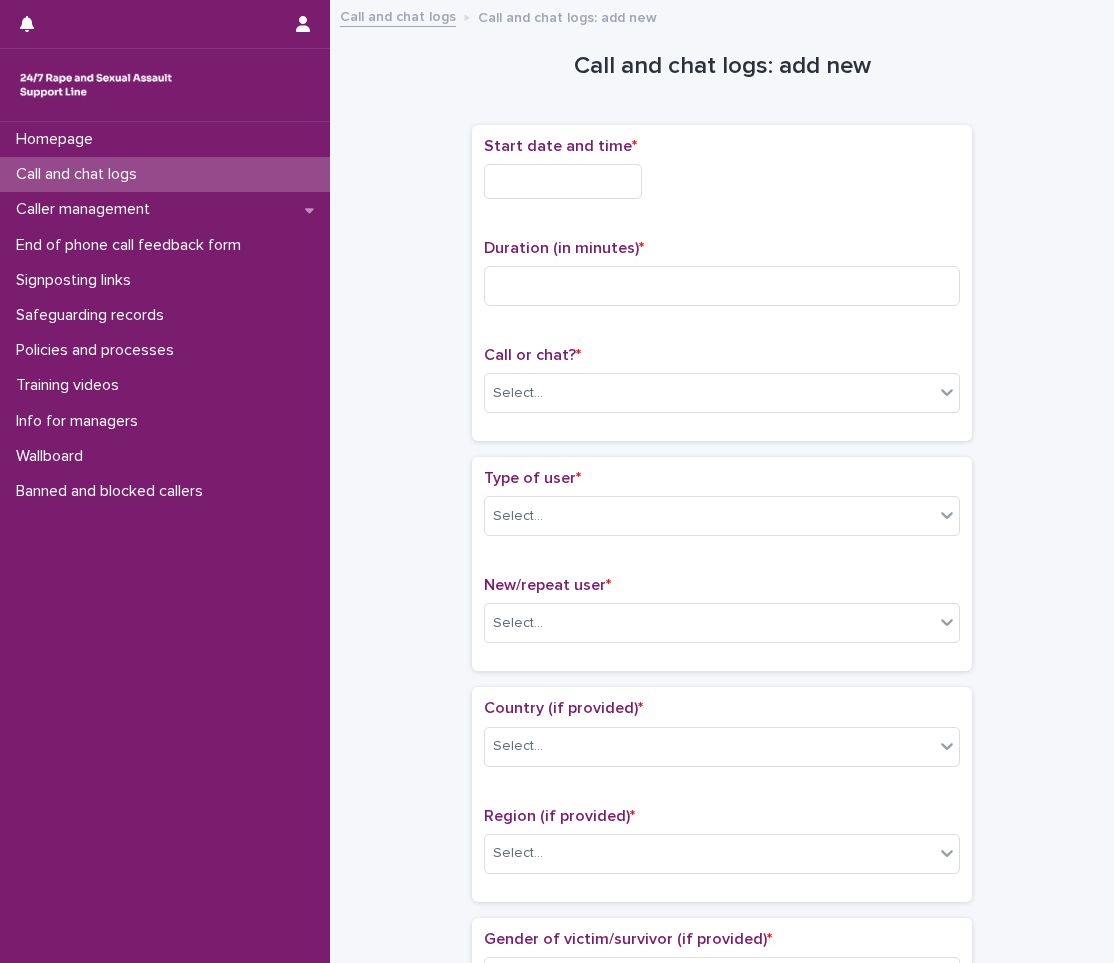 click at bounding box center (563, 181) 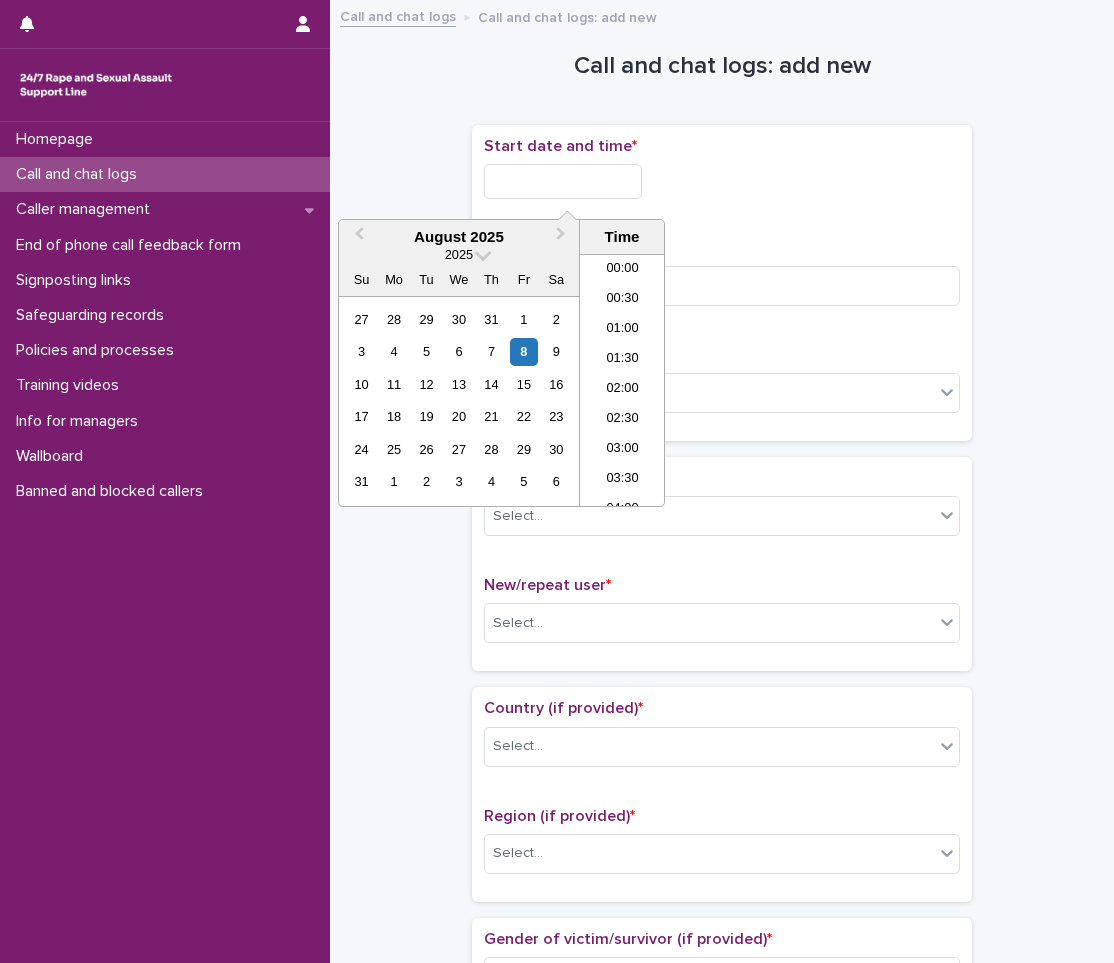 scroll, scrollTop: 1120, scrollLeft: 0, axis: vertical 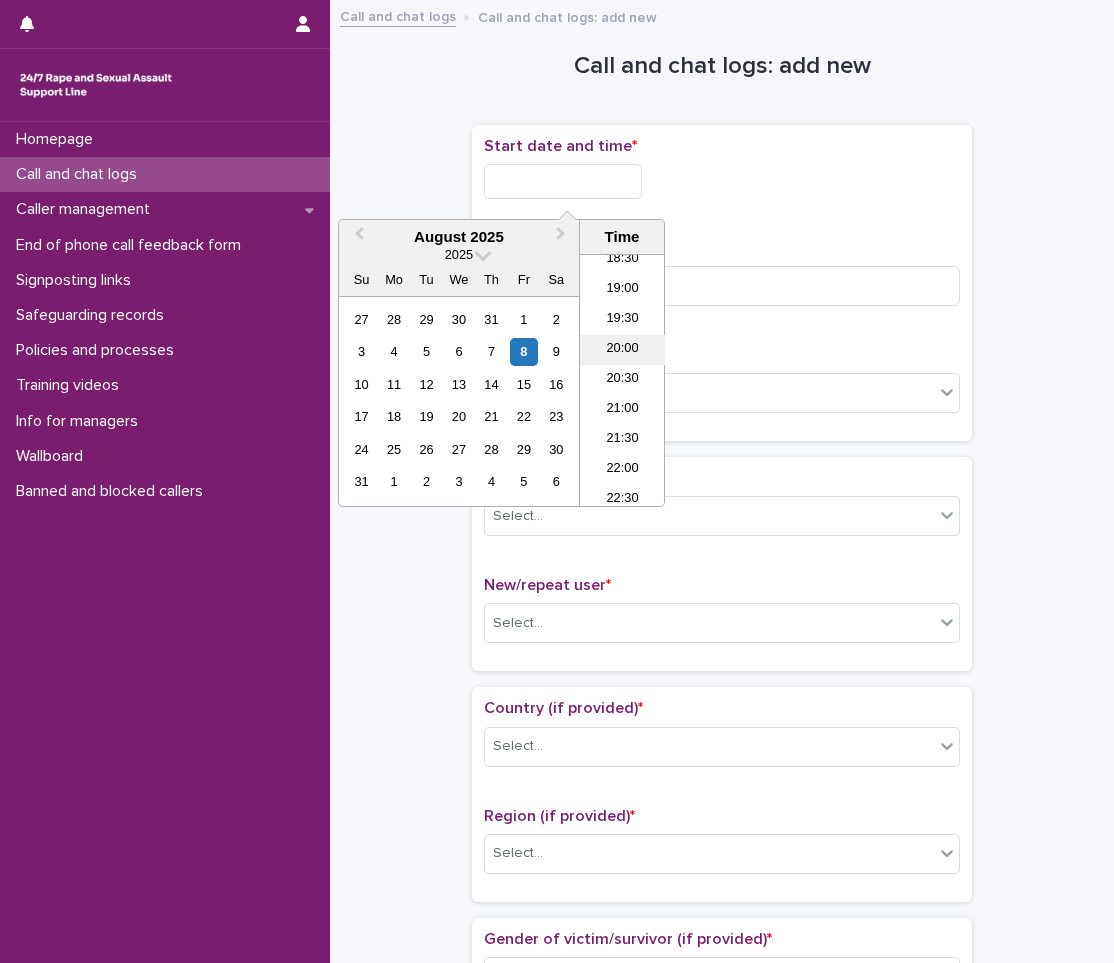 click on "20:00" at bounding box center (622, 350) 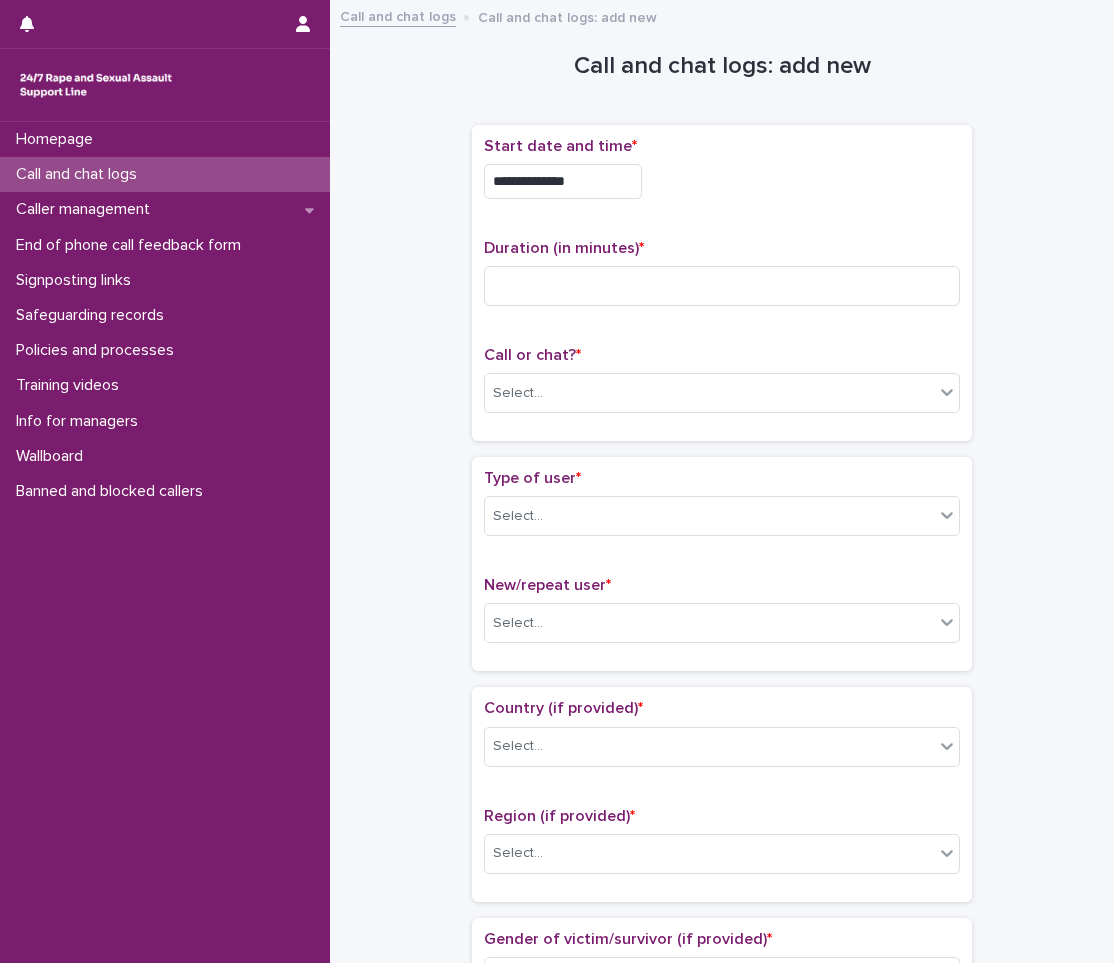 click on "**********" at bounding box center (563, 181) 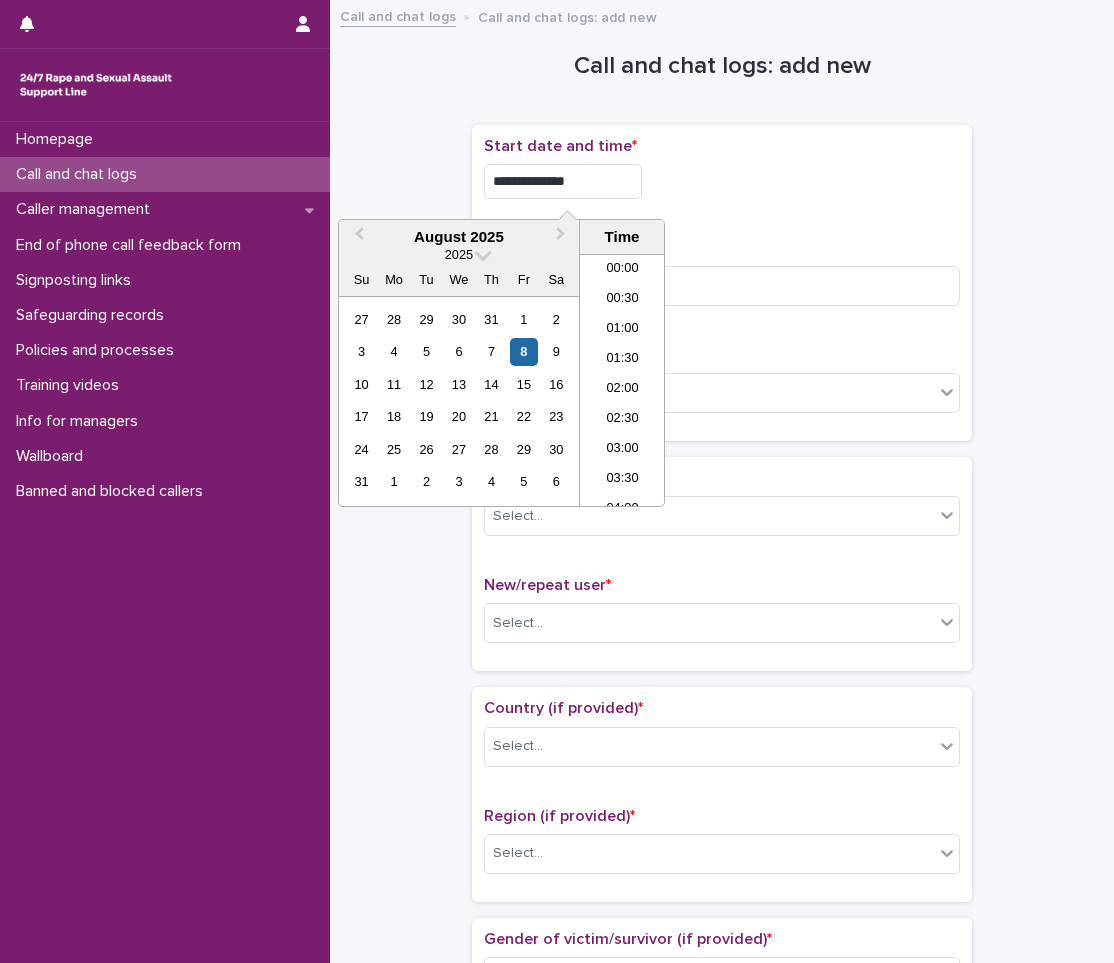 scroll, scrollTop: 1090, scrollLeft: 0, axis: vertical 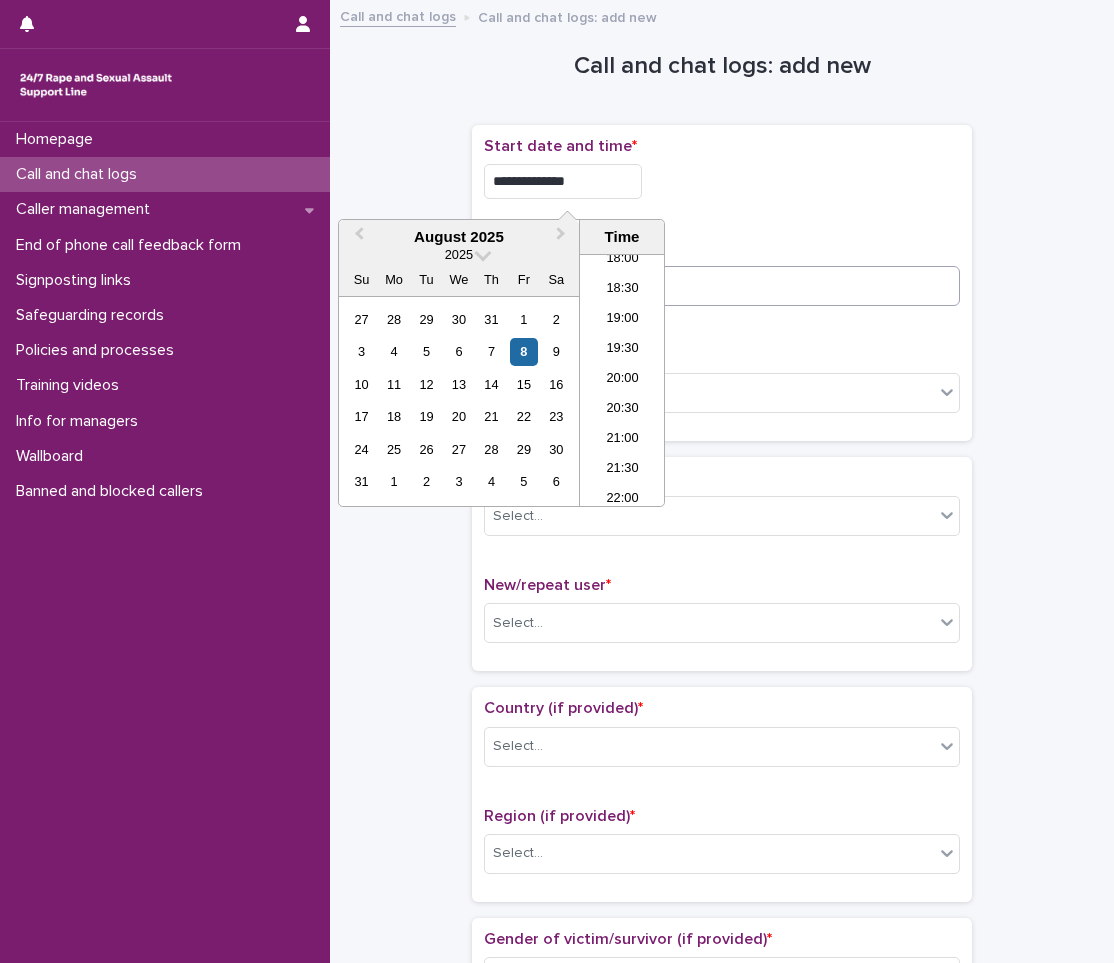 type on "**********" 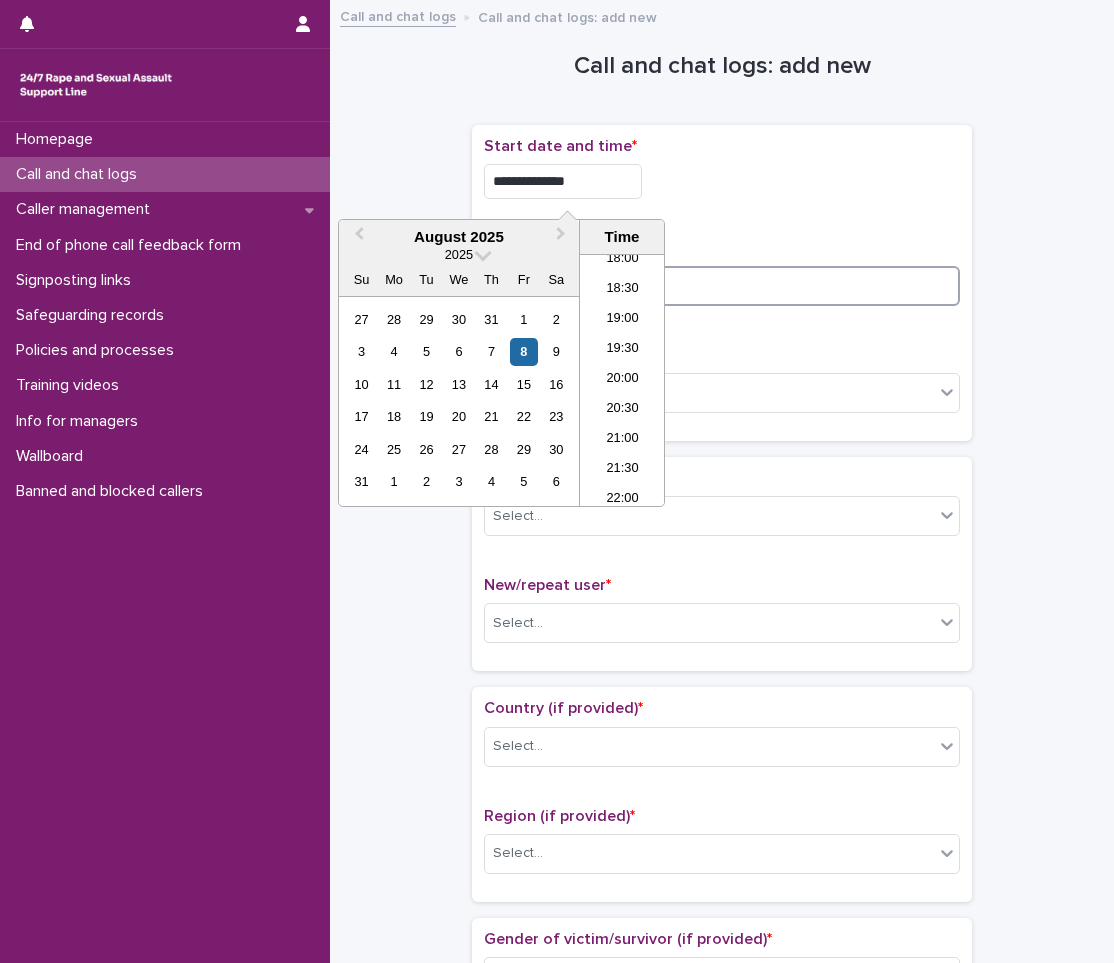 click at bounding box center [722, 286] 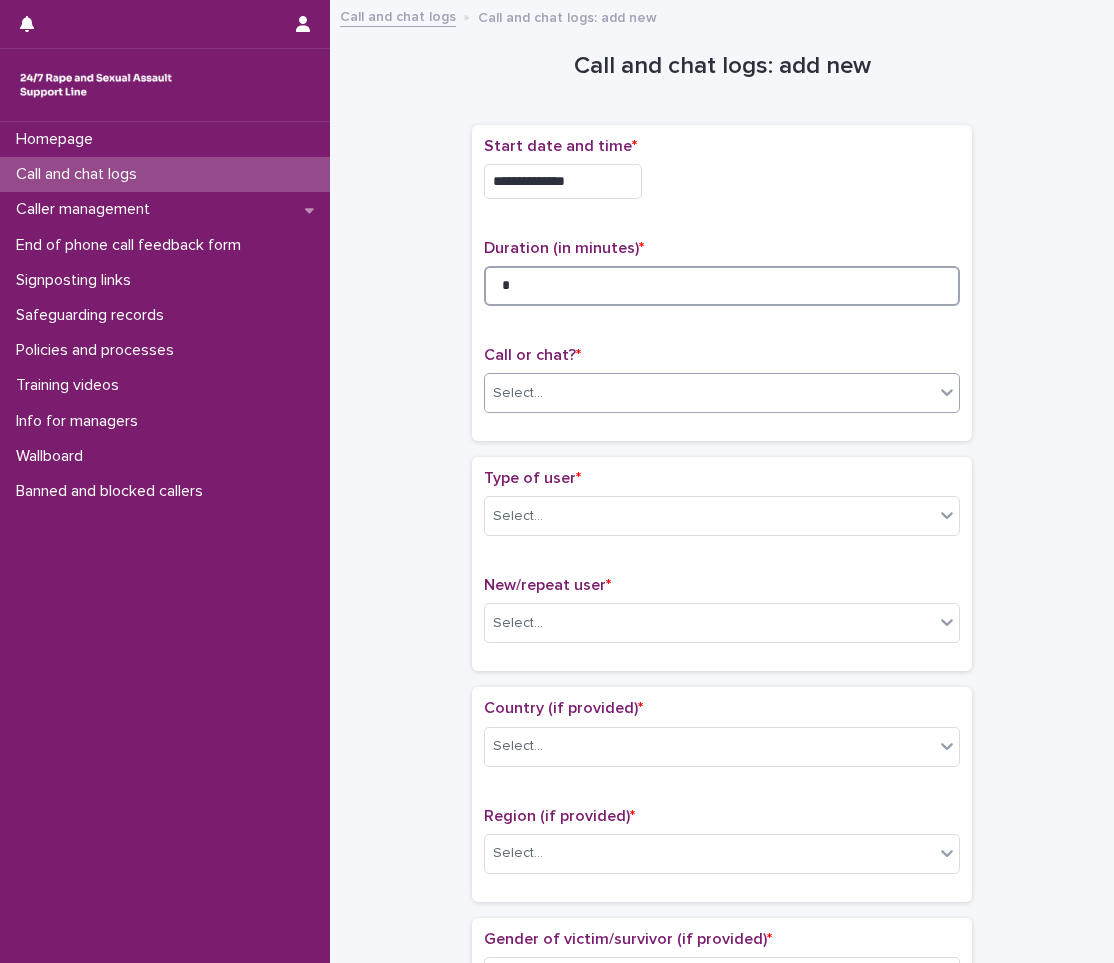 type on "*" 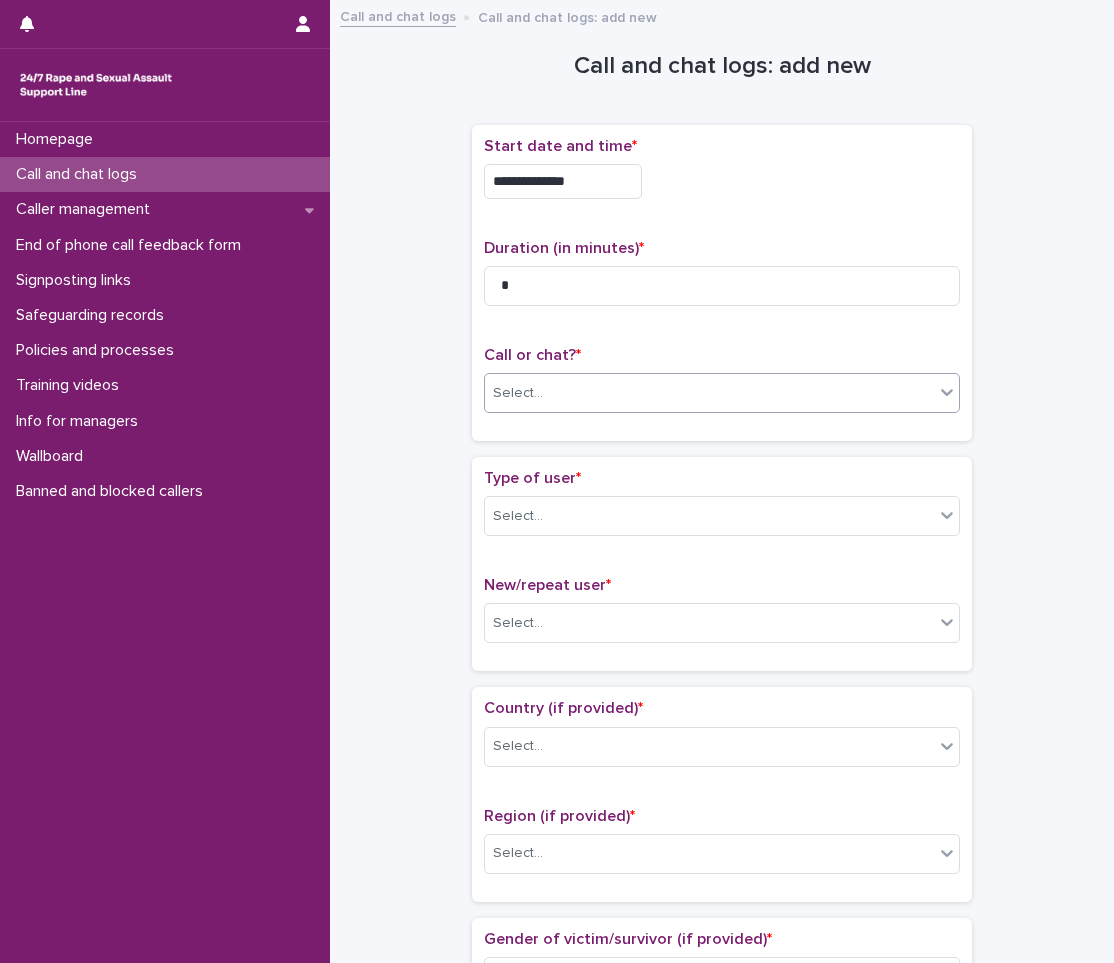 click on "Select..." at bounding box center [722, 393] 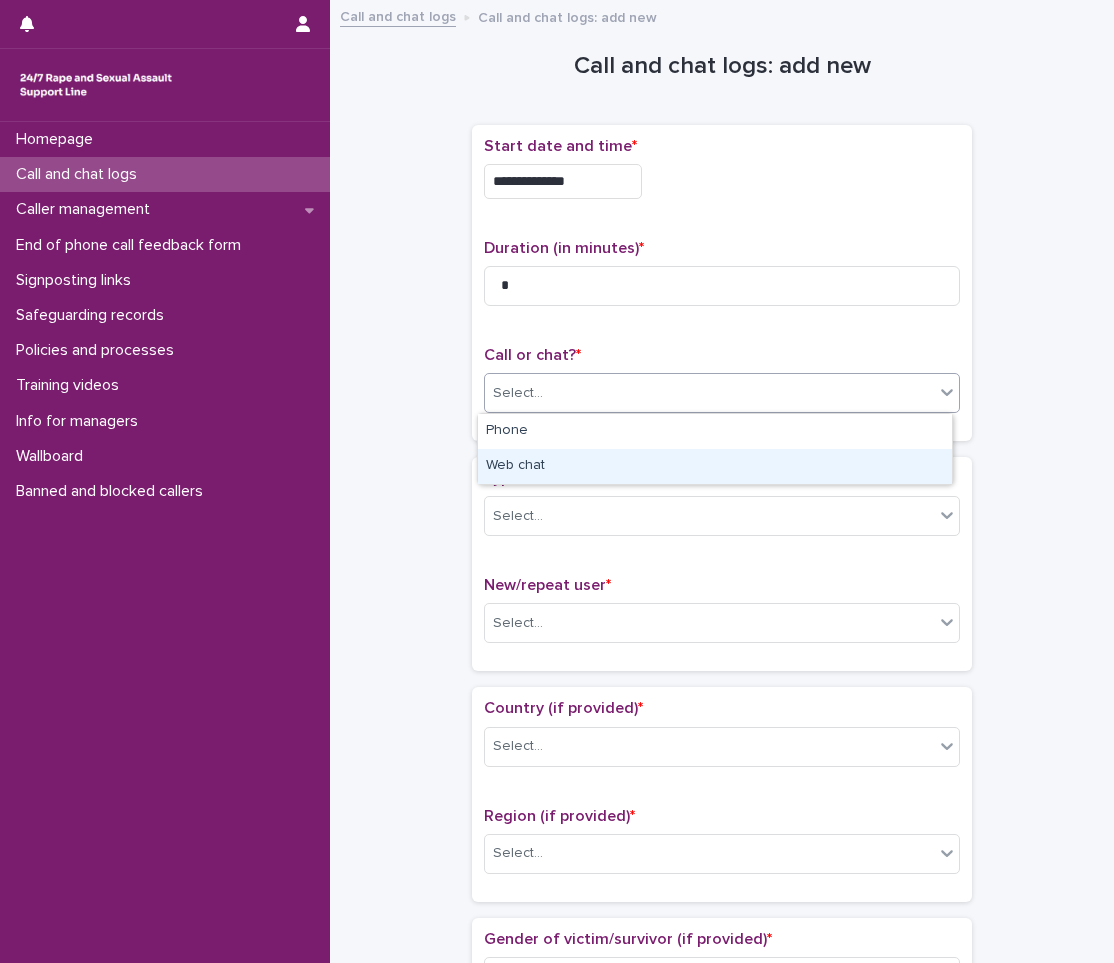 click on "Web chat" at bounding box center [715, 466] 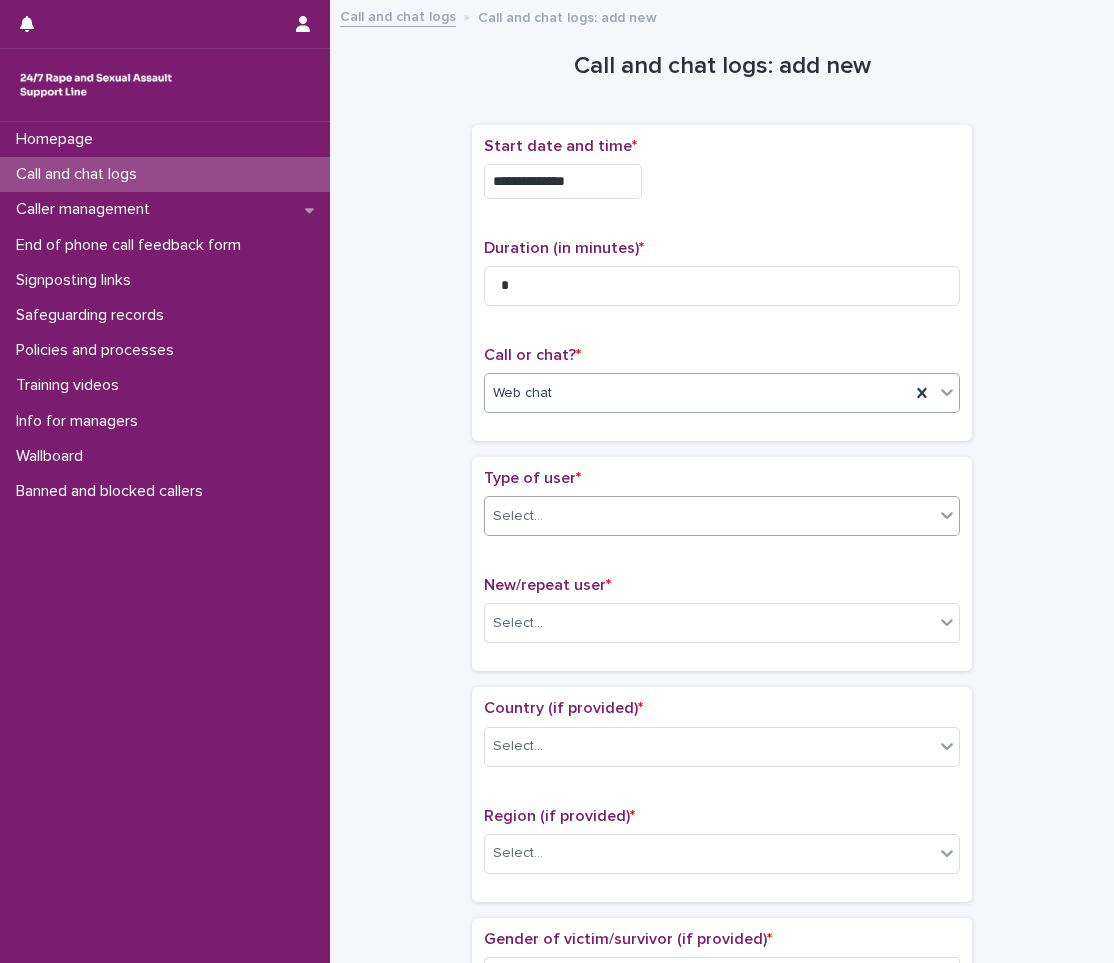 click on "Select..." at bounding box center (518, 516) 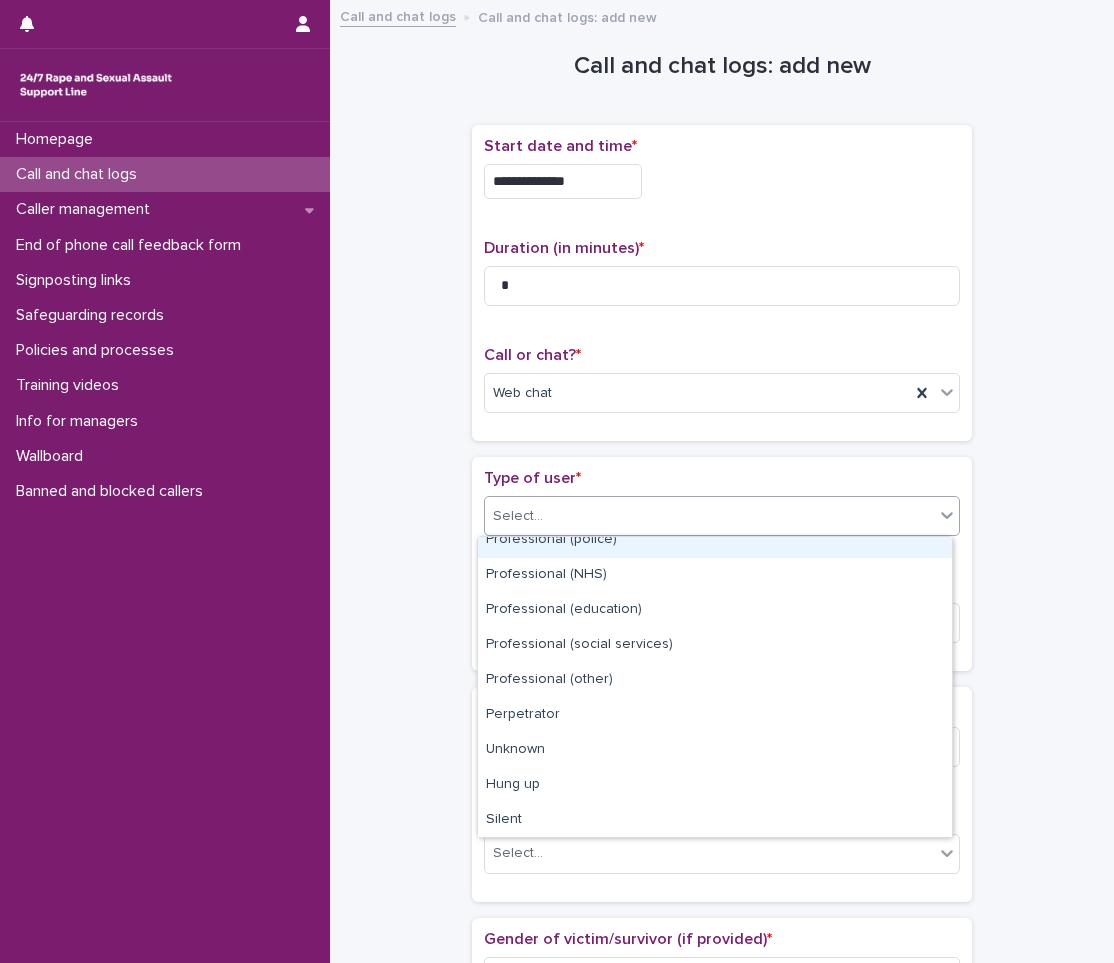scroll, scrollTop: 225, scrollLeft: 0, axis: vertical 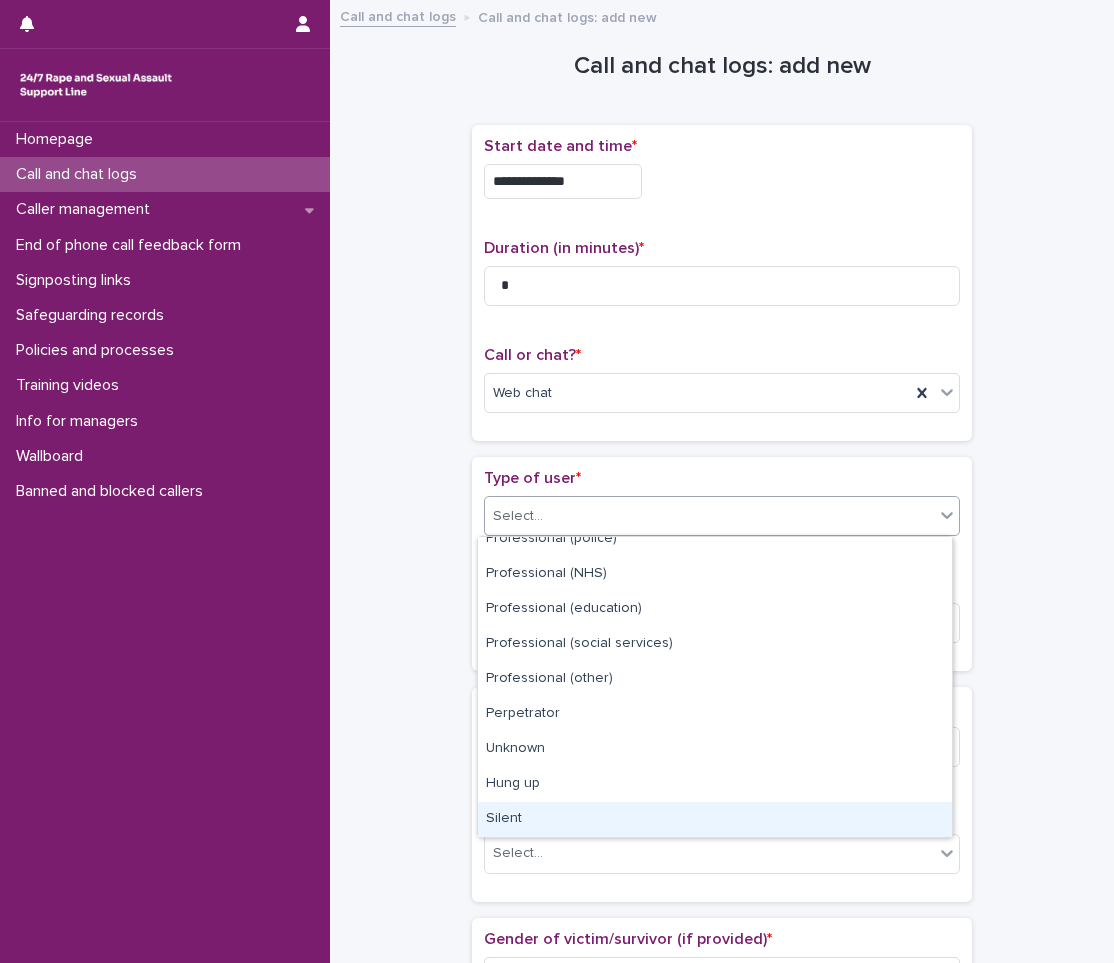drag, startPoint x: 569, startPoint y: 770, endPoint x: 545, endPoint y: 804, distance: 41.617306 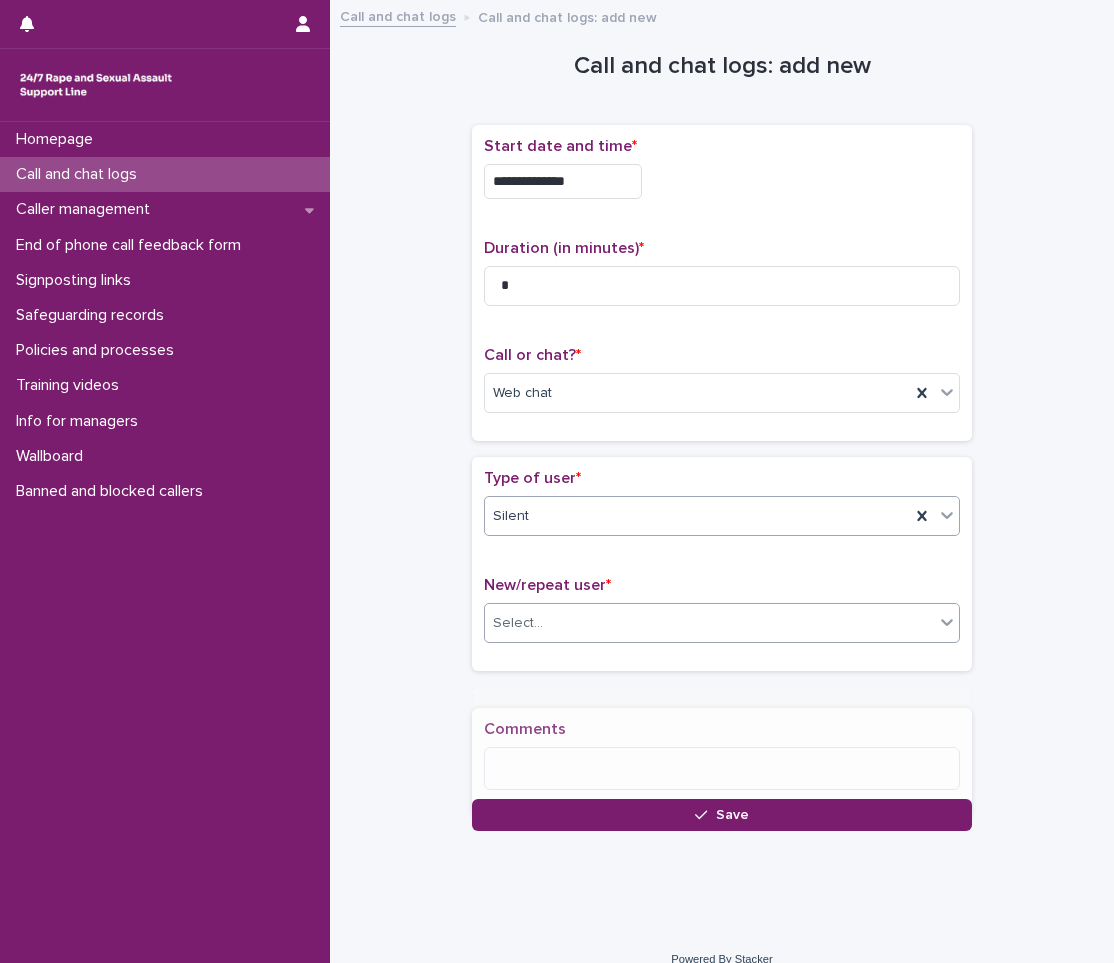 click on "Select..." at bounding box center [709, 623] 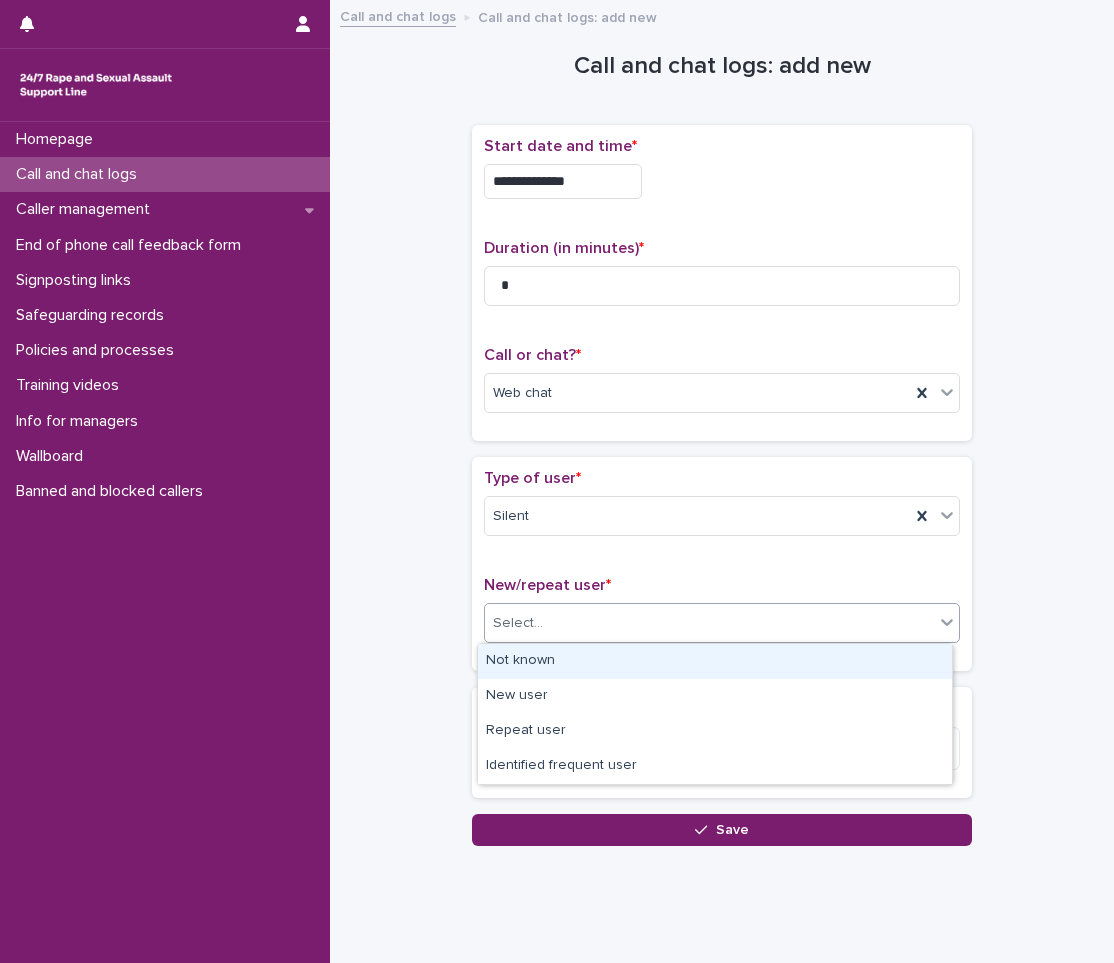 click on "Not known" at bounding box center (715, 661) 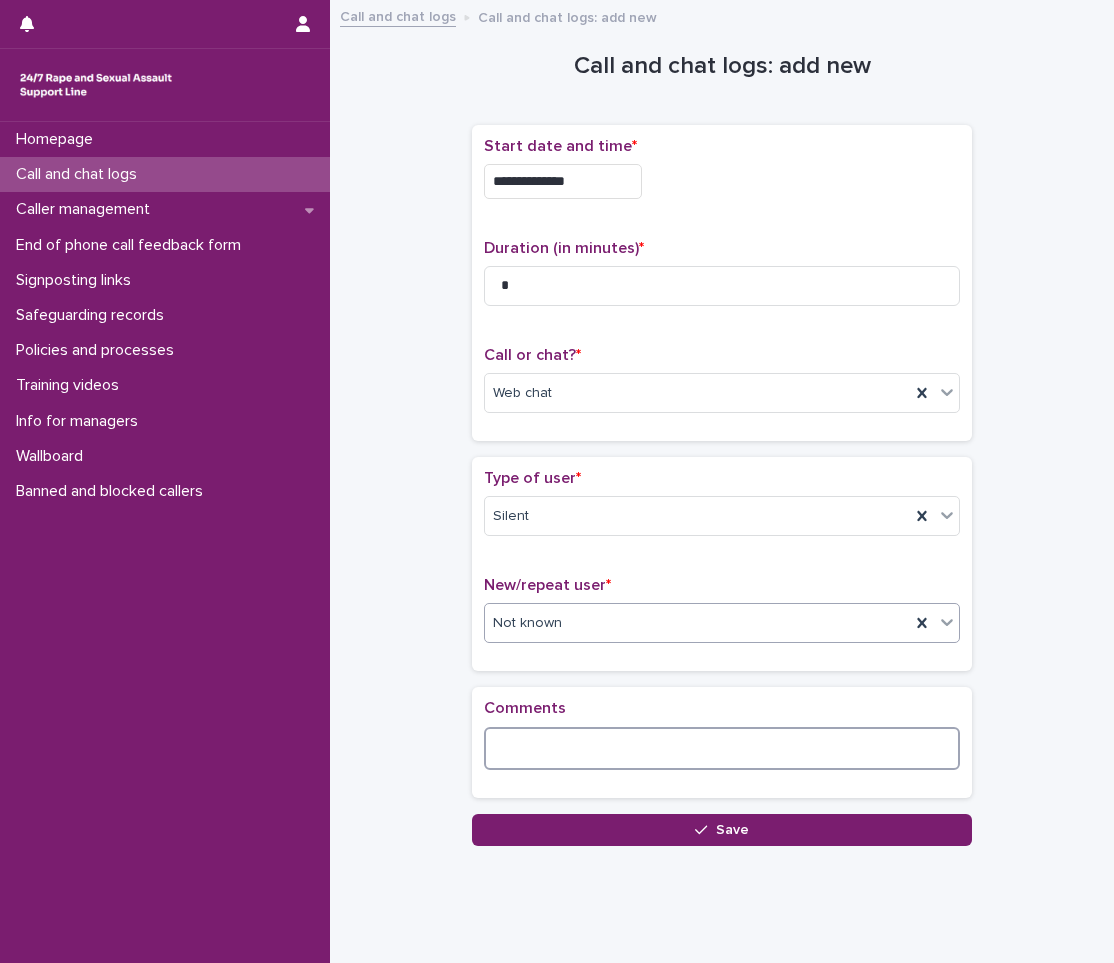 click at bounding box center [722, 748] 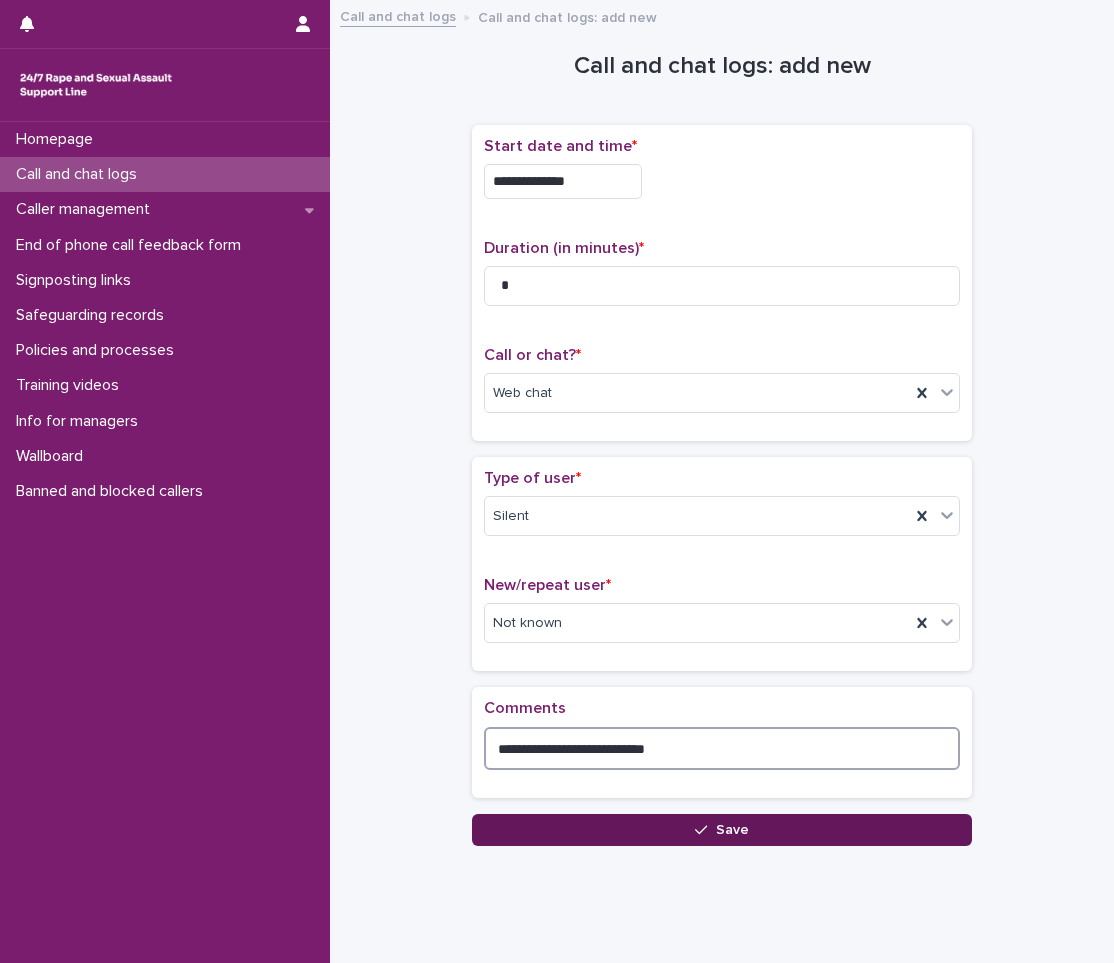 type on "**********" 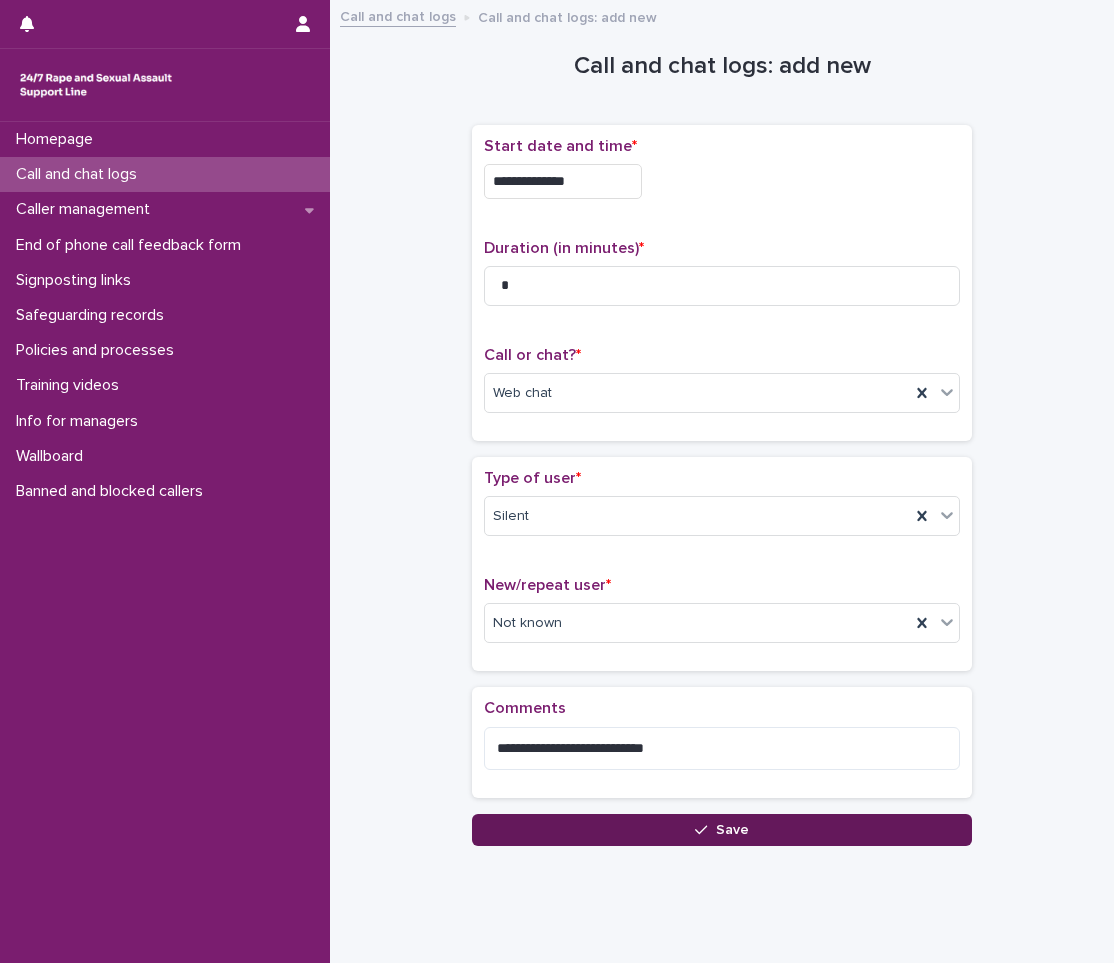 click on "Save" at bounding box center (722, 830) 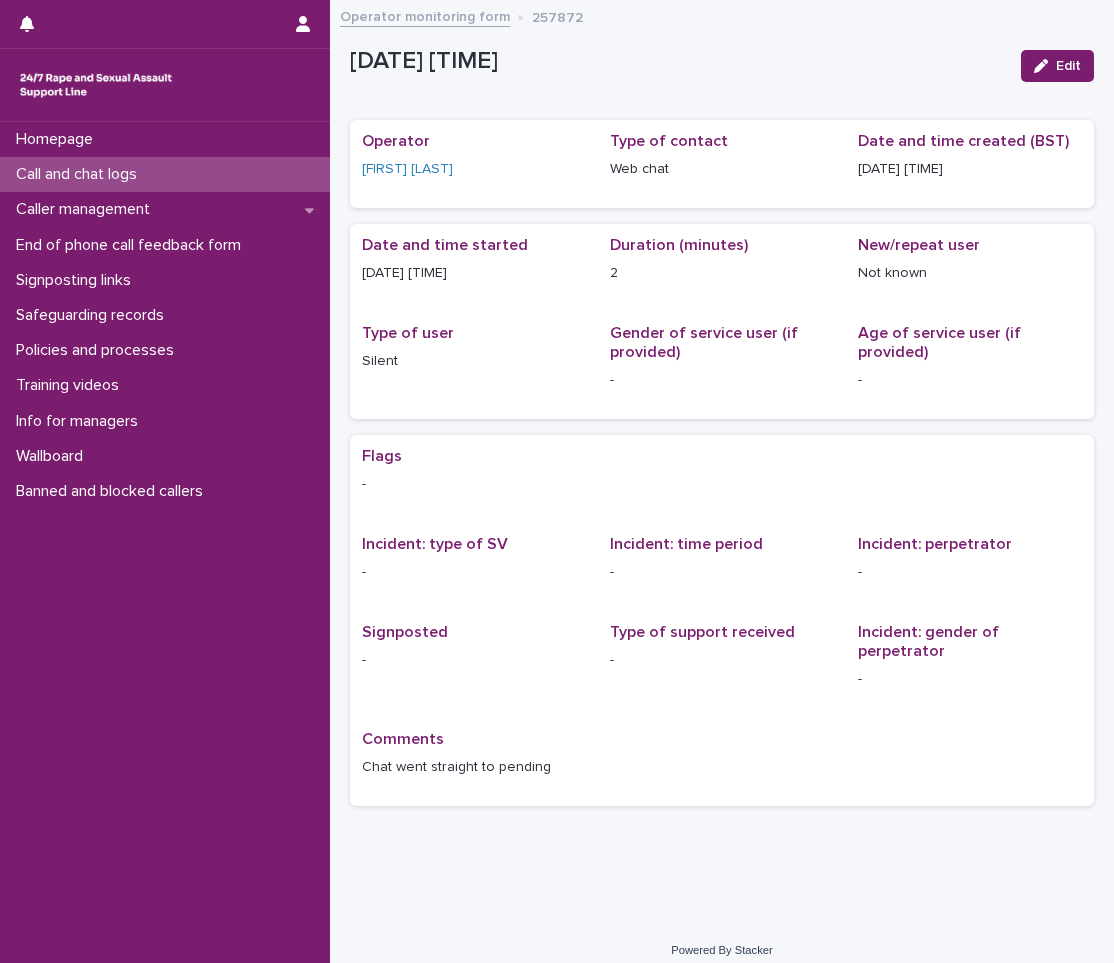 click on "Call and chat logs" at bounding box center [80, 174] 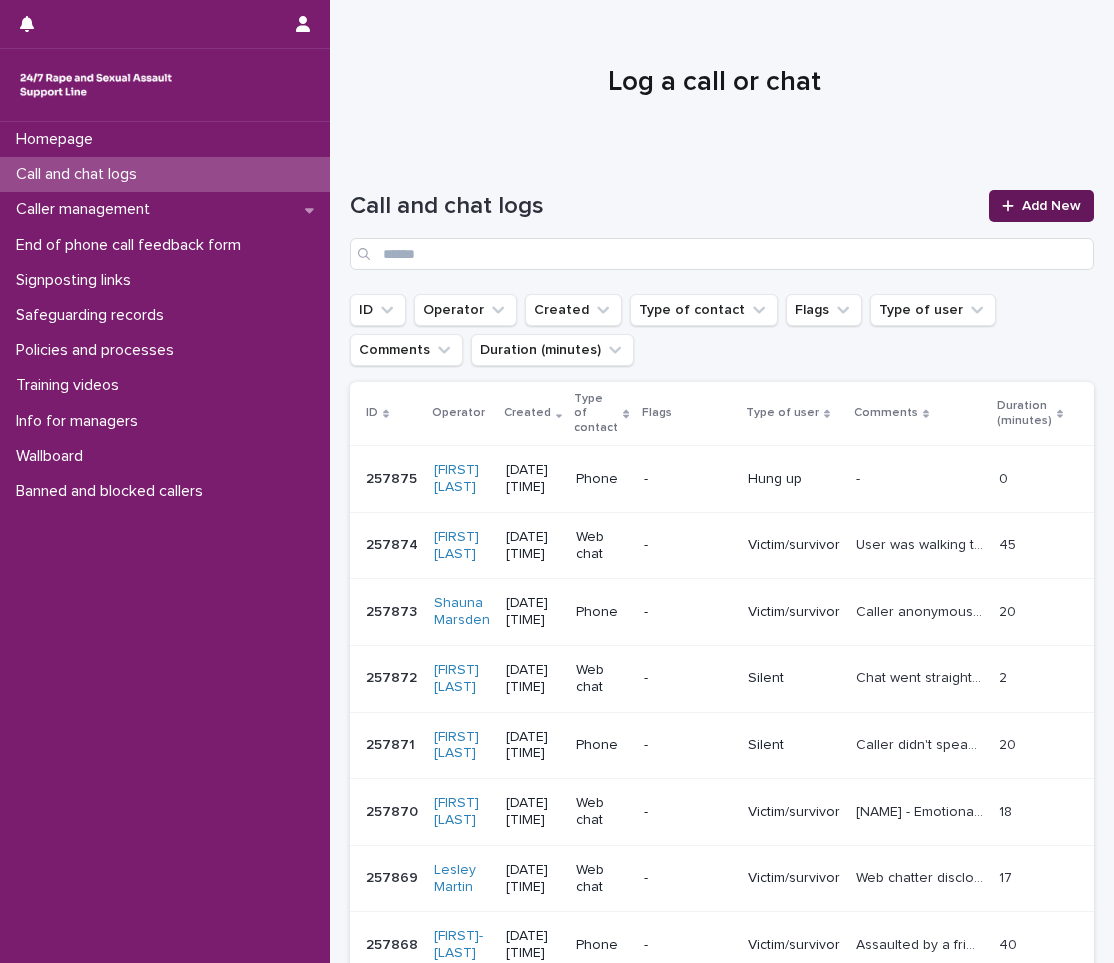 click on "Add New" at bounding box center (1051, 206) 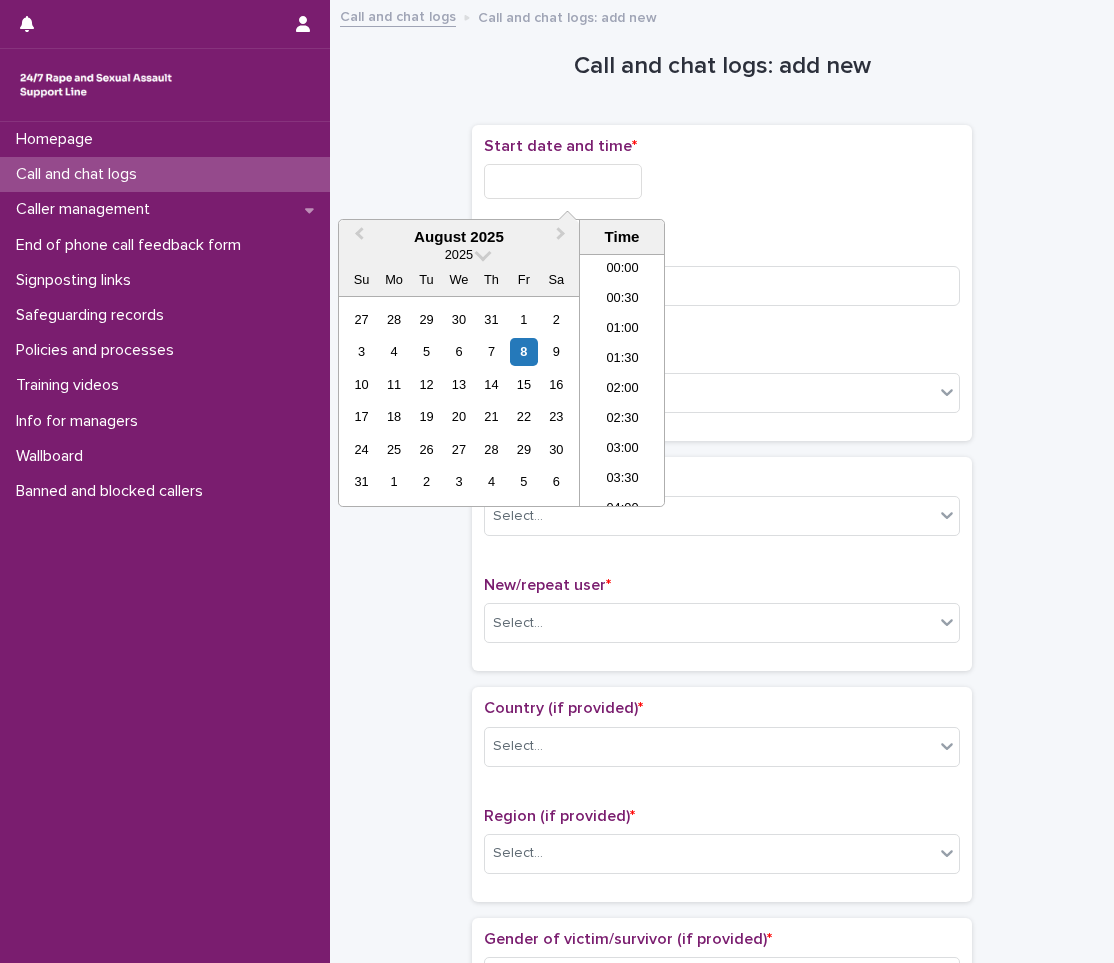 click at bounding box center (563, 181) 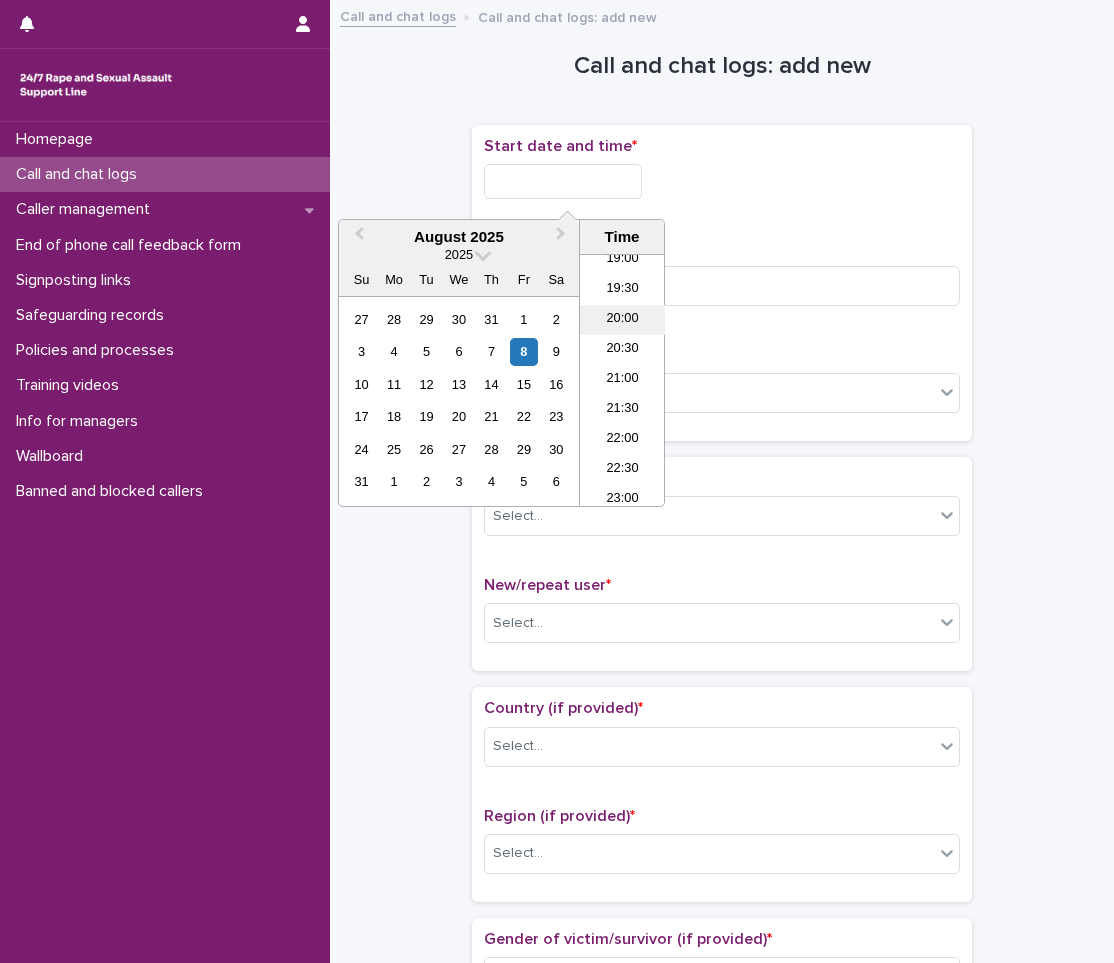 click on "20:00" at bounding box center [622, 320] 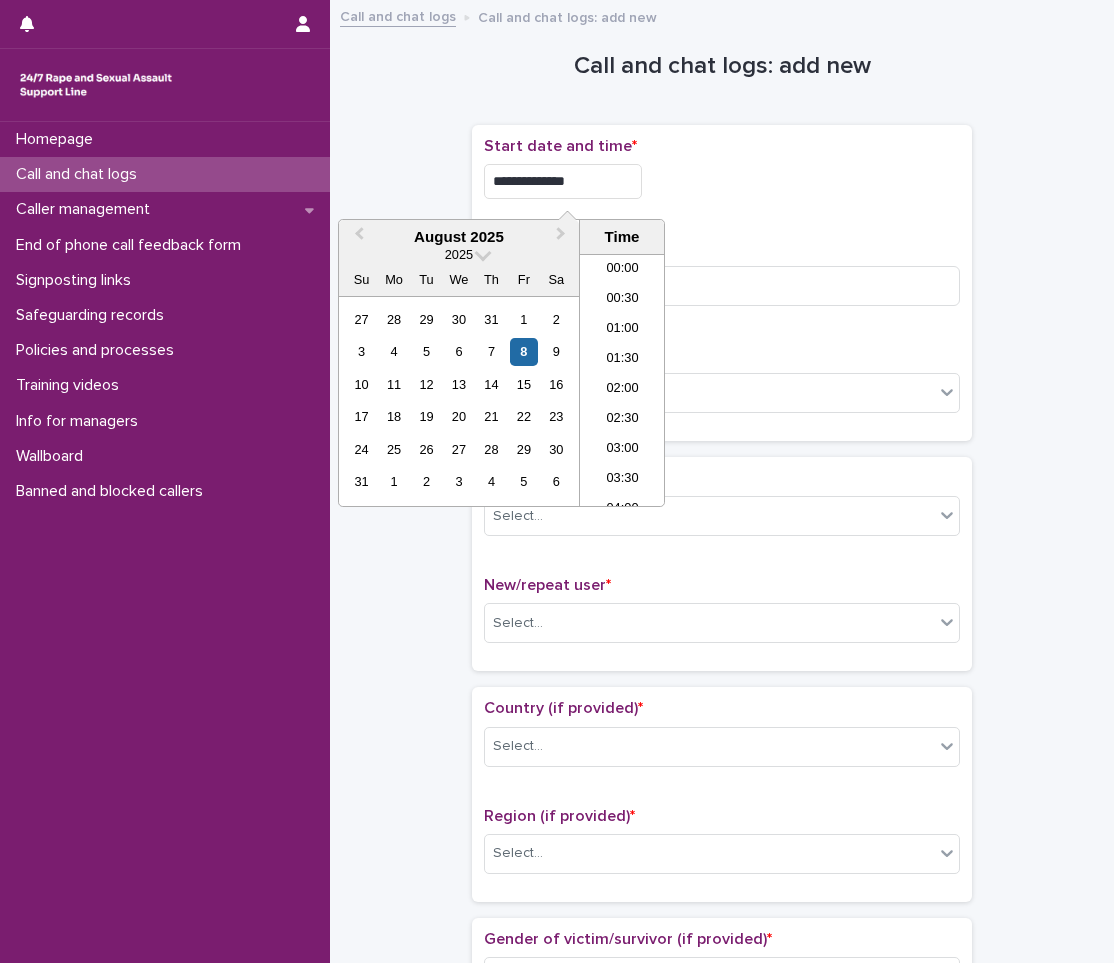 click on "**********" at bounding box center (563, 181) 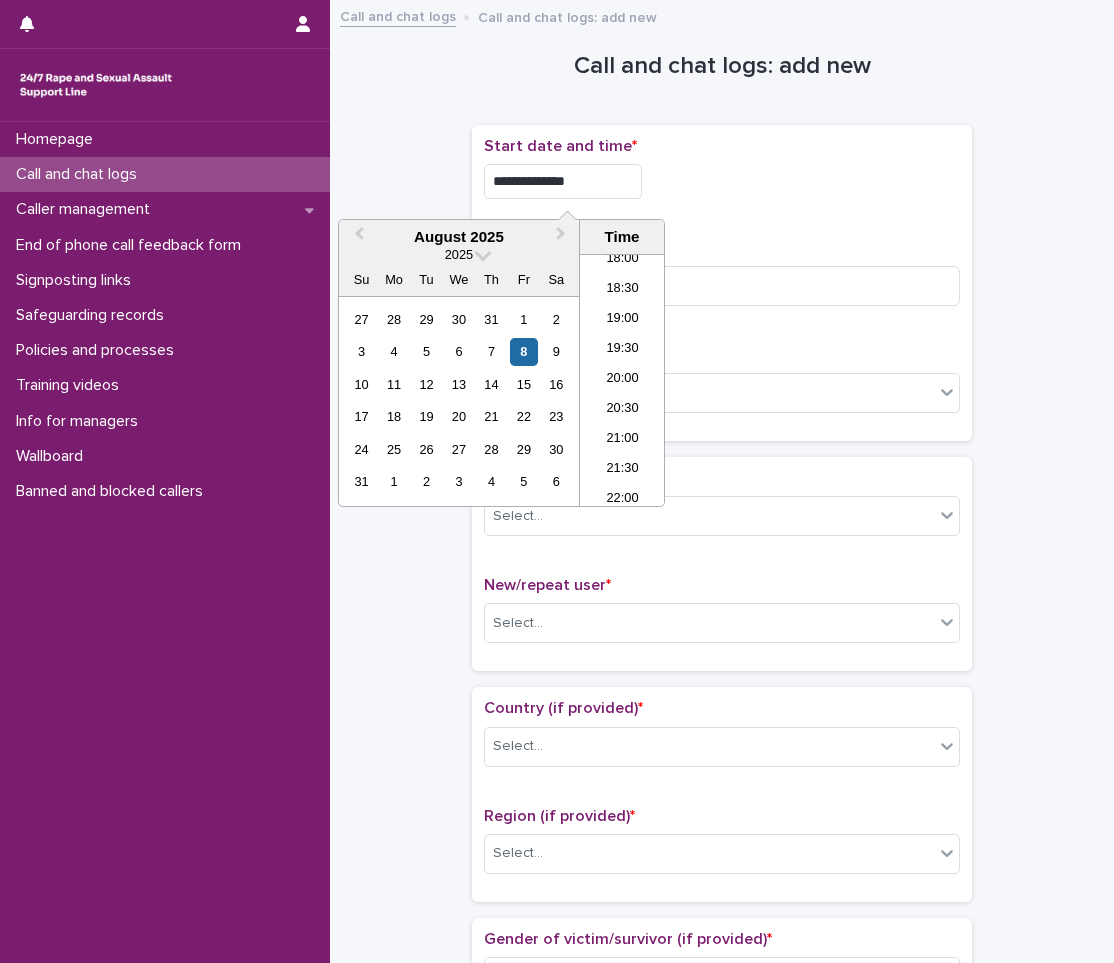 type on "**********" 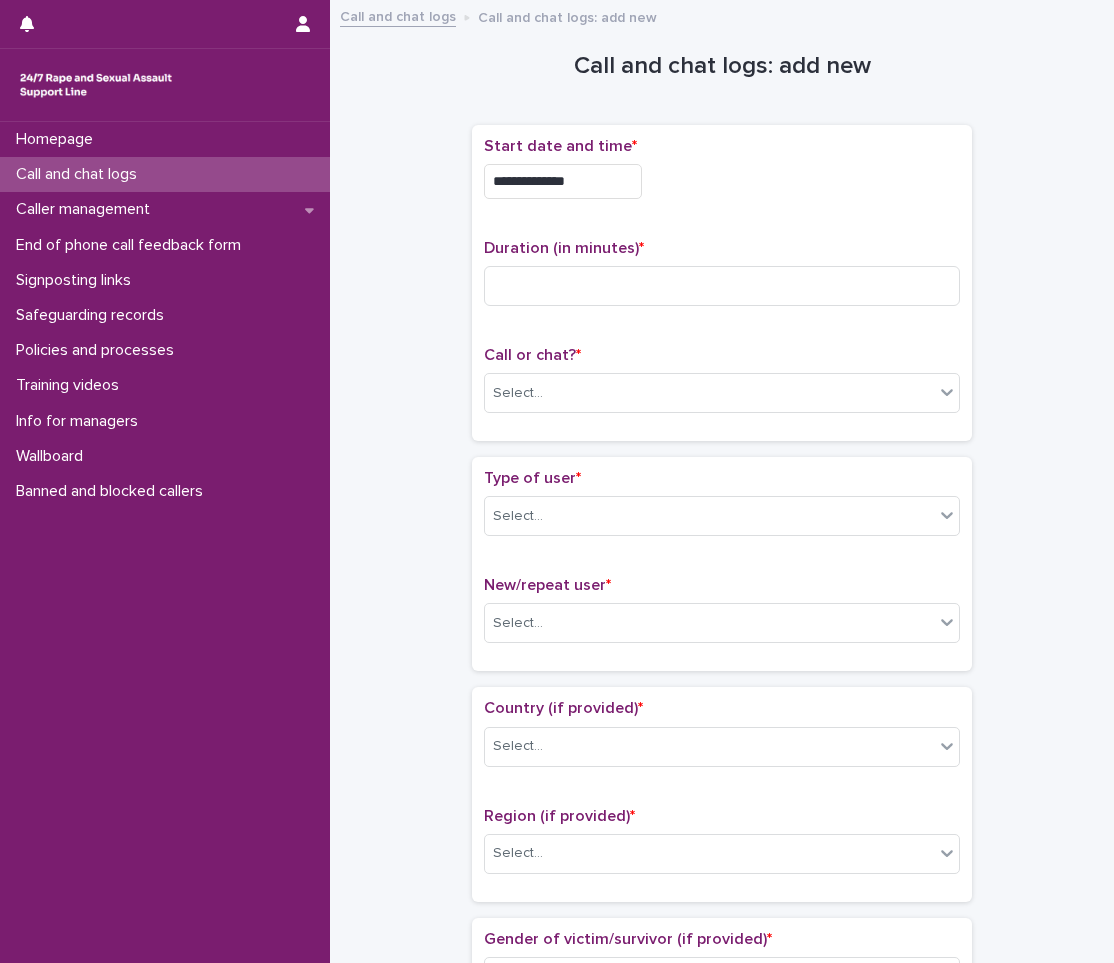 click on "Duration (in minutes) *" at bounding box center (722, 280) 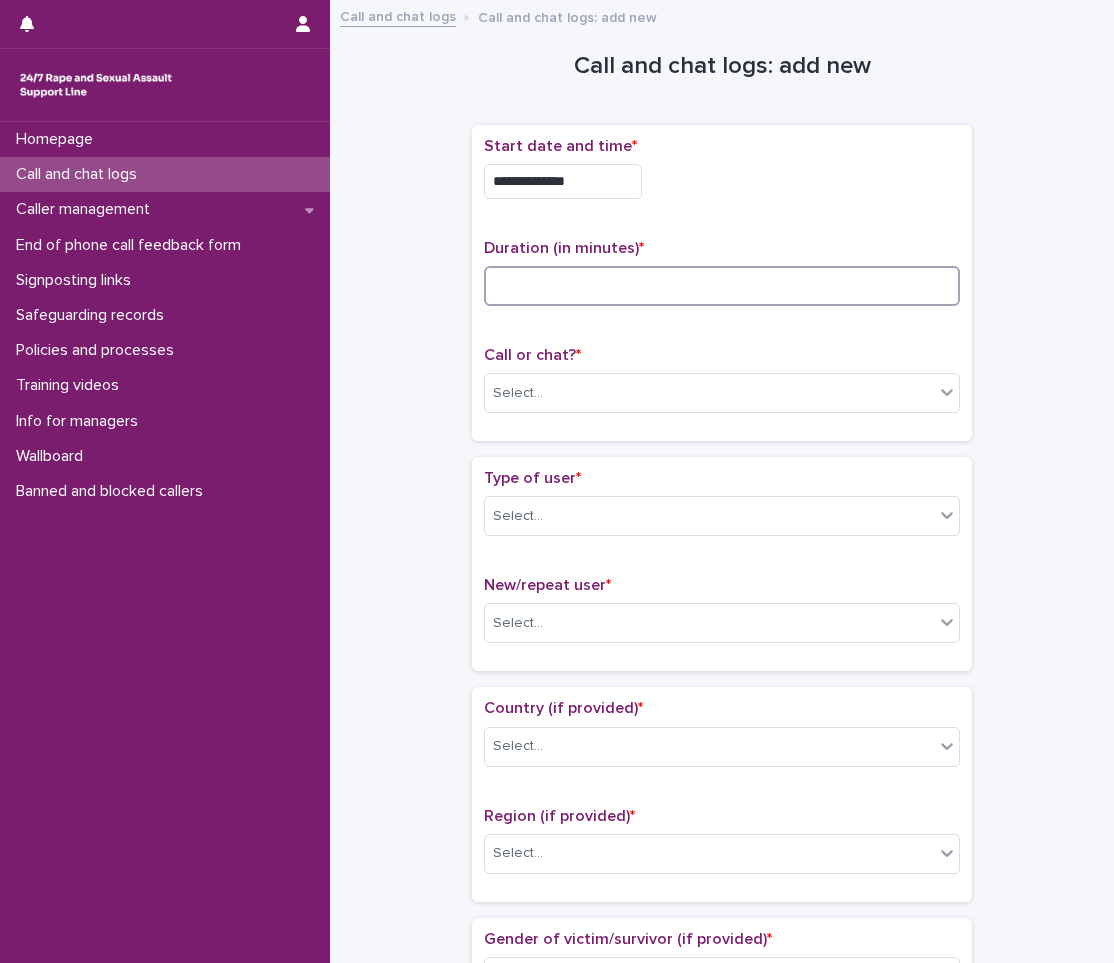 click at bounding box center [722, 286] 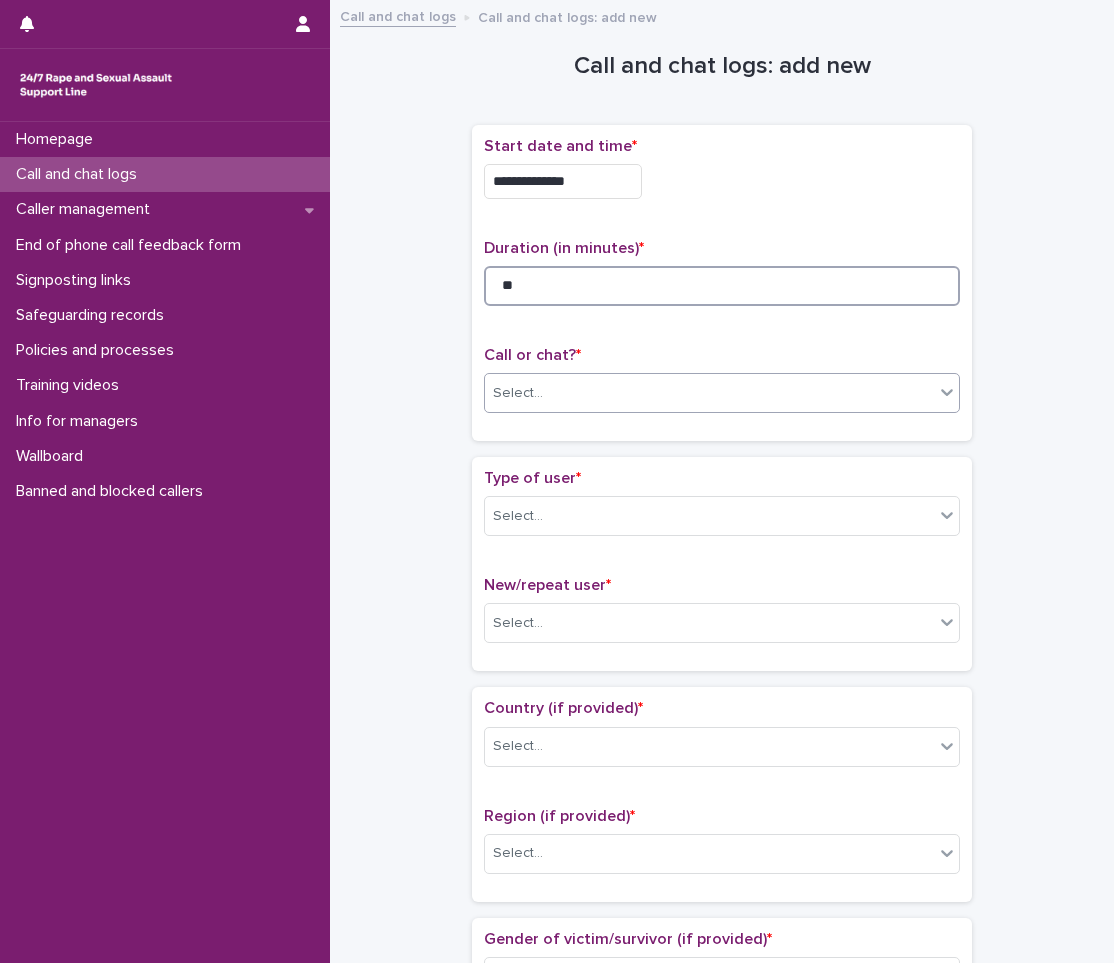 type on "**" 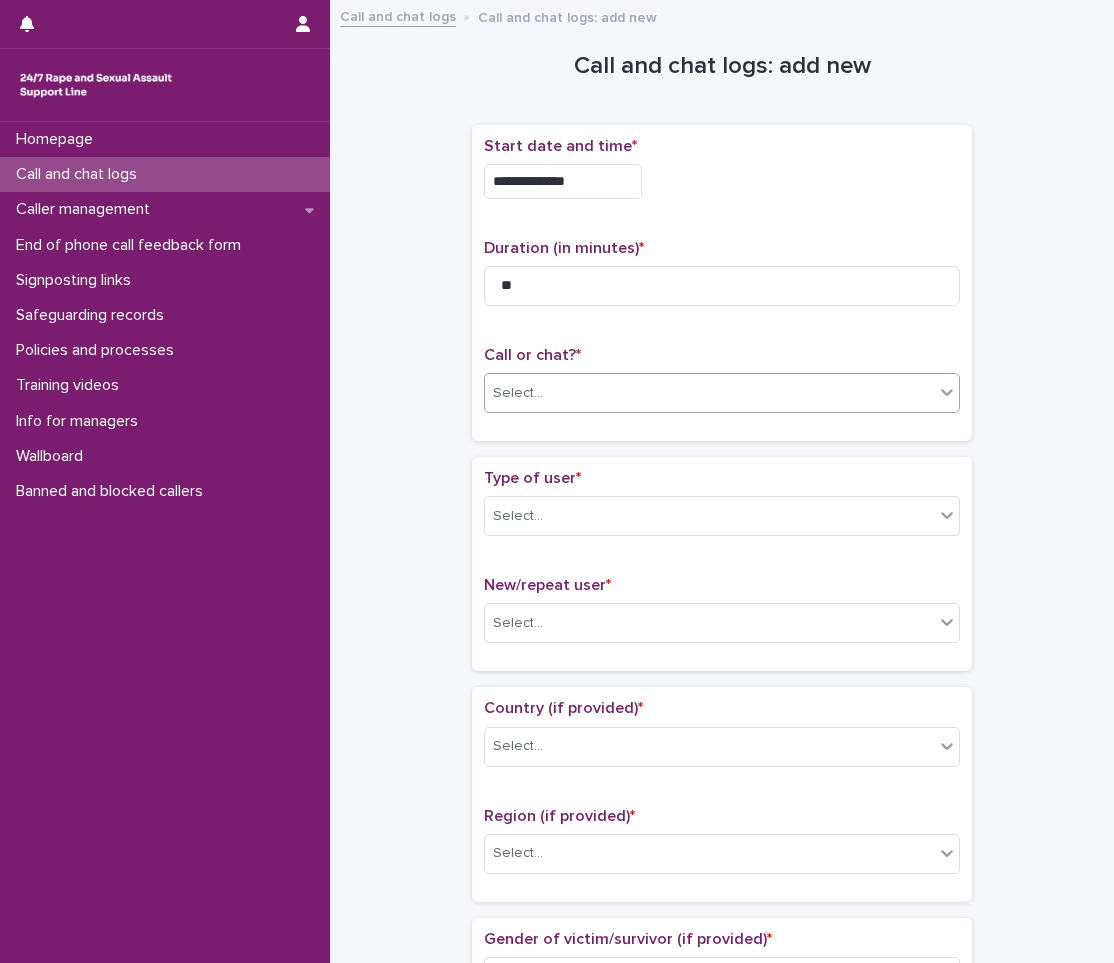 click on "Select..." at bounding box center [709, 393] 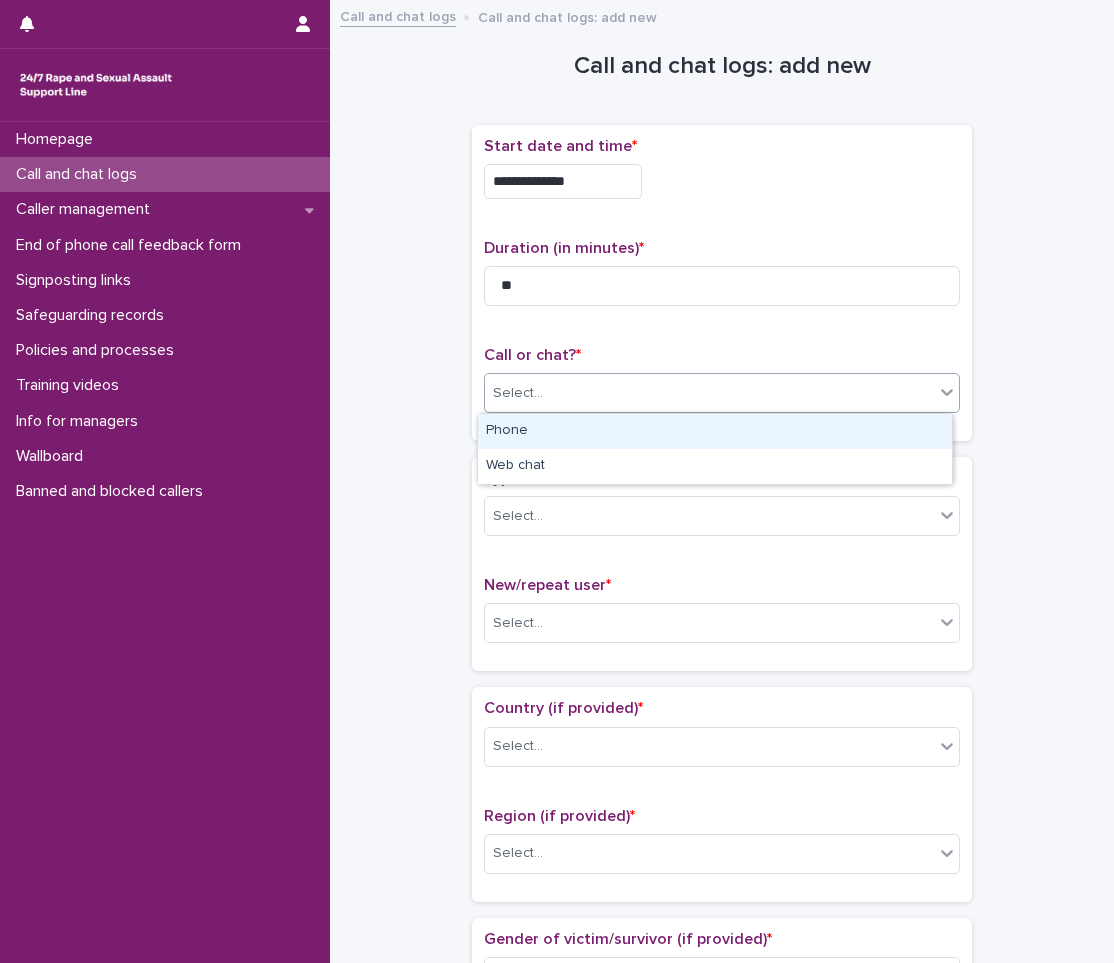 click on "Phone" at bounding box center (715, 431) 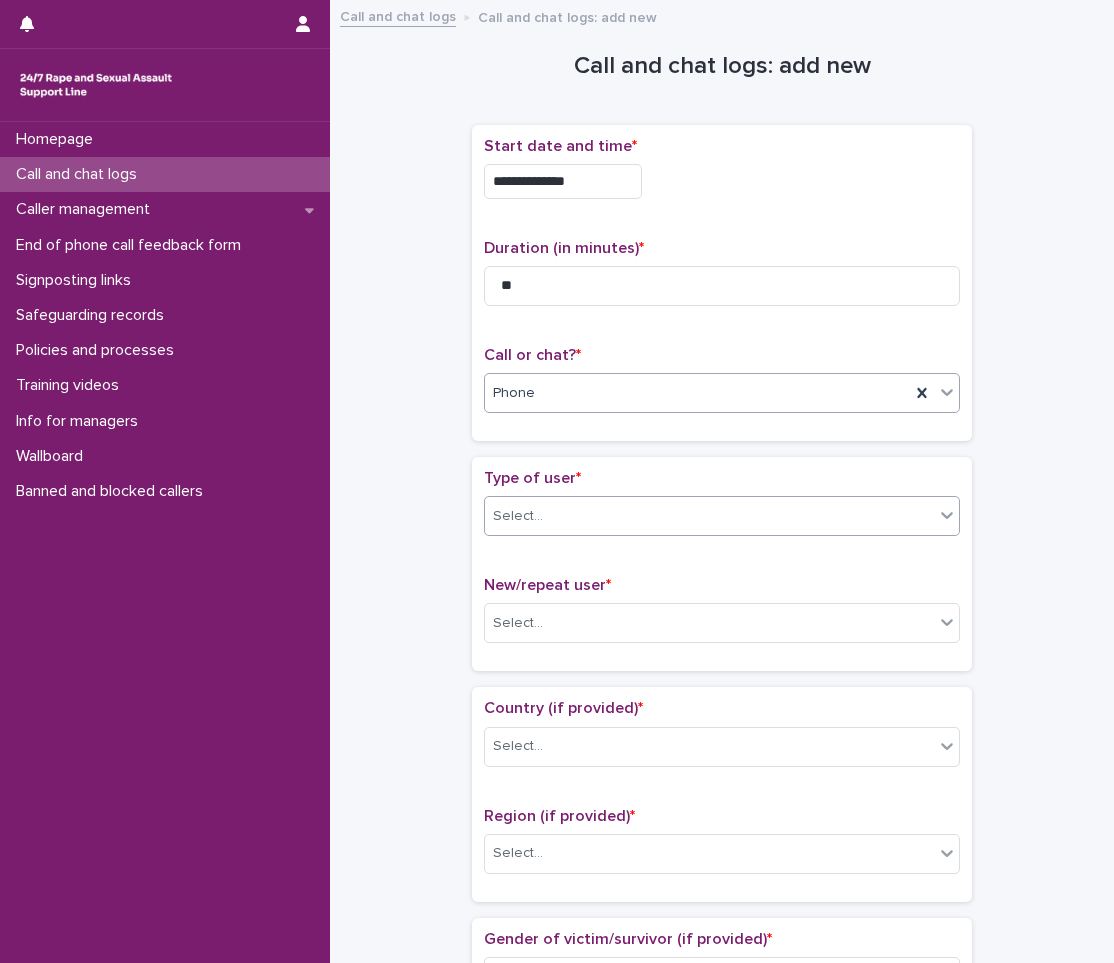 click on "Select..." at bounding box center (518, 516) 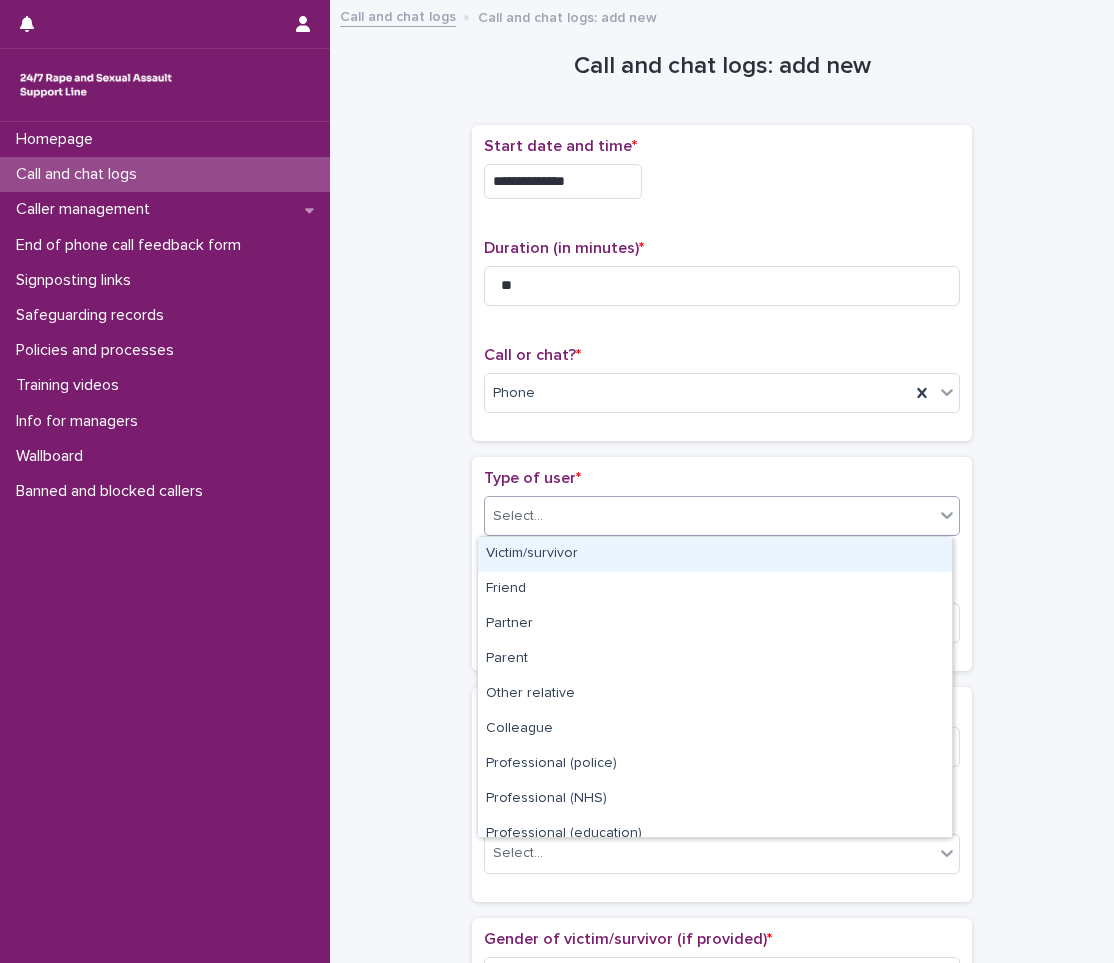 click on "Victim/survivor" at bounding box center (715, 554) 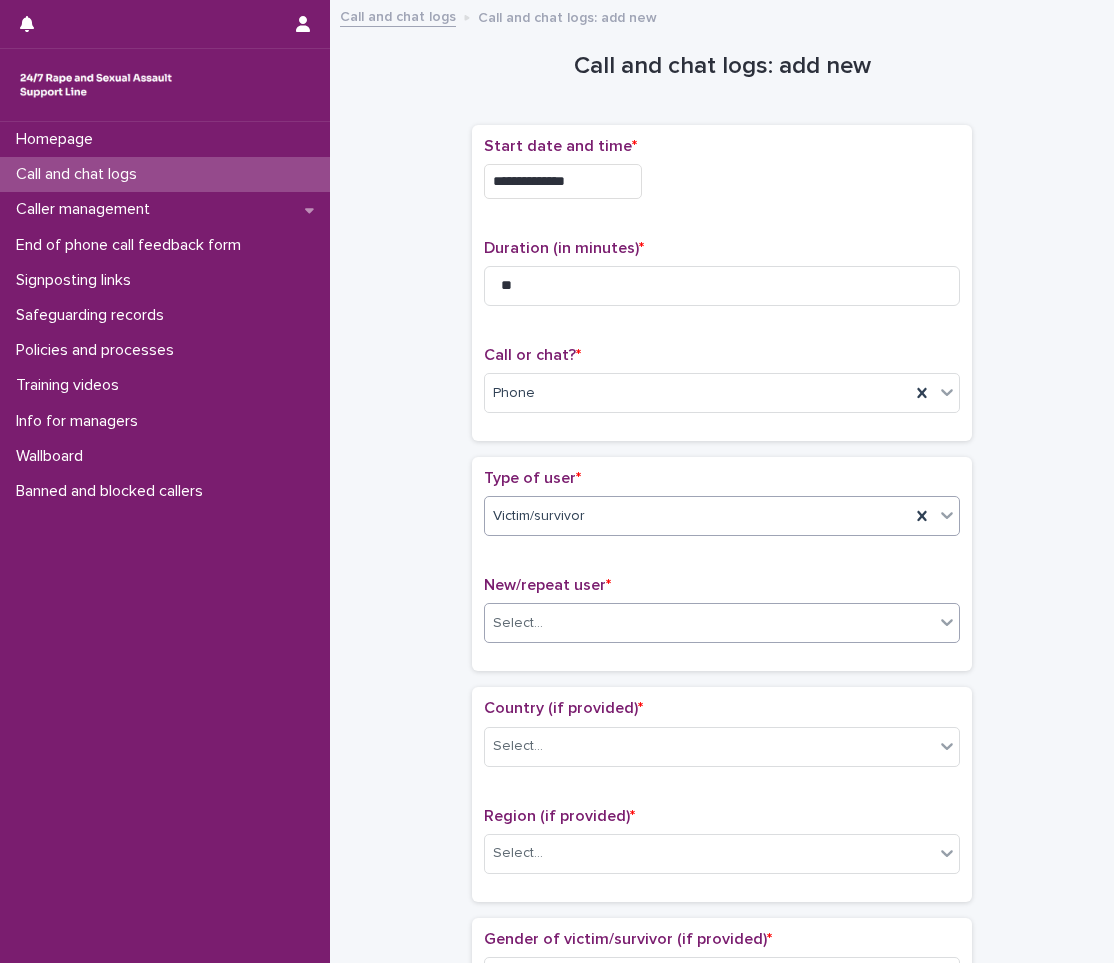 click on "Select..." at bounding box center (709, 623) 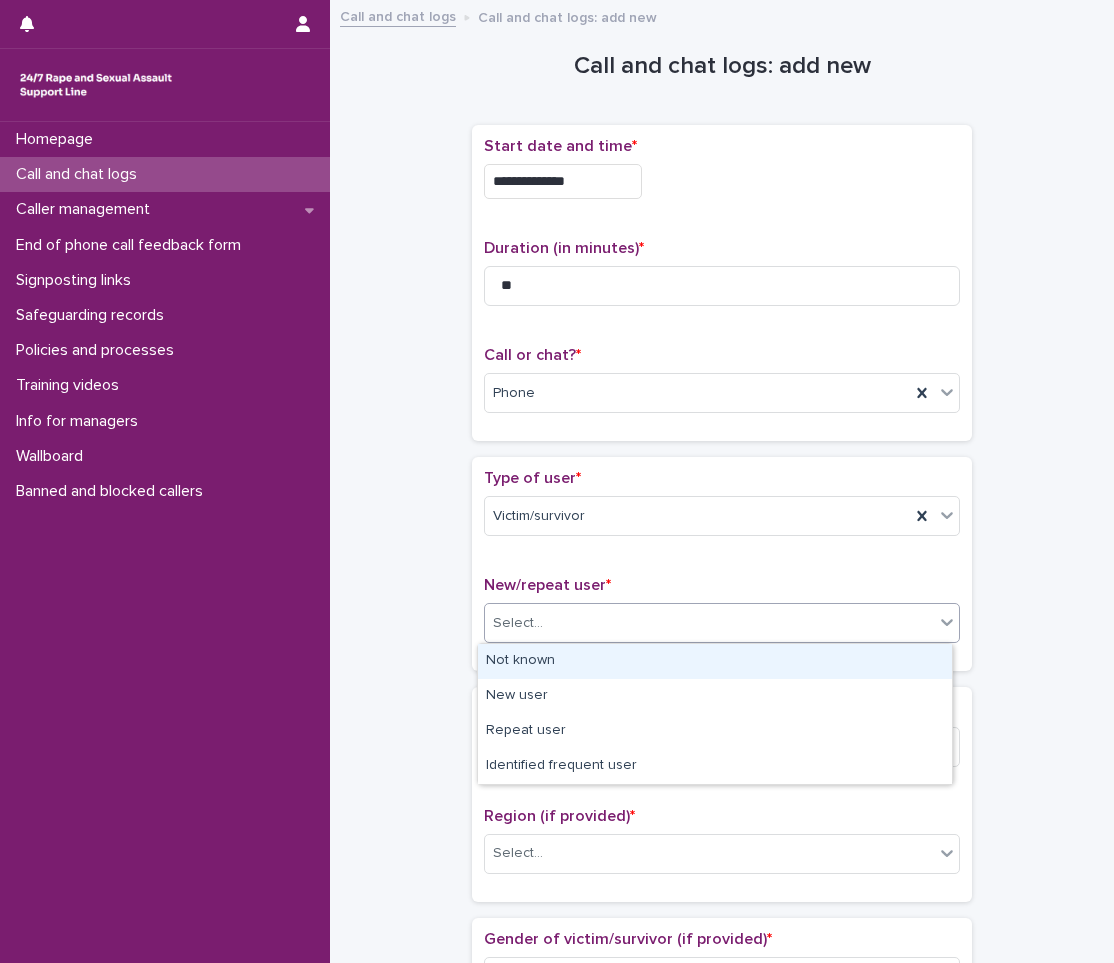 click on "Not known" at bounding box center [715, 661] 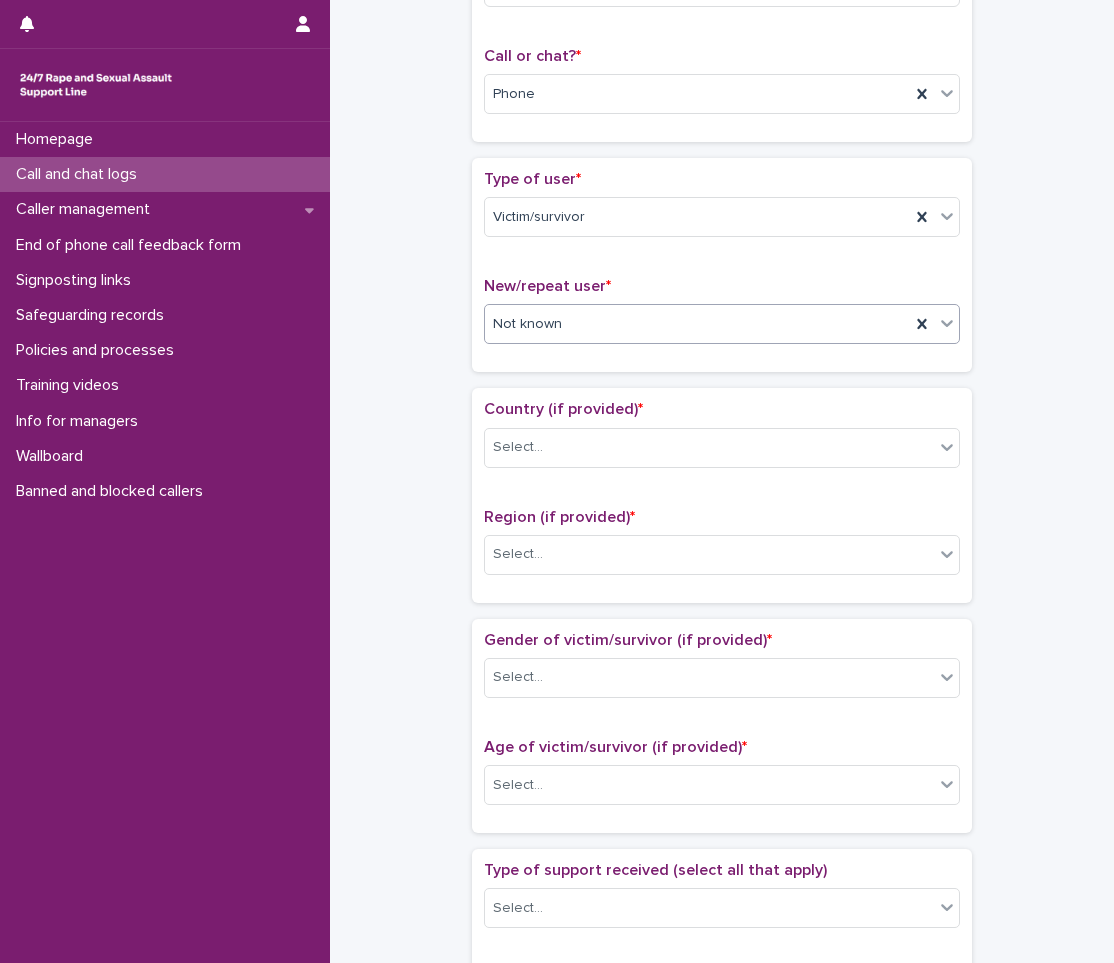 scroll, scrollTop: 300, scrollLeft: 0, axis: vertical 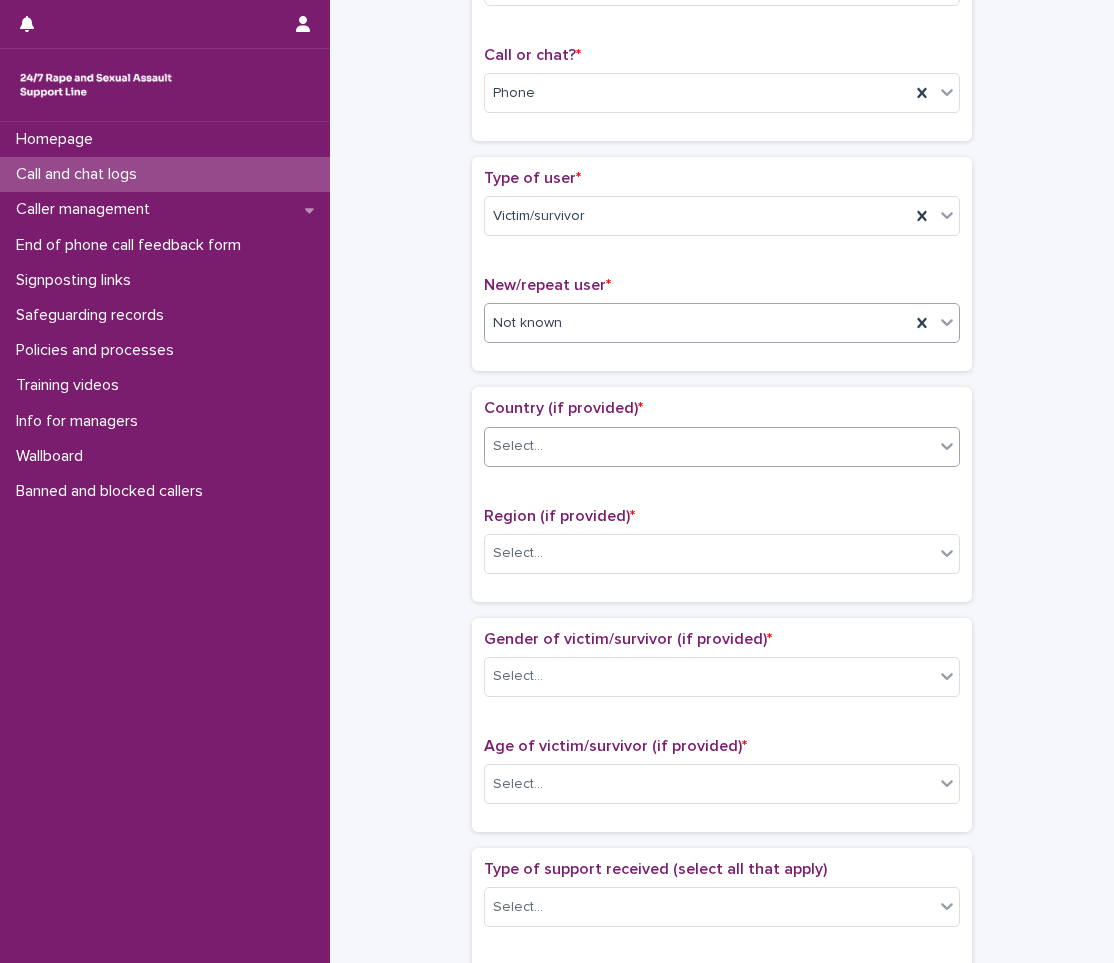 click on "Select..." at bounding box center [709, 446] 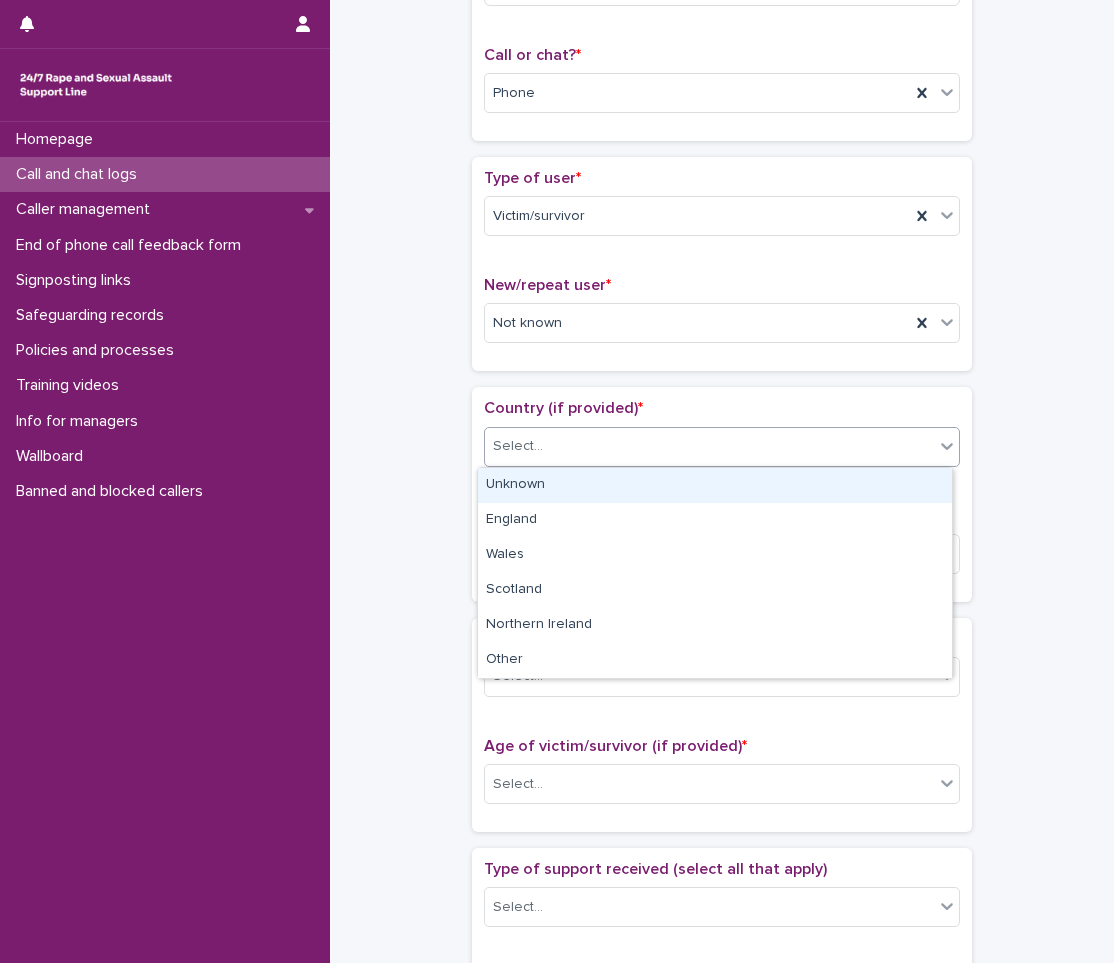 click on "Unknown" at bounding box center (715, 485) 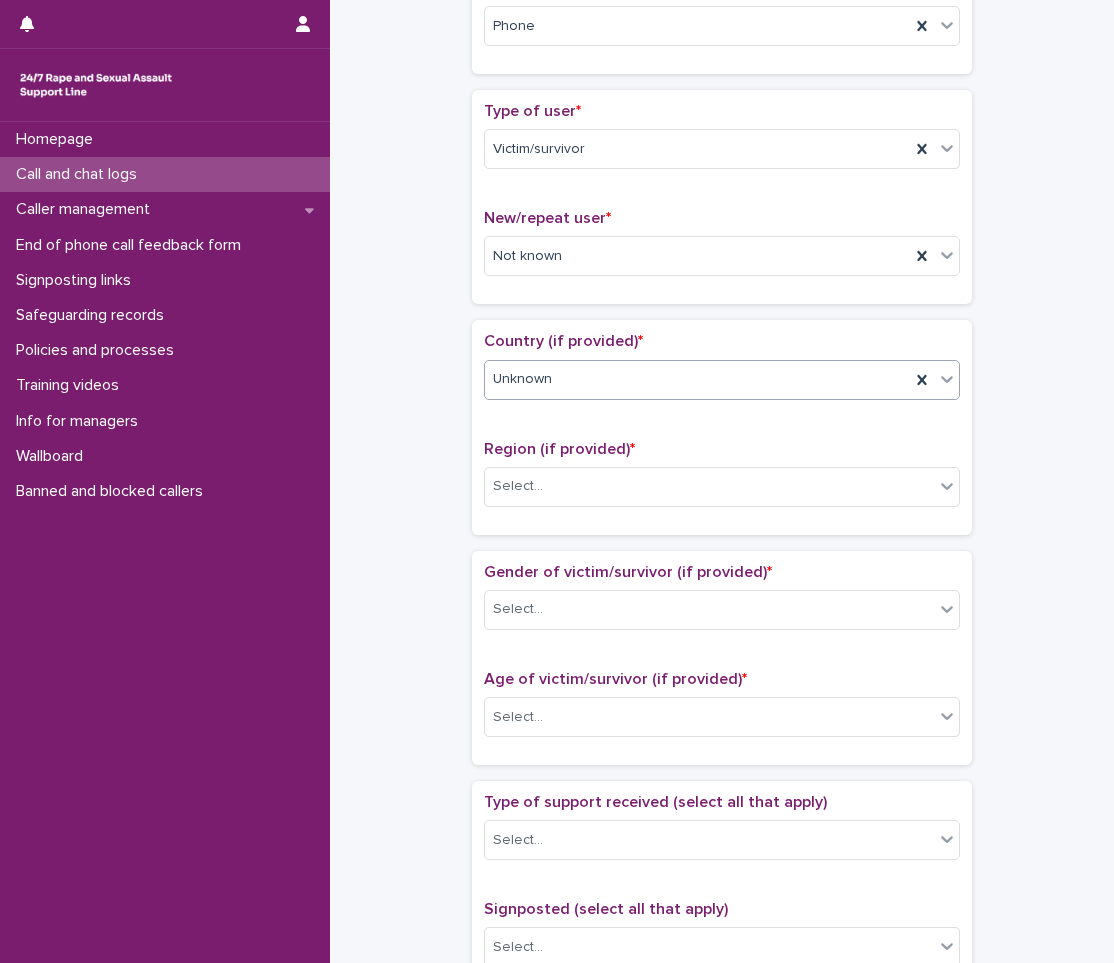 scroll, scrollTop: 400, scrollLeft: 0, axis: vertical 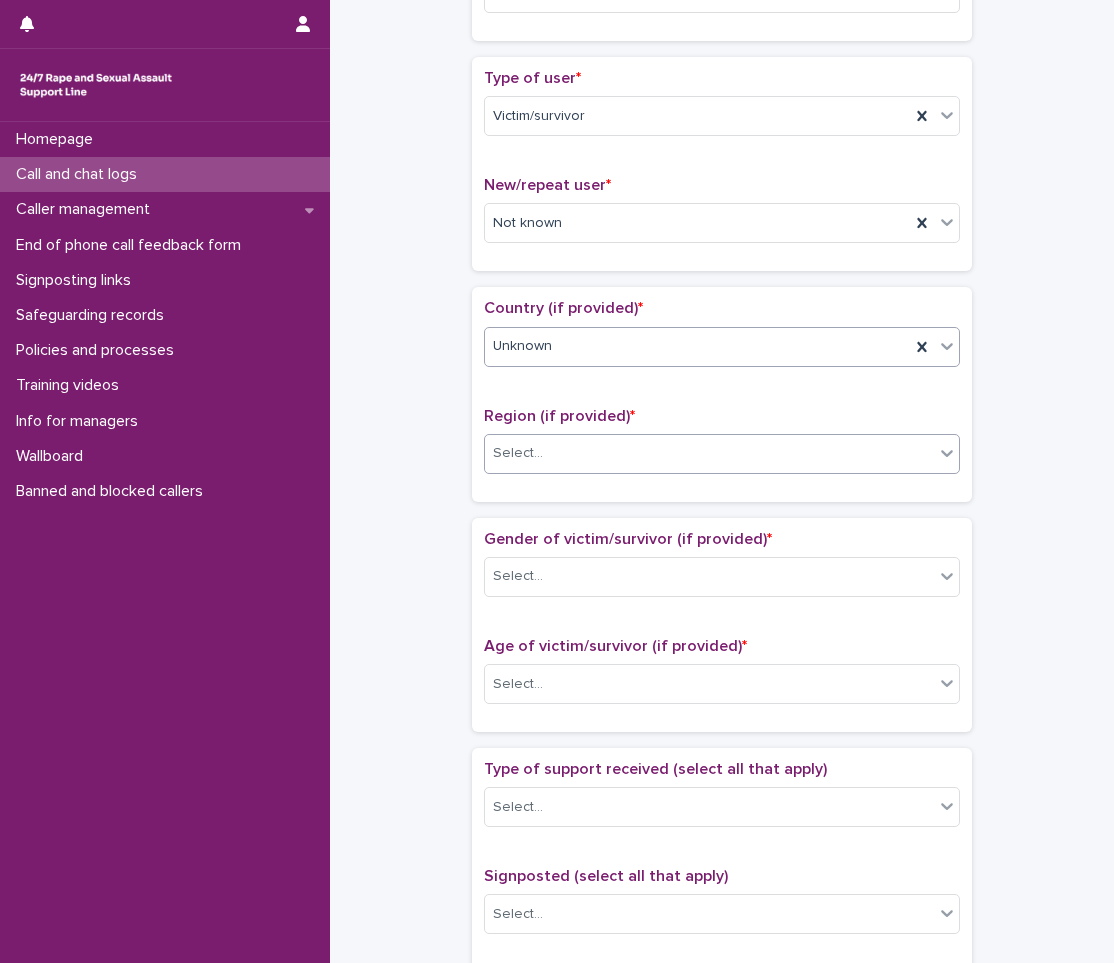 click on "Select..." at bounding box center [709, 453] 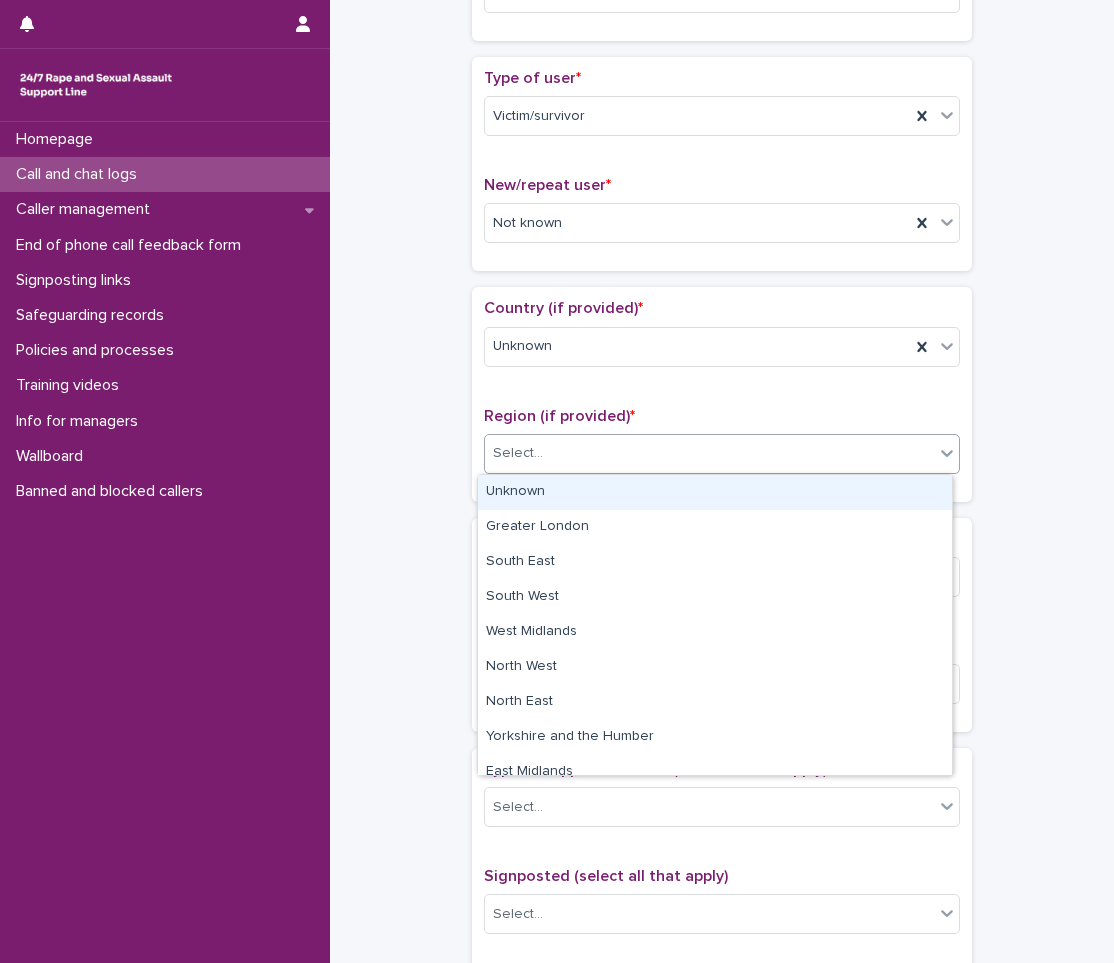 click on "Unknown" at bounding box center [715, 492] 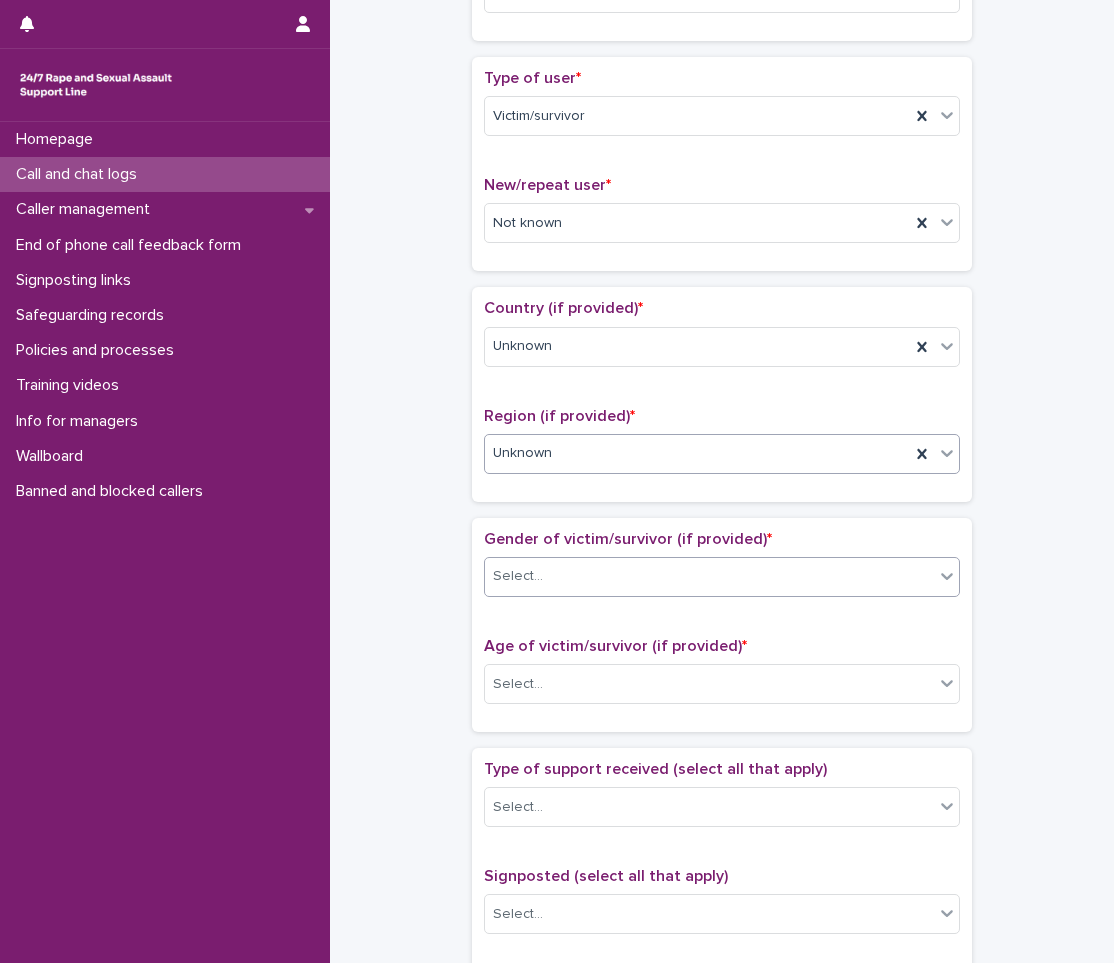 scroll, scrollTop: 500, scrollLeft: 0, axis: vertical 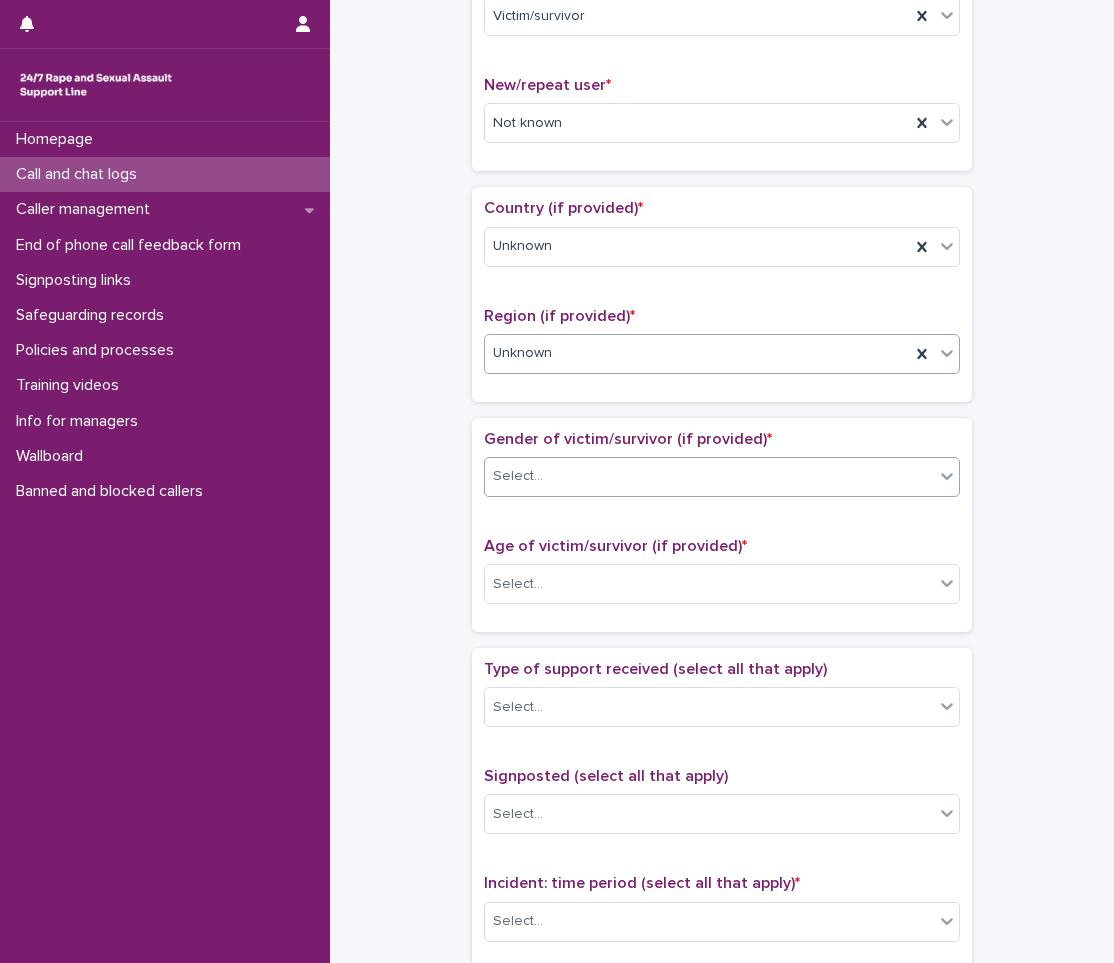 click on "Select..." at bounding box center [518, 476] 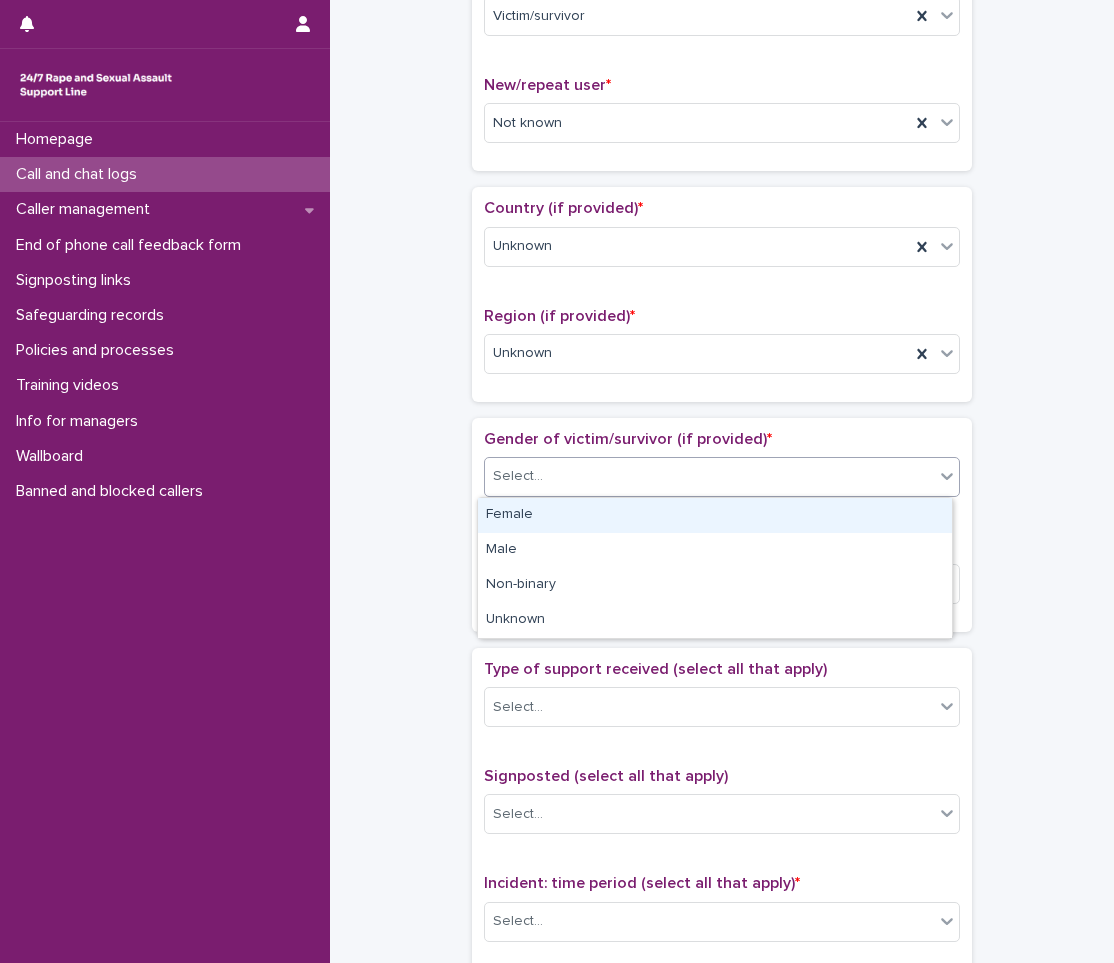 click on "Female" at bounding box center (715, 515) 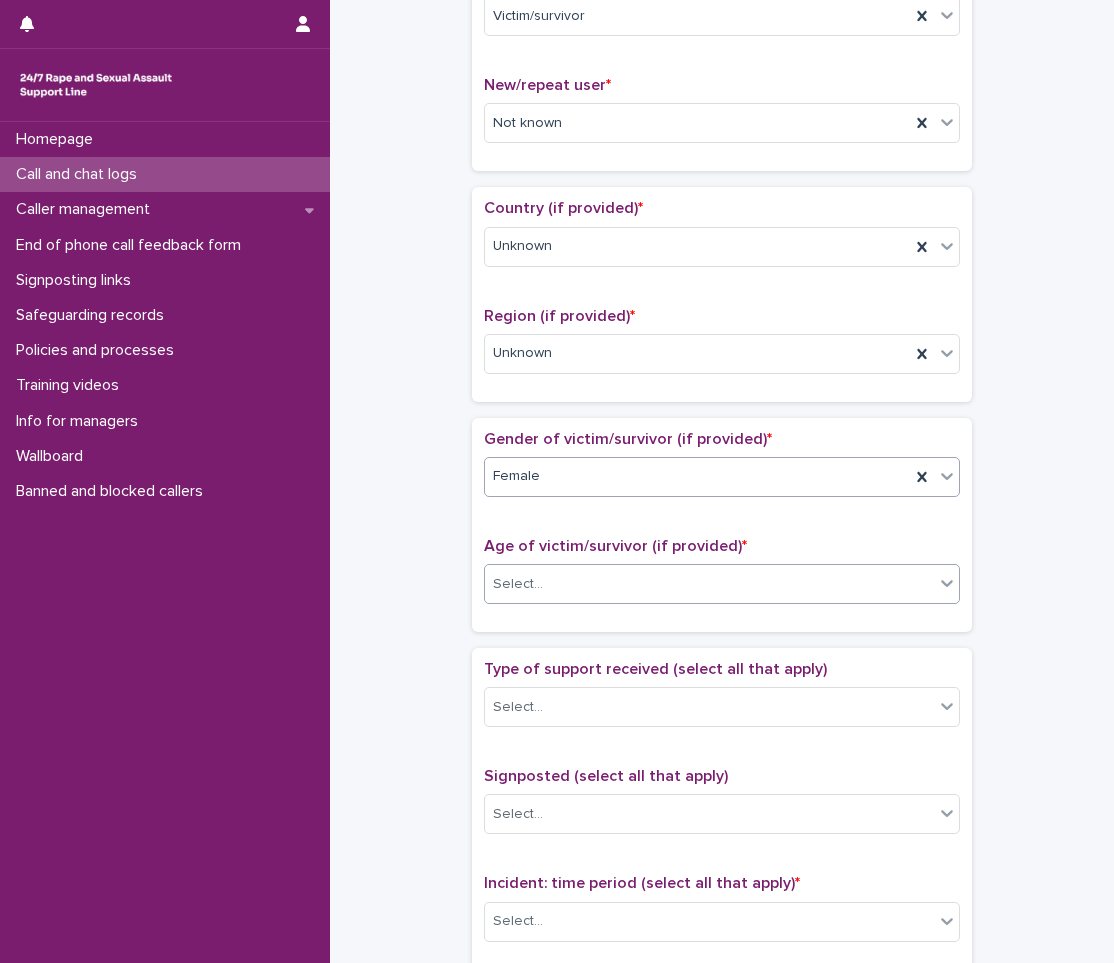 click on "Select..." at bounding box center [709, 584] 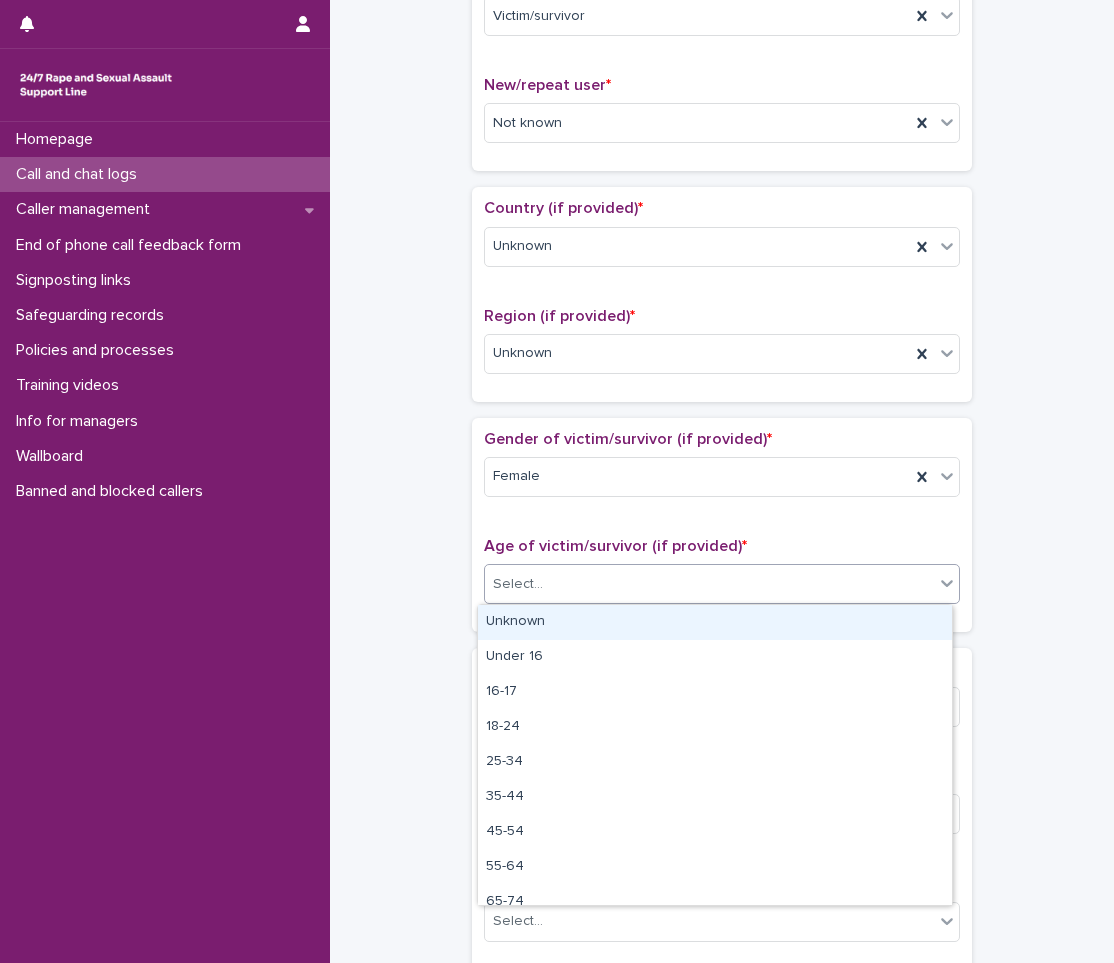 click on "Unknown" at bounding box center [715, 622] 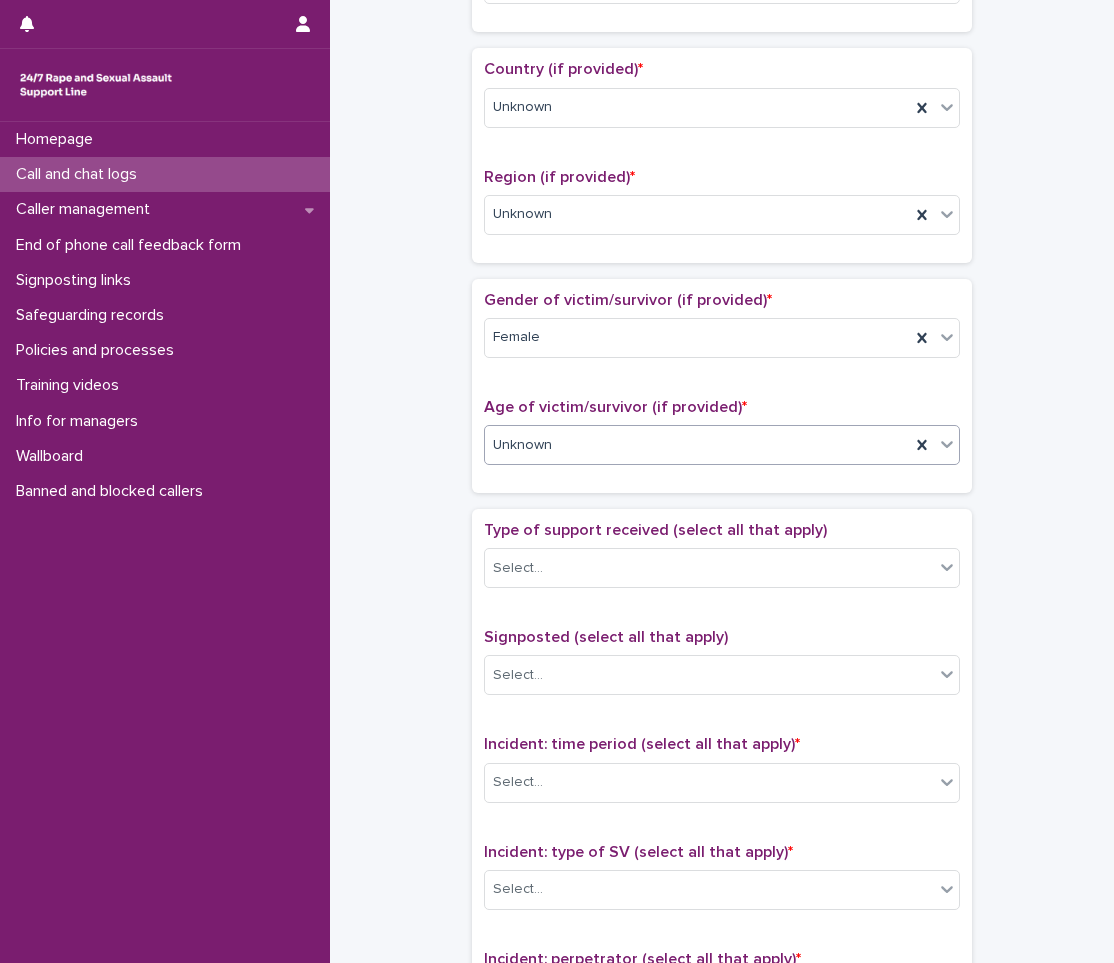 scroll, scrollTop: 700, scrollLeft: 0, axis: vertical 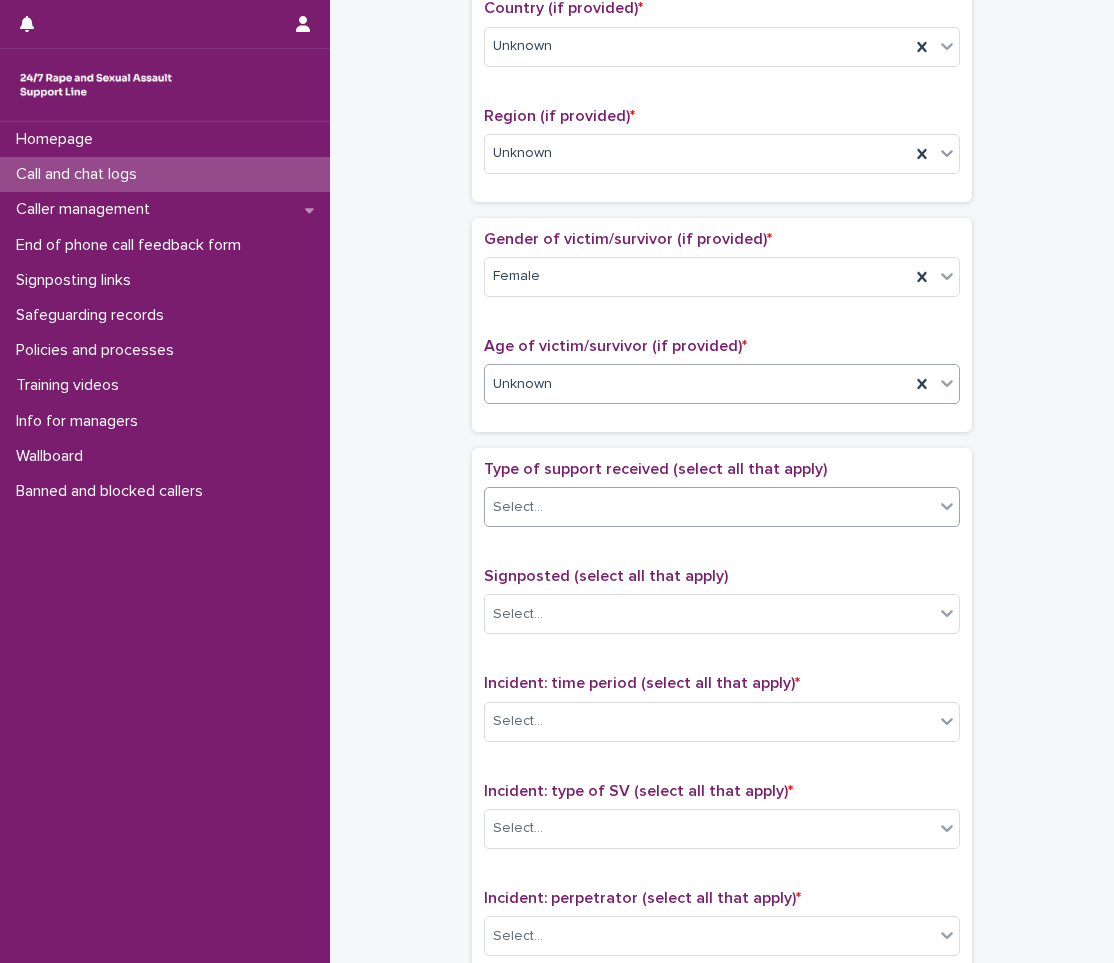 click on "Select..." at bounding box center [709, 507] 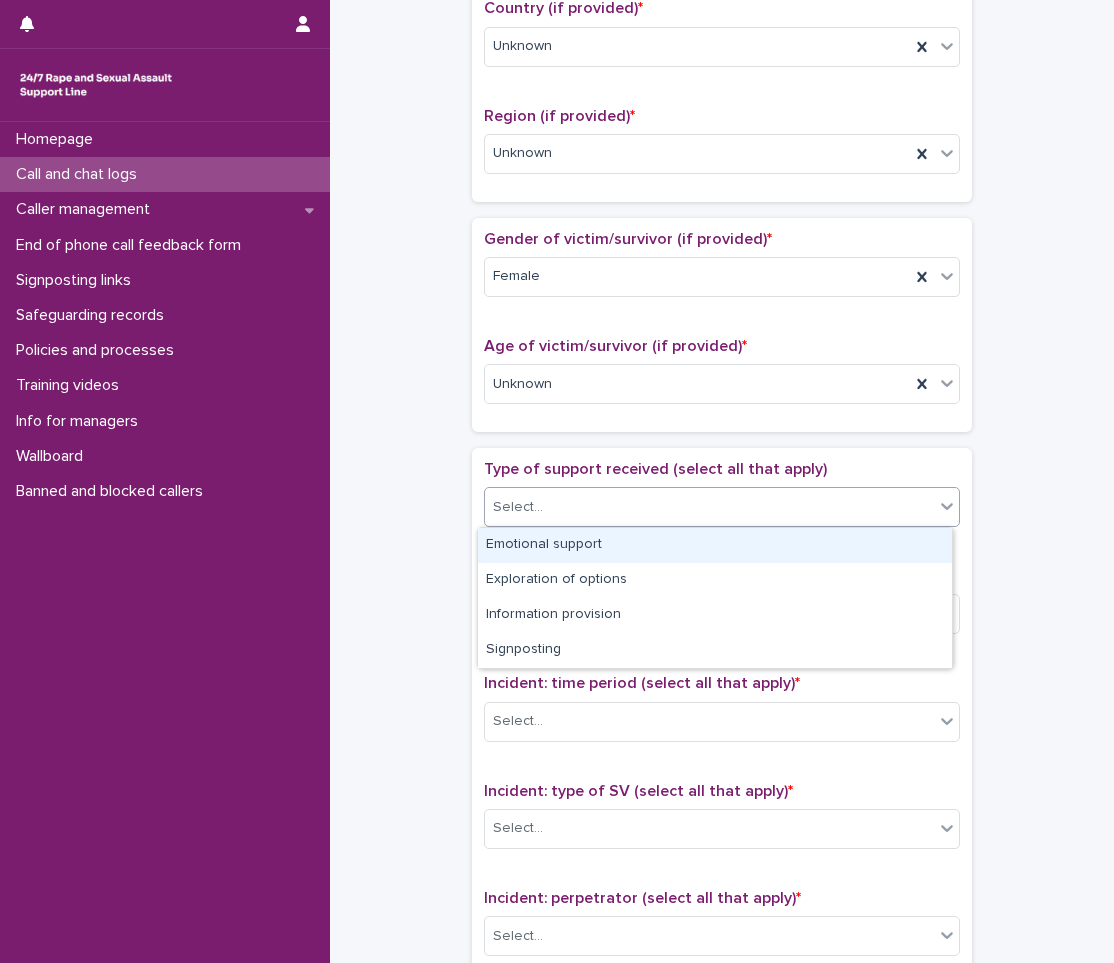 click on "Emotional support" at bounding box center [715, 545] 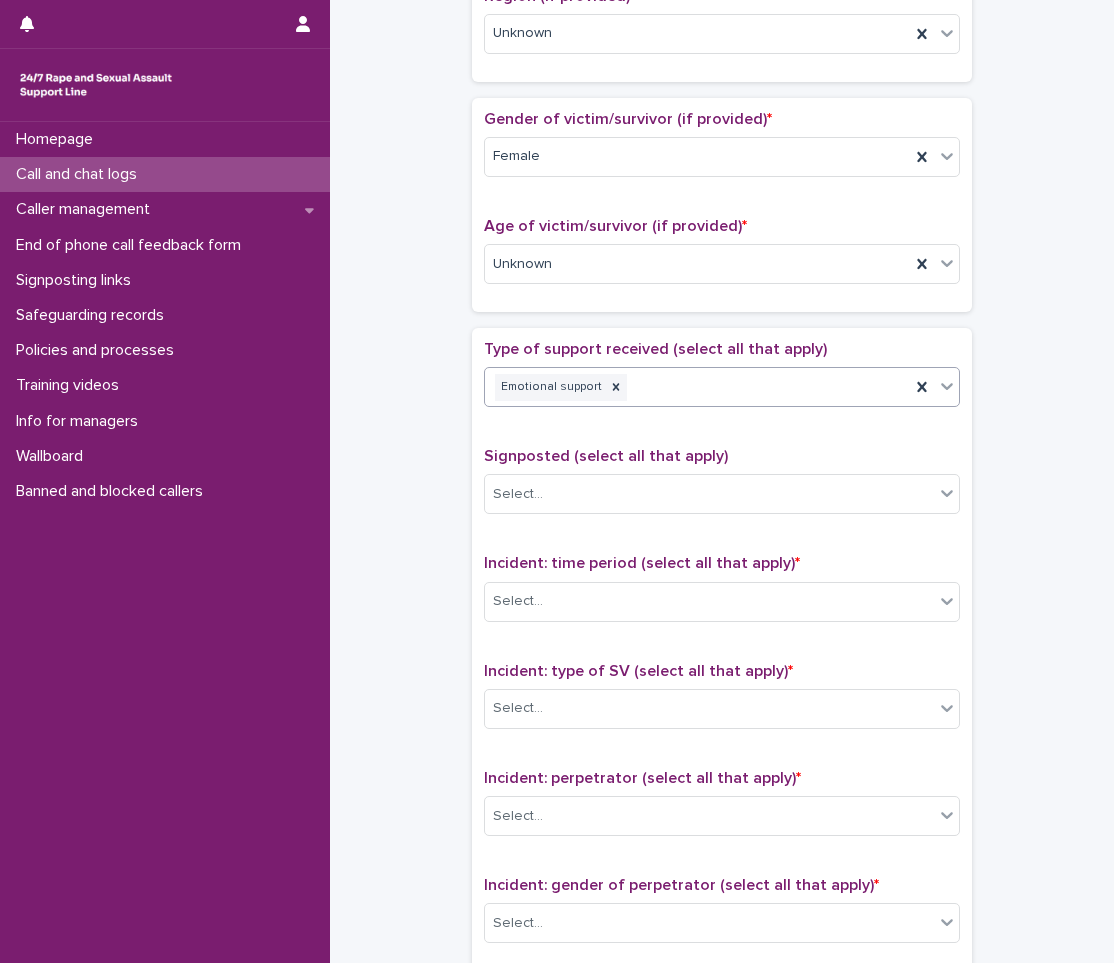 scroll, scrollTop: 1000, scrollLeft: 0, axis: vertical 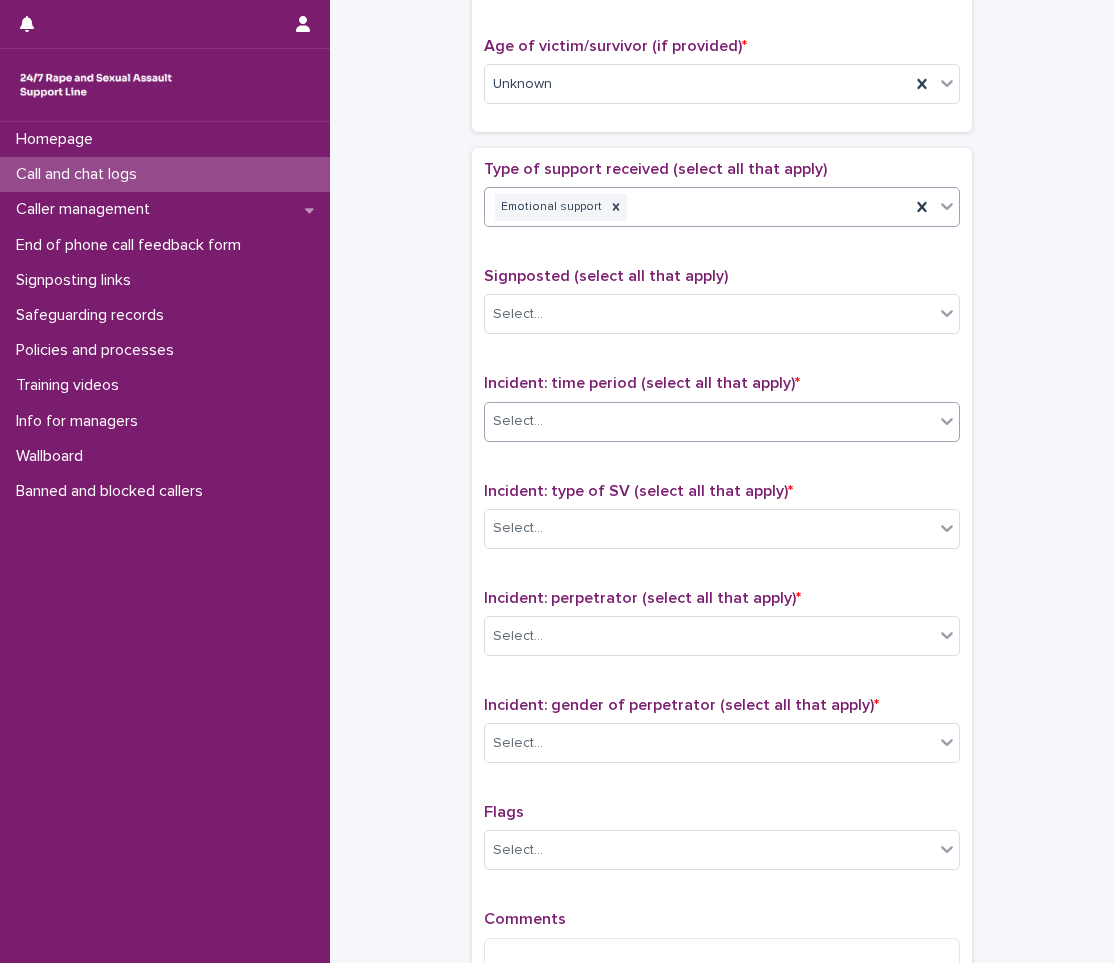 click on "Select..." at bounding box center [709, 421] 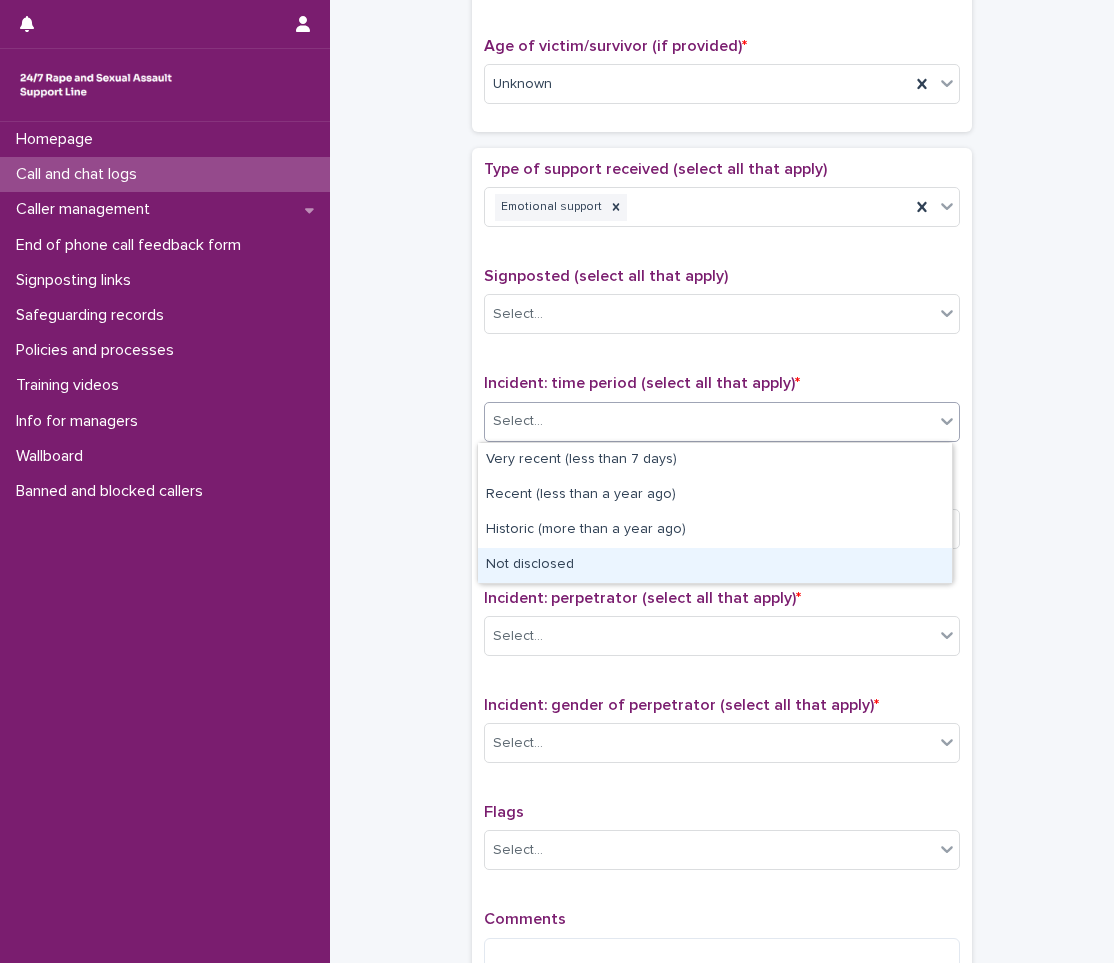 click on "Not disclosed" at bounding box center (715, 565) 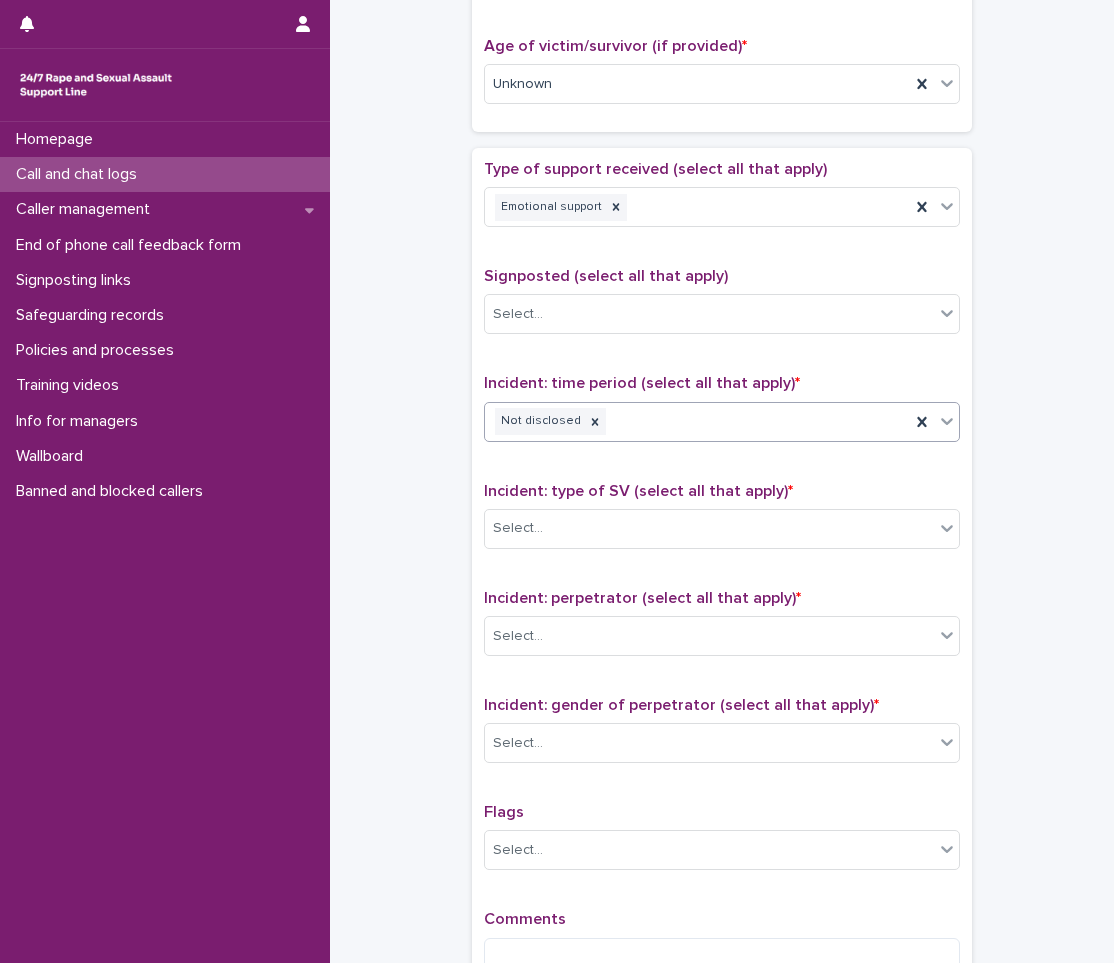 click on "Not disclosed" at bounding box center [722, 422] 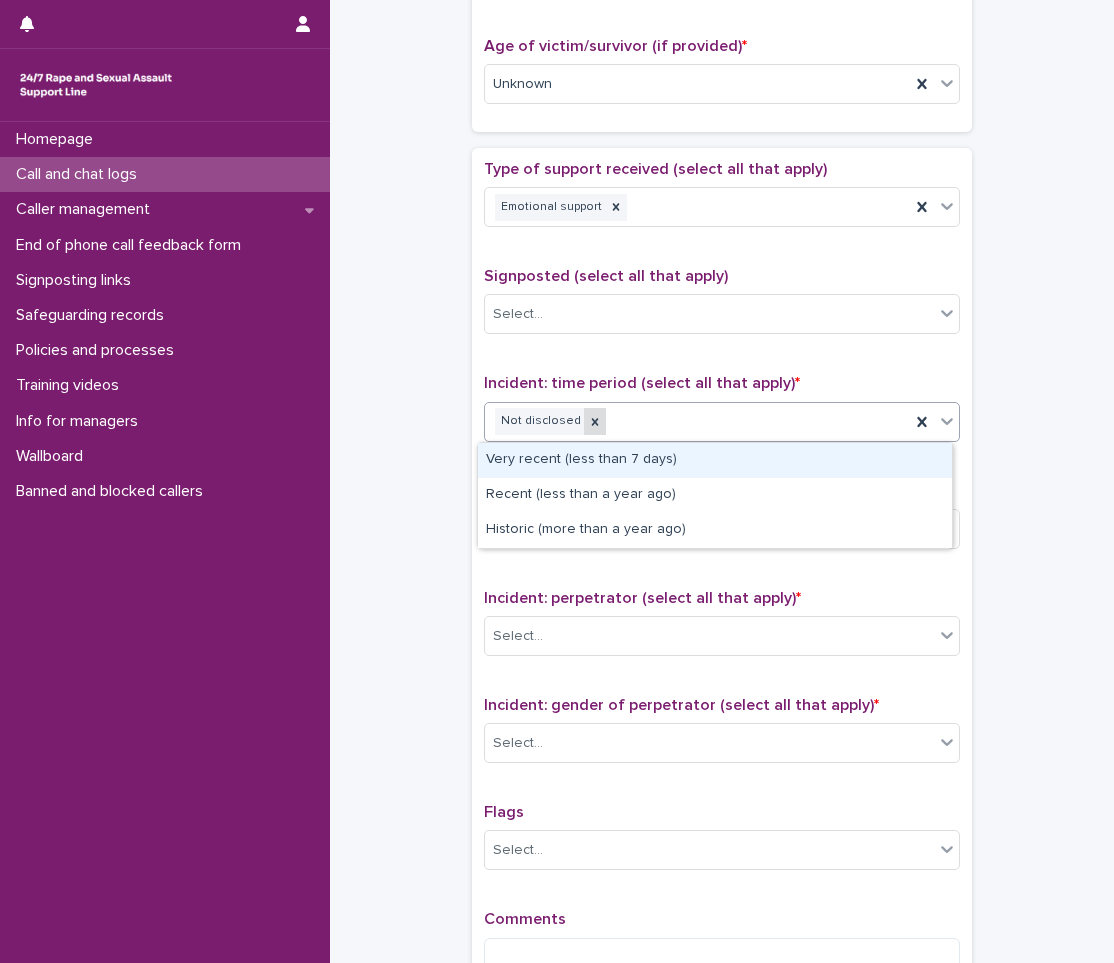 click 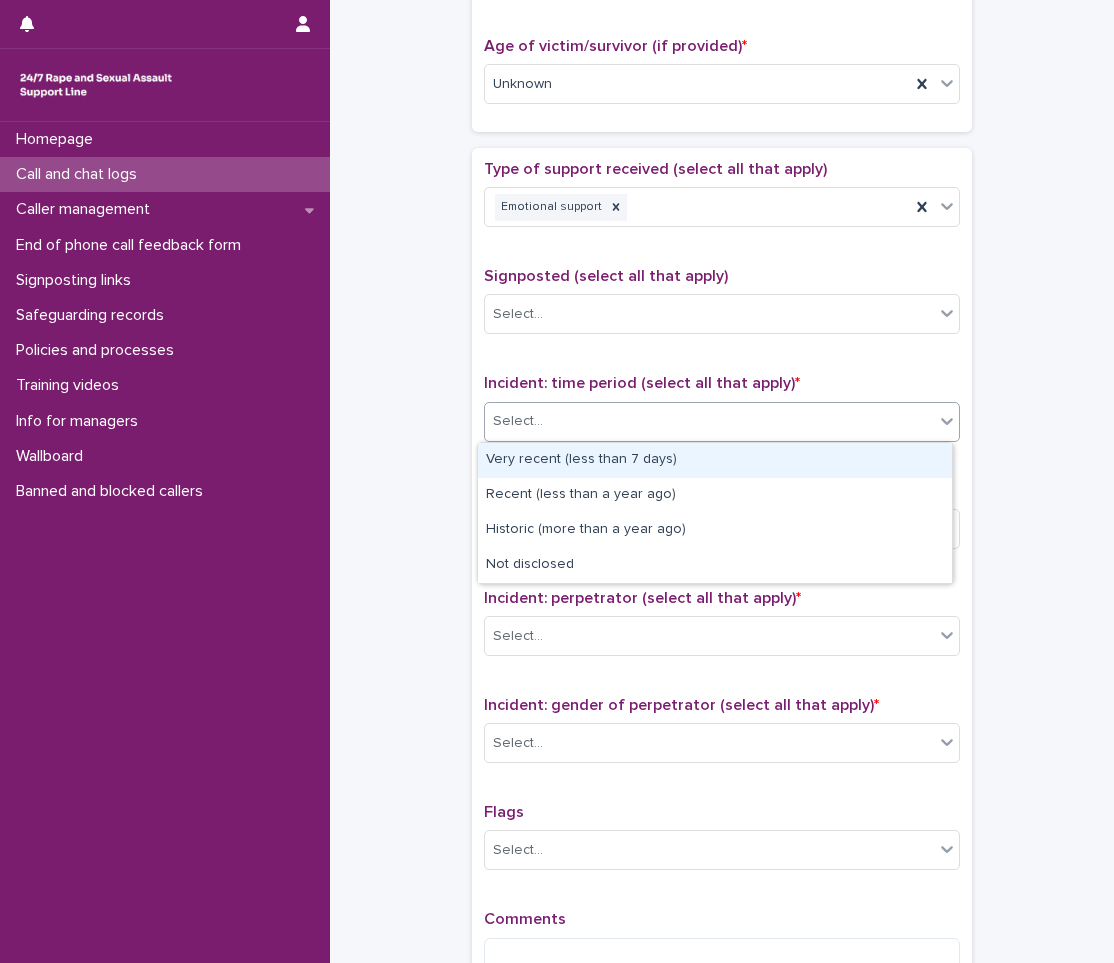 click on "Select..." at bounding box center (709, 421) 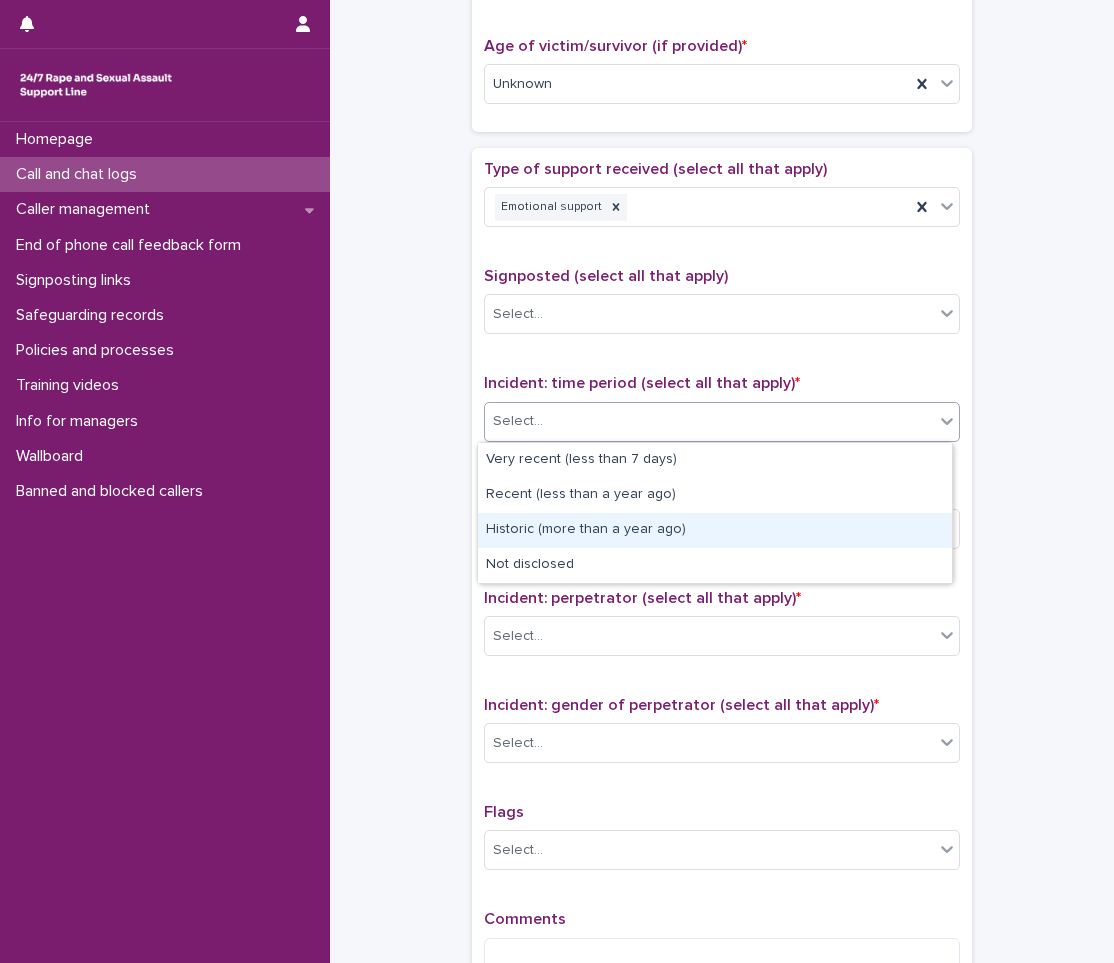 click on "Historic (more than a year ago)" at bounding box center [715, 530] 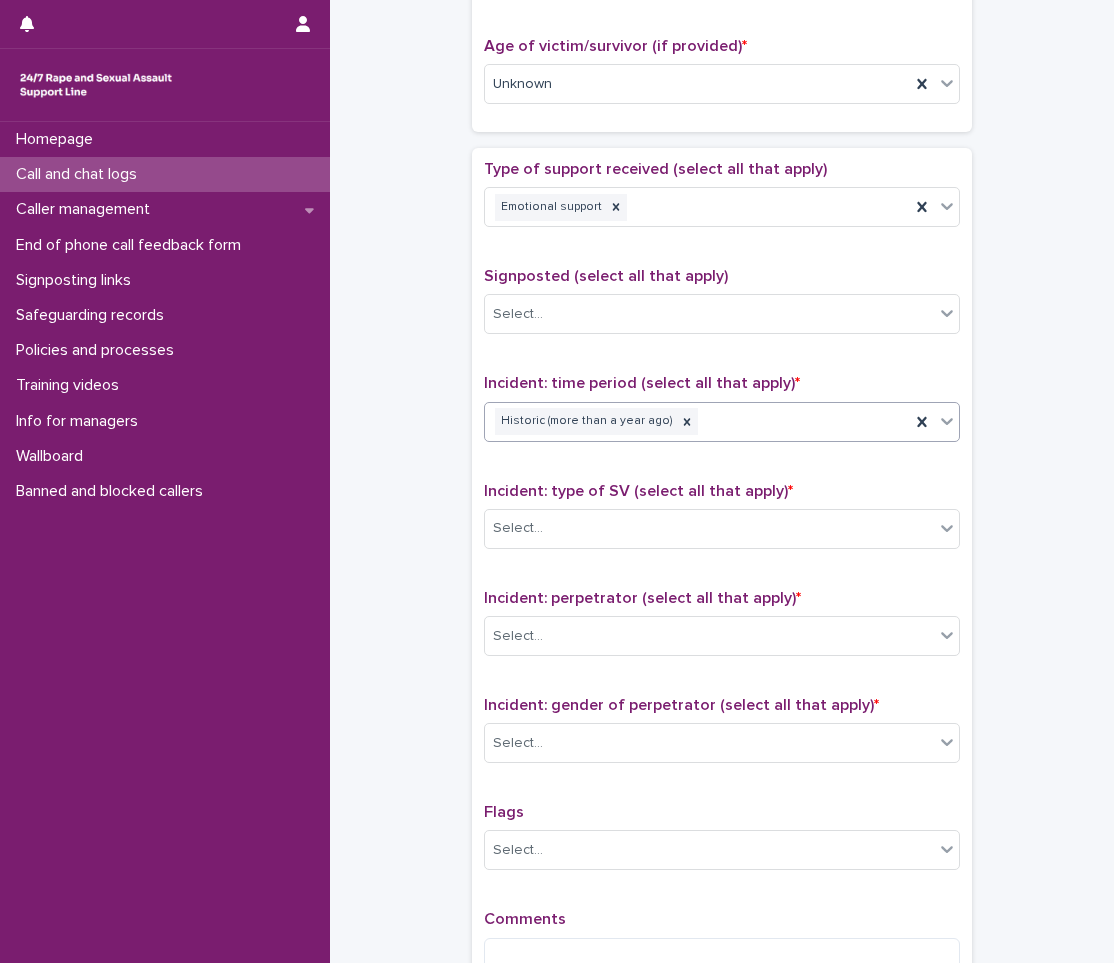 scroll, scrollTop: 1250, scrollLeft: 0, axis: vertical 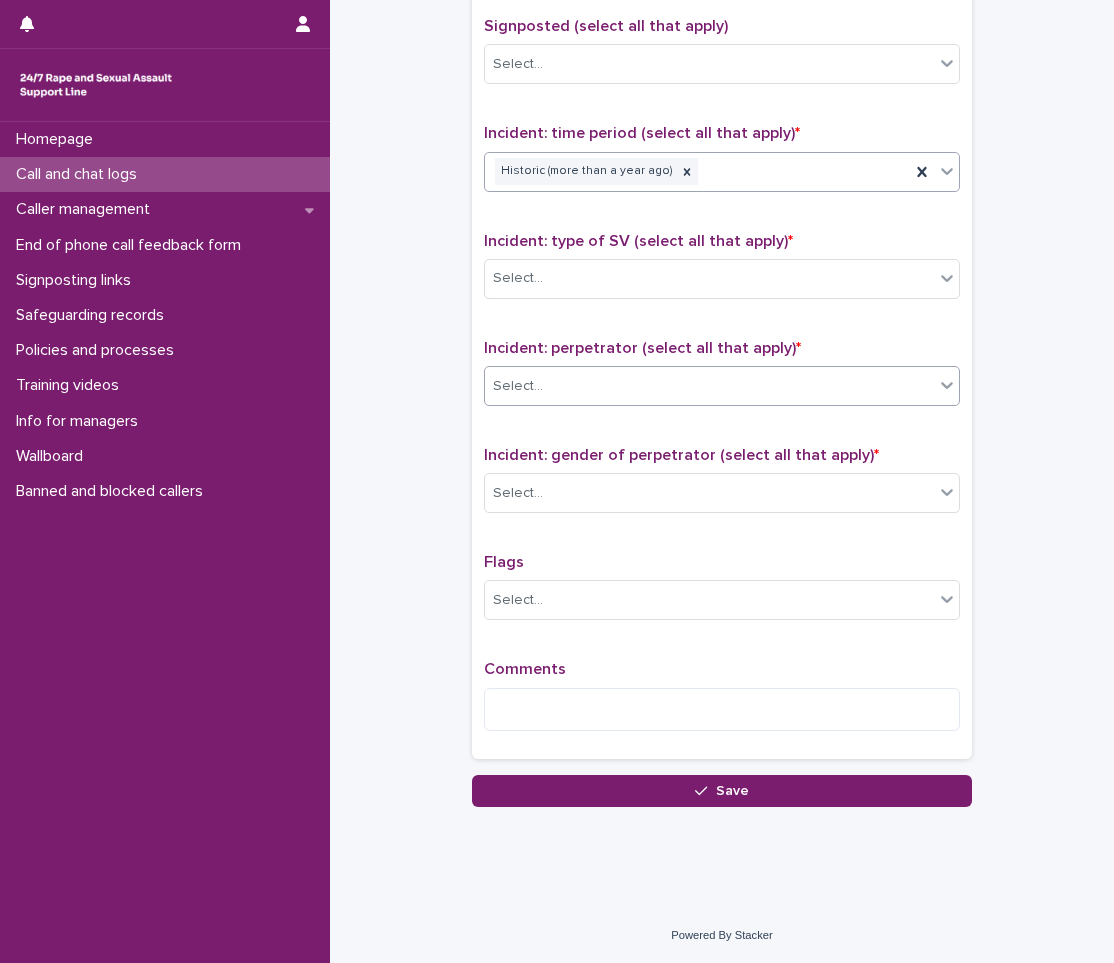 click on "Select..." at bounding box center (709, 386) 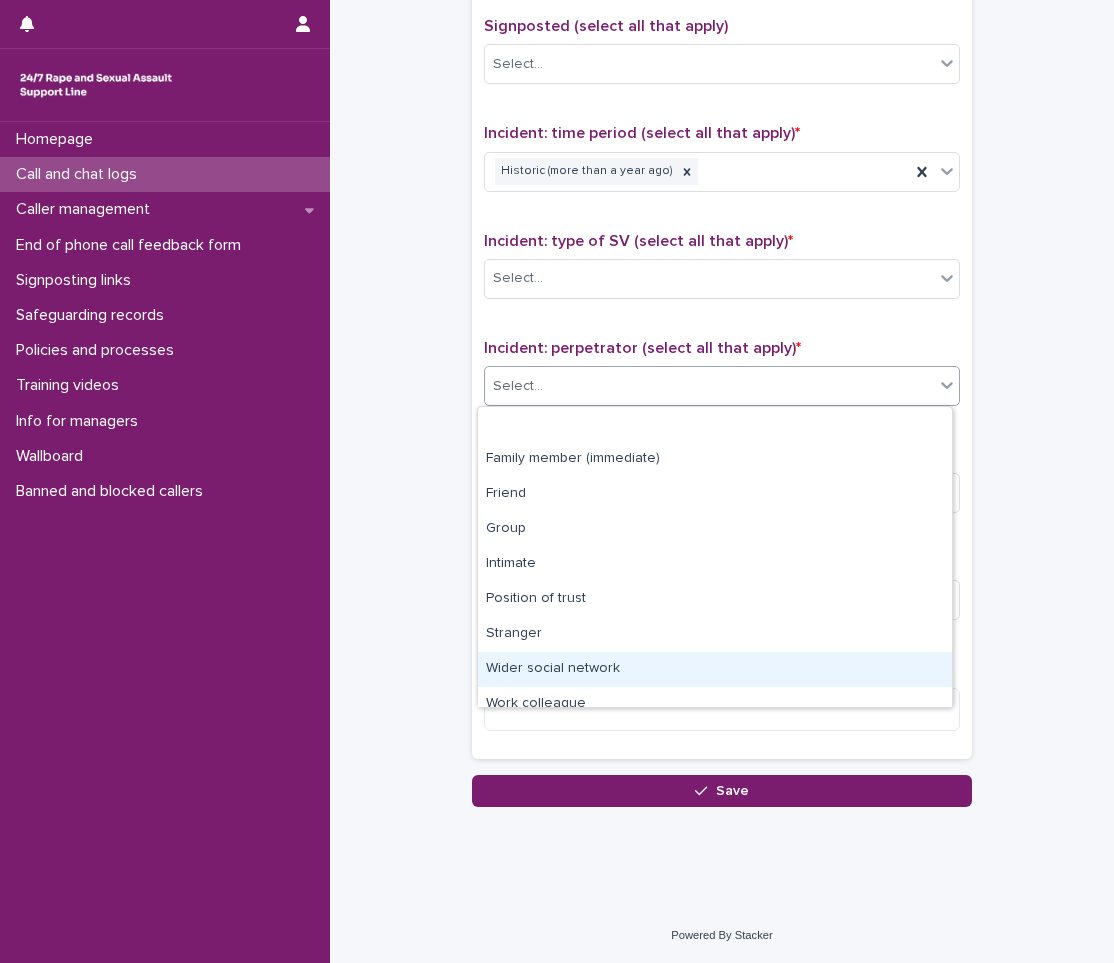 scroll, scrollTop: 85, scrollLeft: 0, axis: vertical 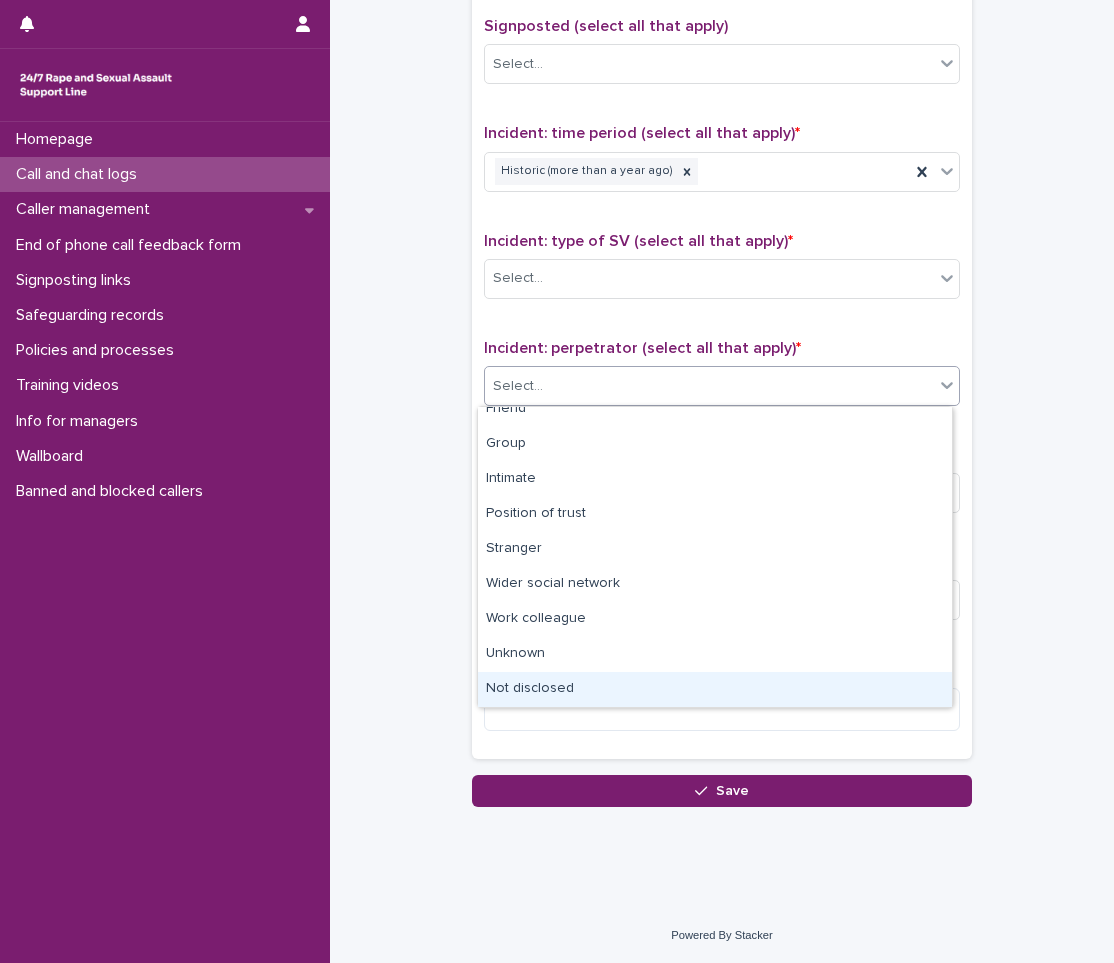 click on "Not disclosed" at bounding box center [715, 689] 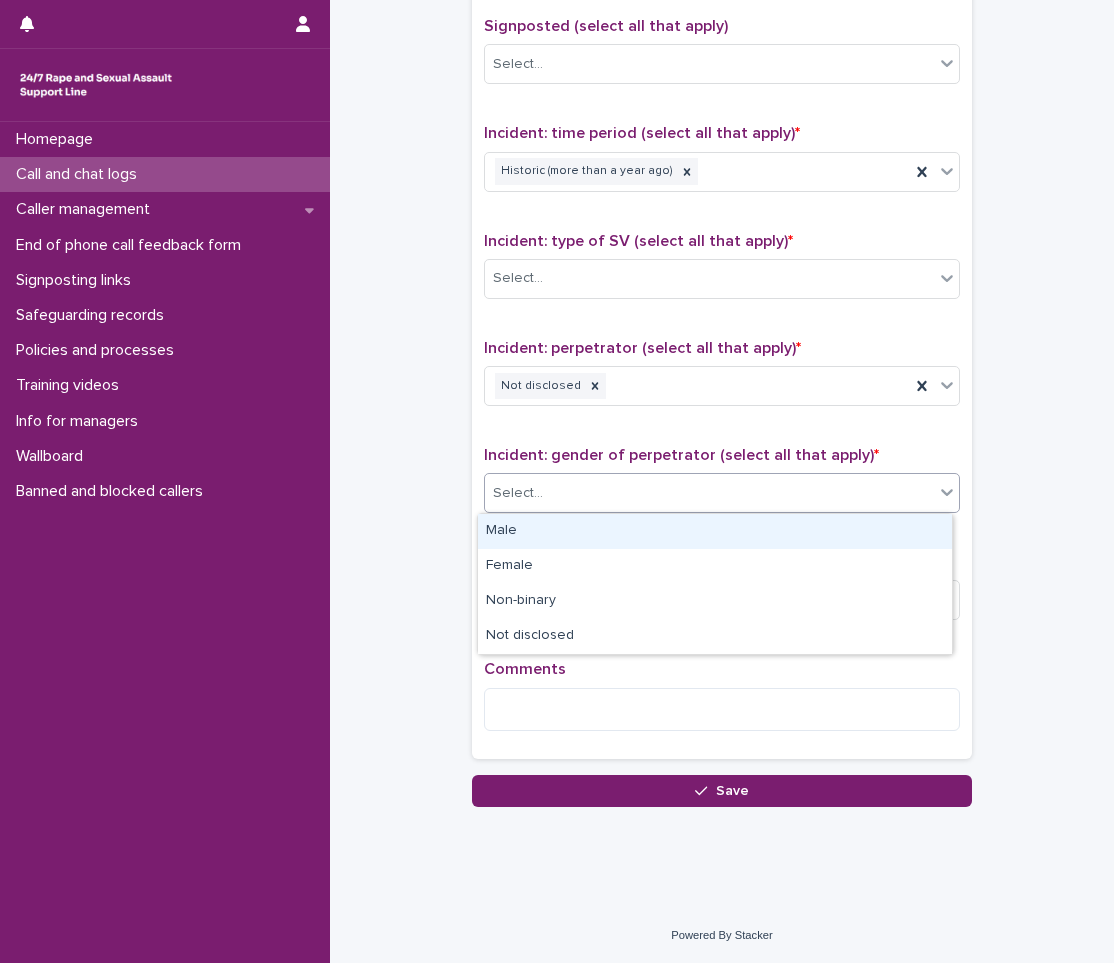 click on "Select..." at bounding box center (709, 493) 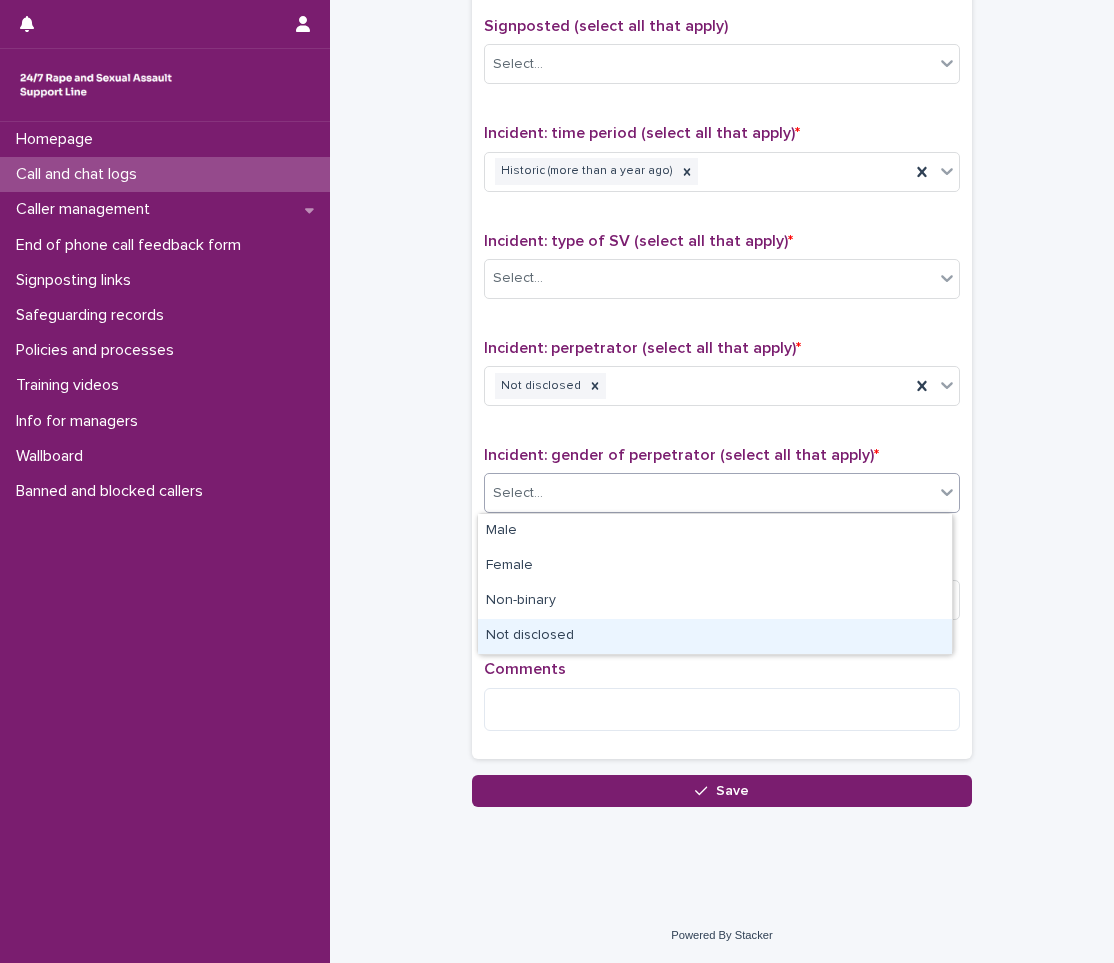 click on "Not disclosed" at bounding box center [715, 636] 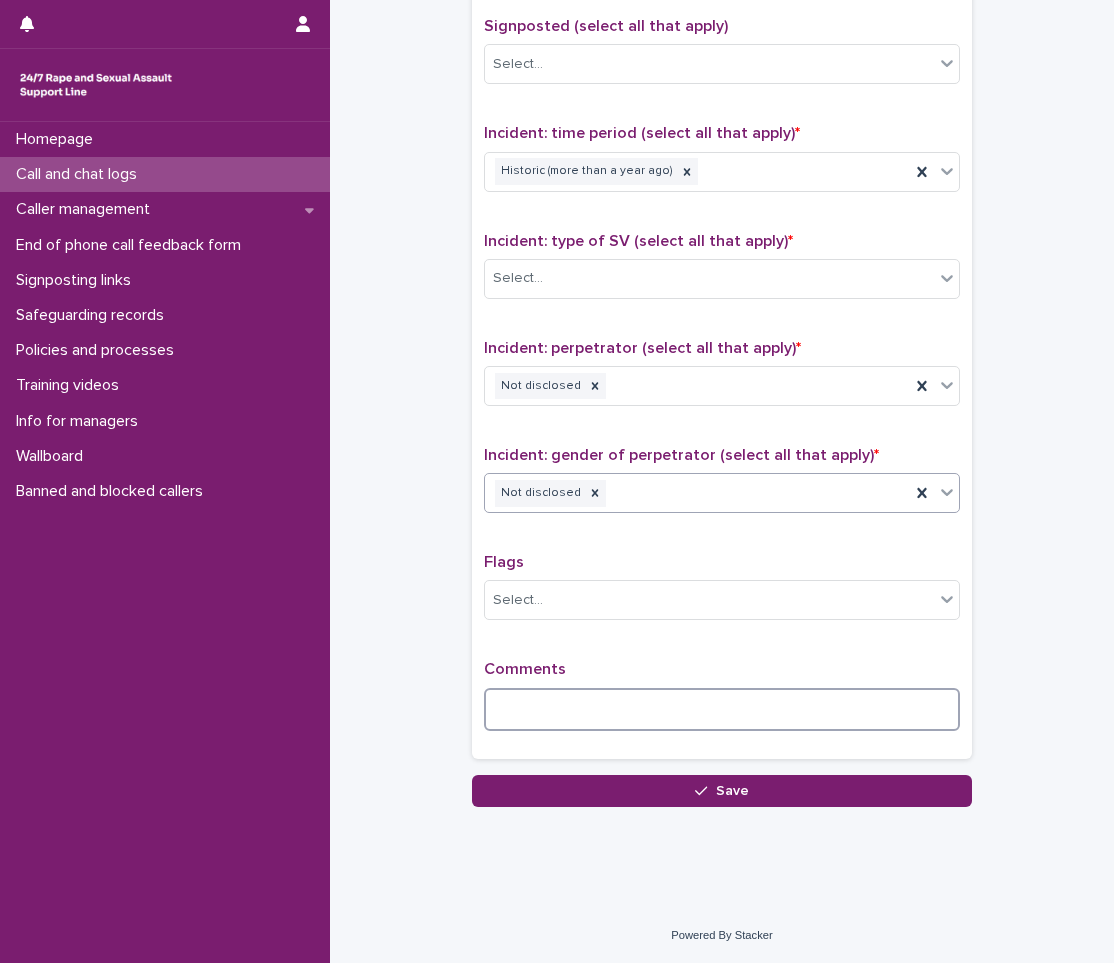 click at bounding box center (722, 709) 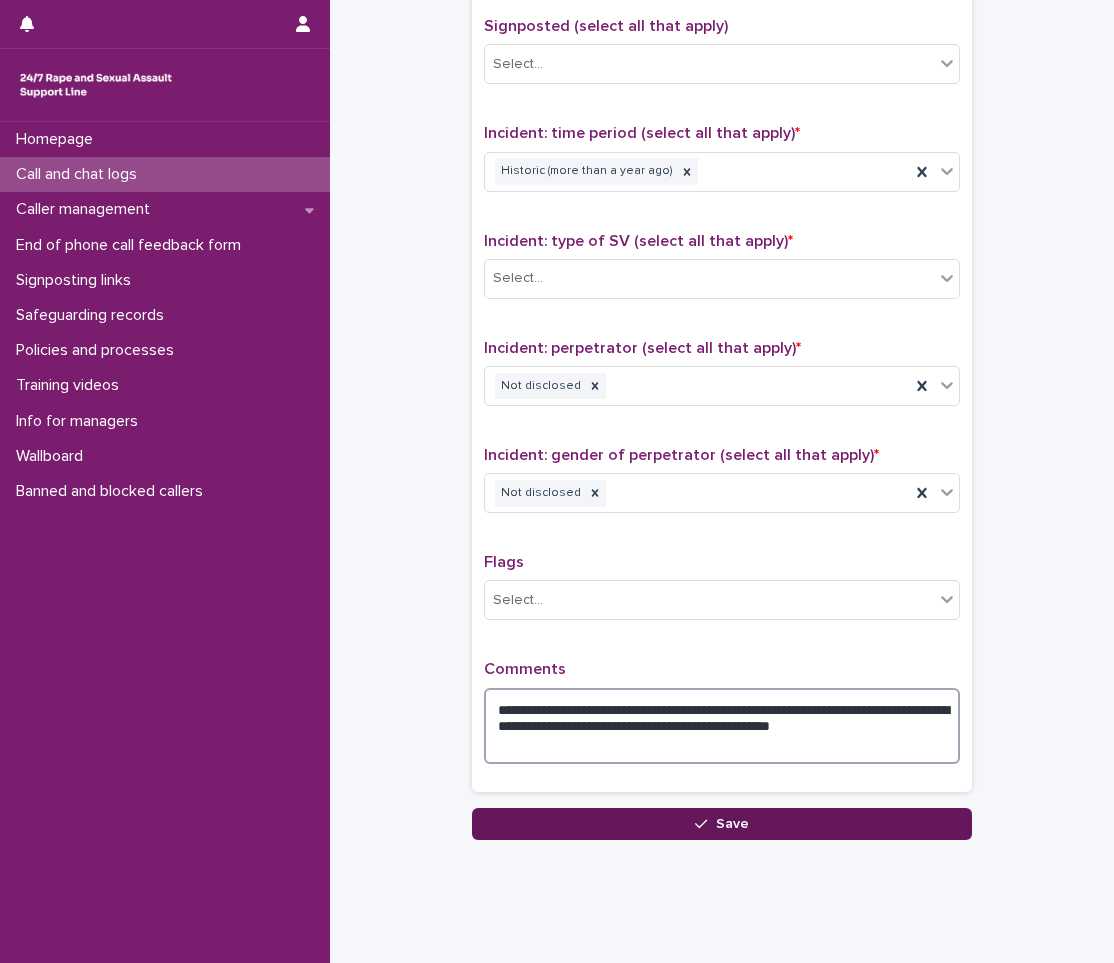 type on "**********" 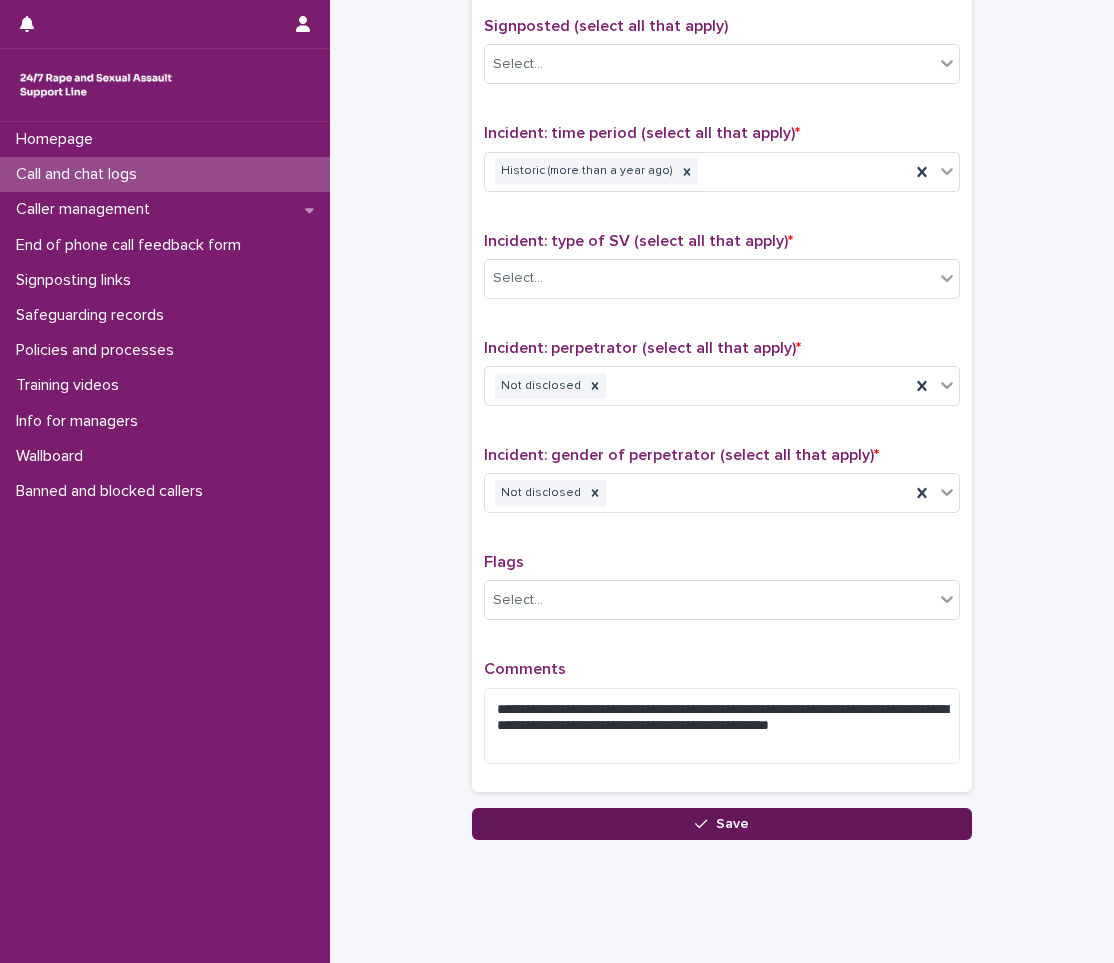 click on "Save" at bounding box center [722, 824] 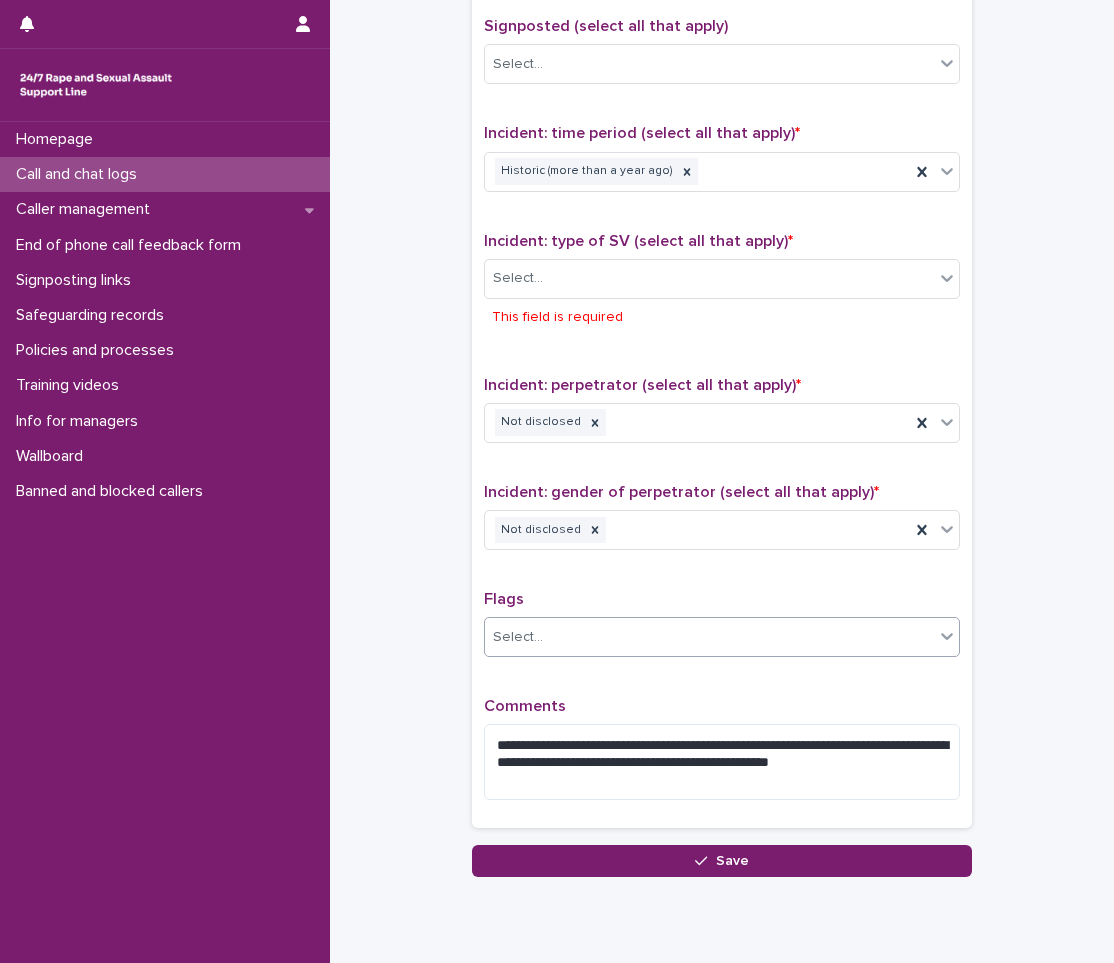 scroll, scrollTop: 1320, scrollLeft: 0, axis: vertical 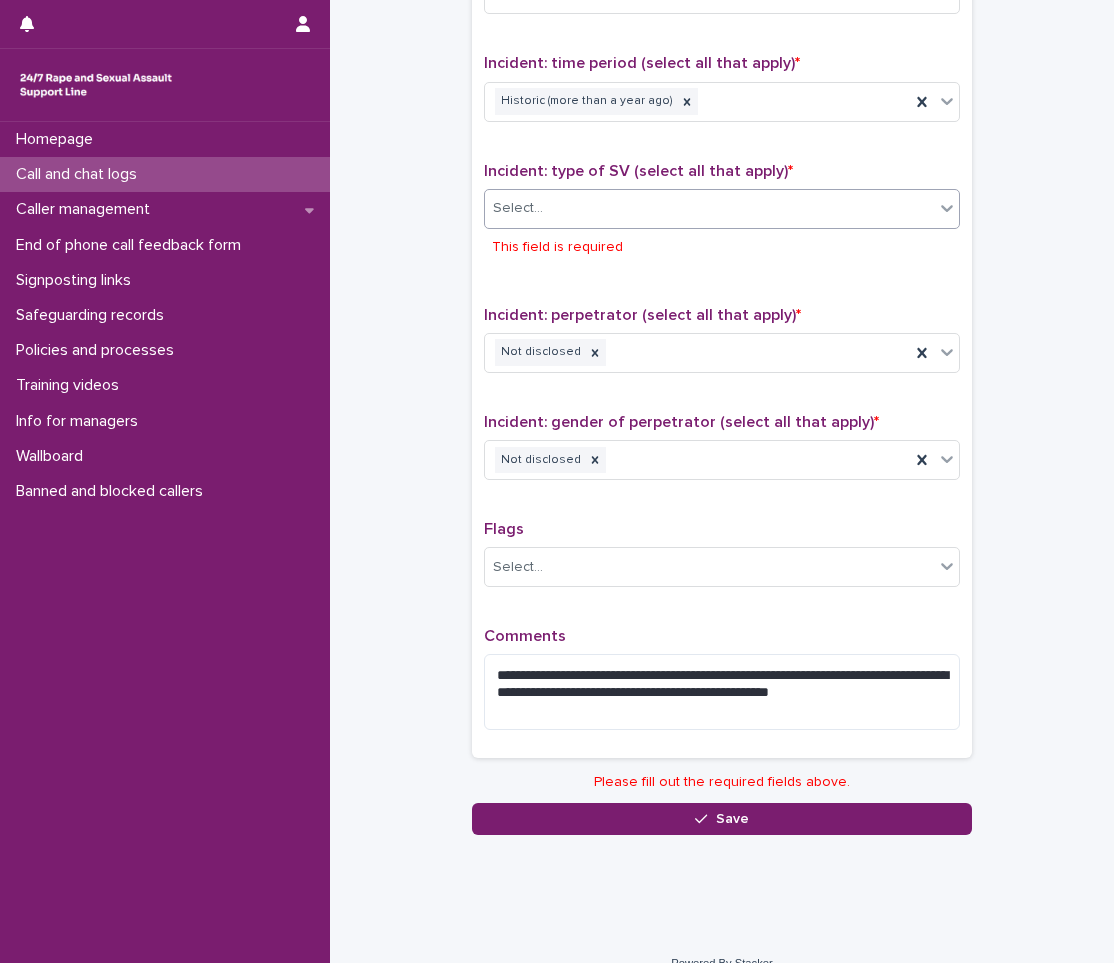 click on "Select..." at bounding box center (709, 208) 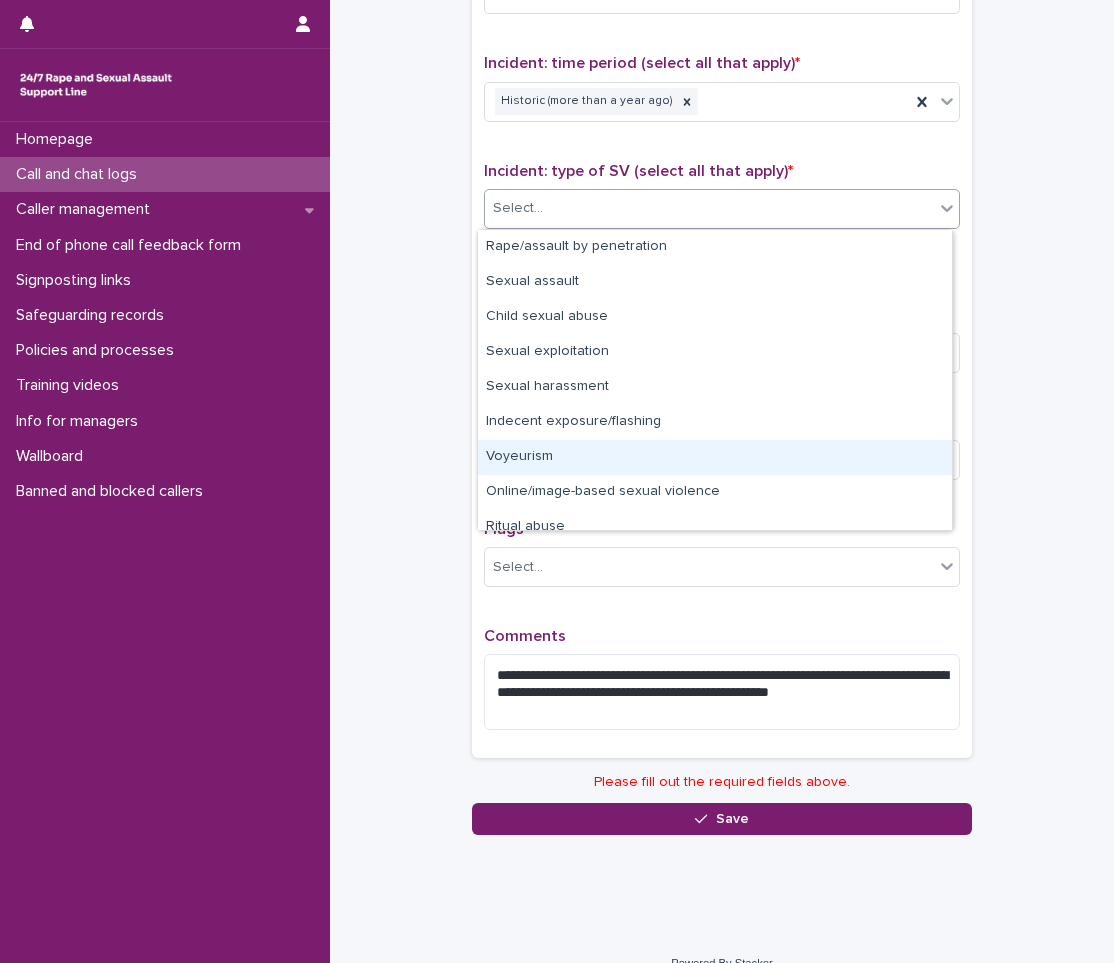 scroll, scrollTop: 50, scrollLeft: 0, axis: vertical 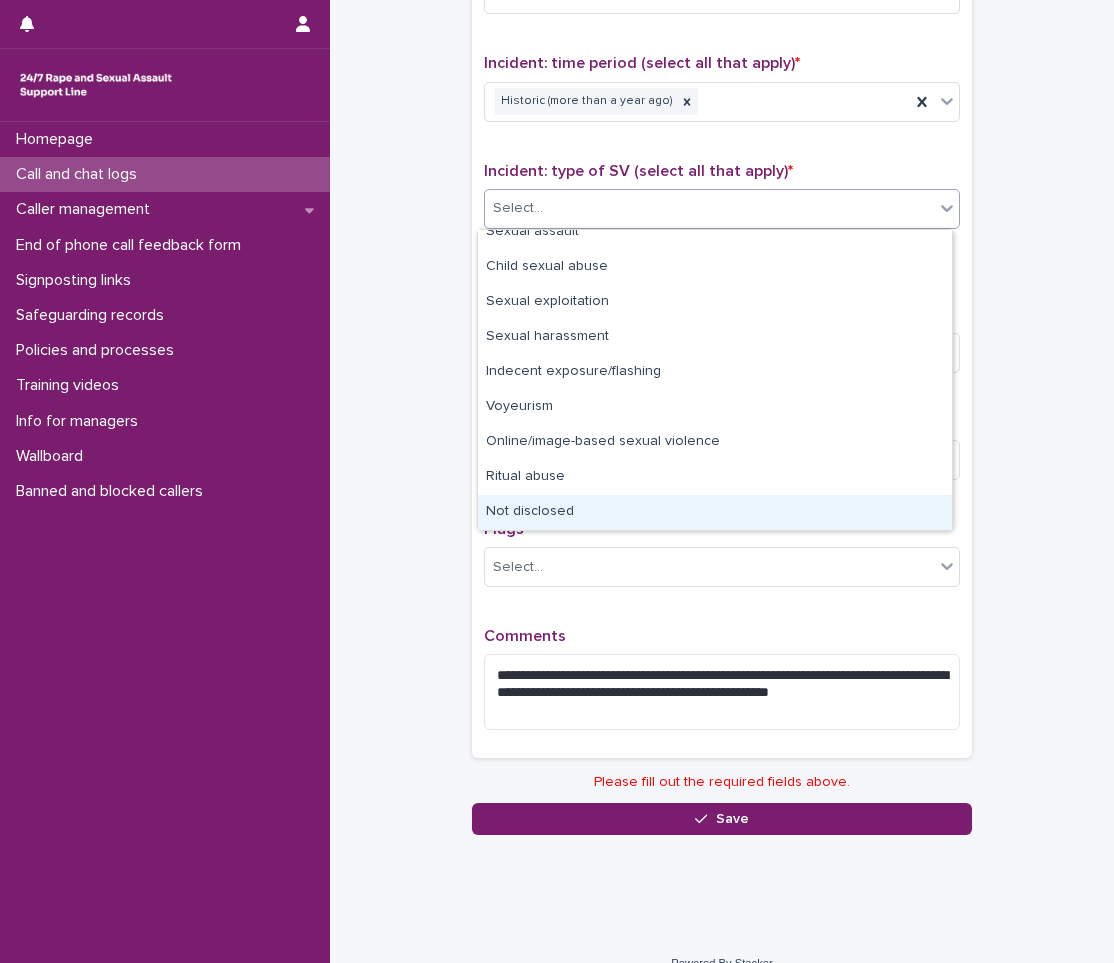 click on "Not disclosed" at bounding box center [715, 512] 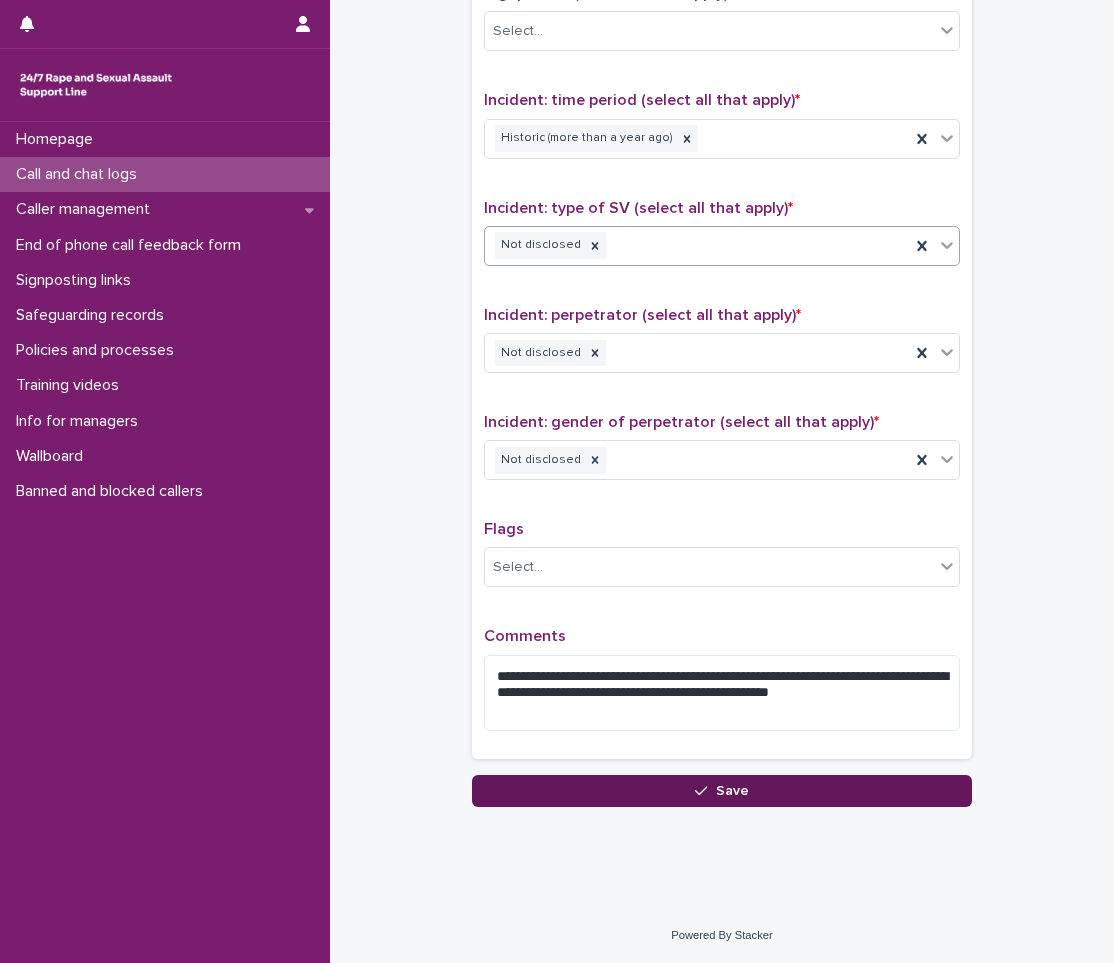 scroll, scrollTop: 1283, scrollLeft: 0, axis: vertical 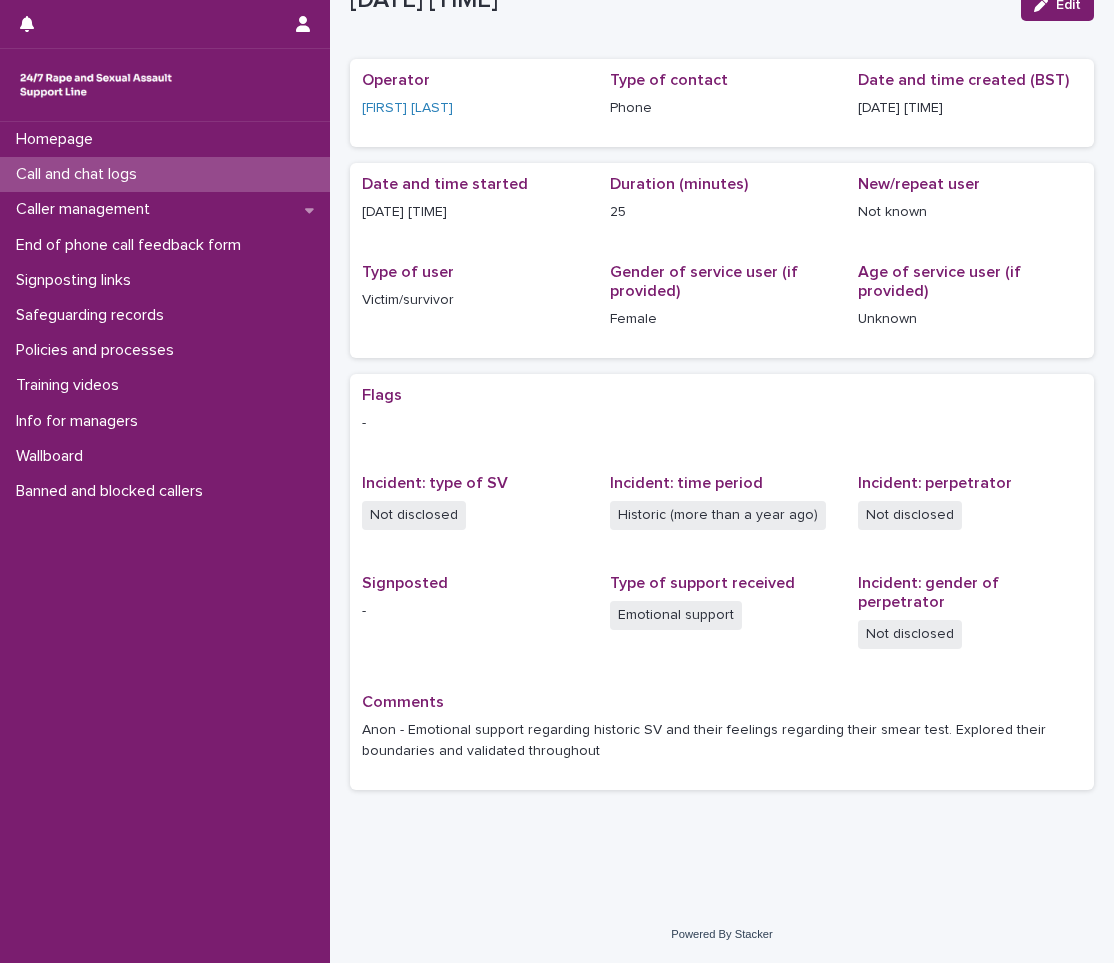 click on "Call and chat logs" at bounding box center [80, 174] 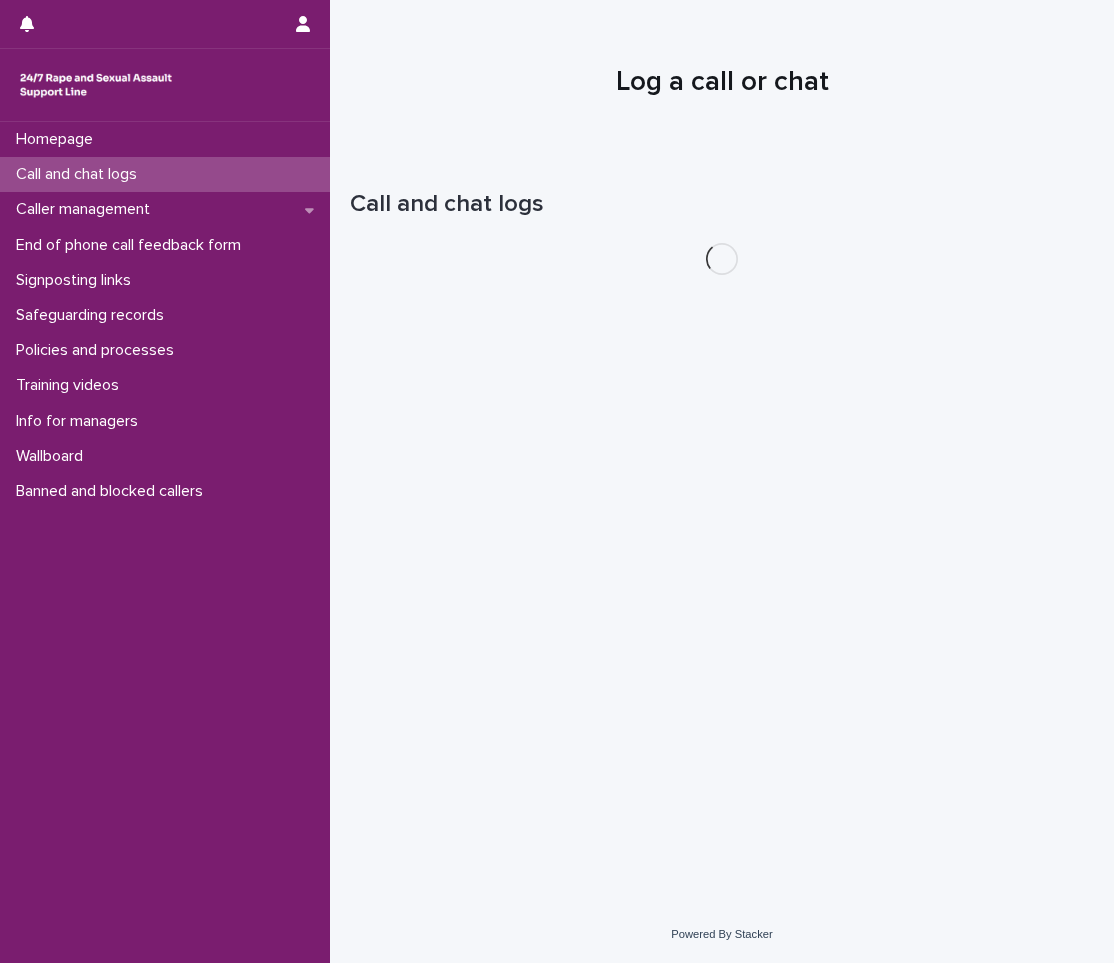 scroll, scrollTop: 0, scrollLeft: 0, axis: both 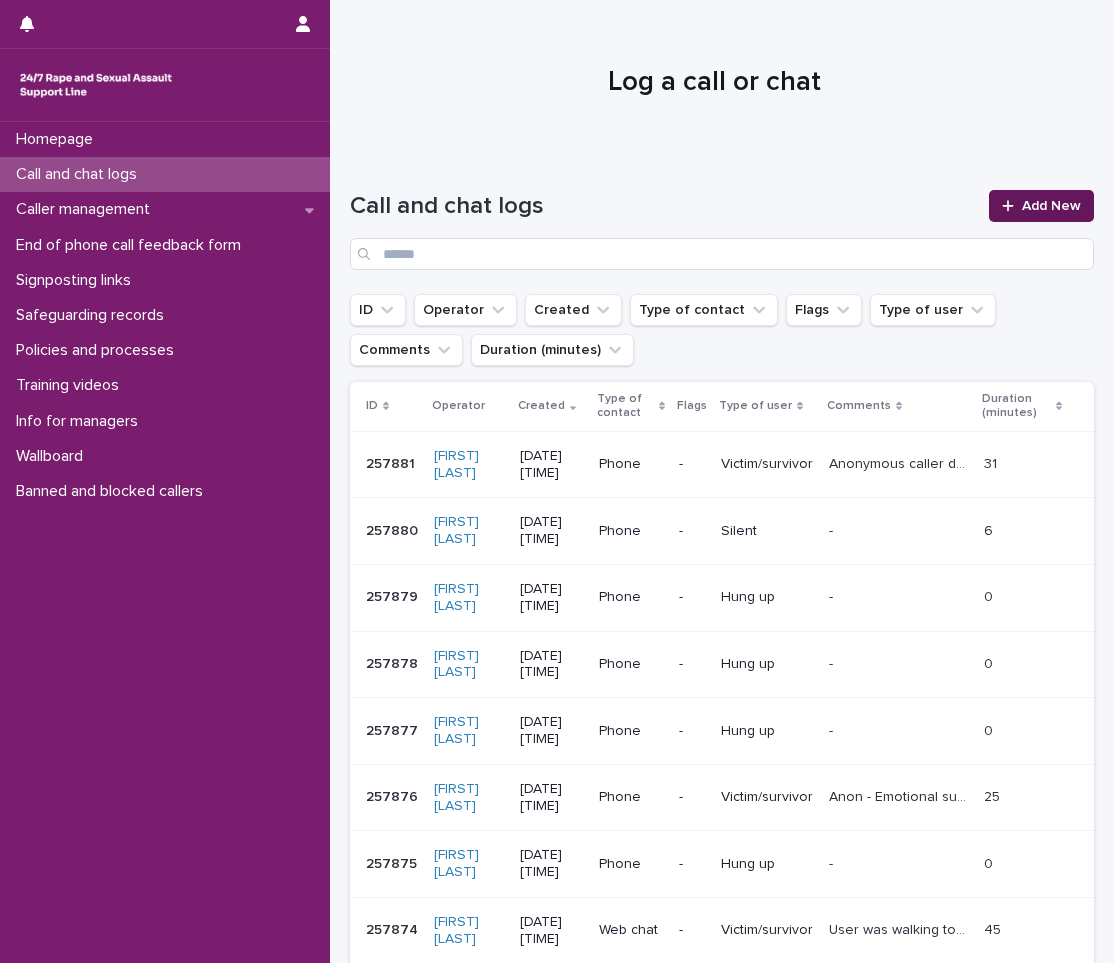 click on "Add New" at bounding box center [1041, 206] 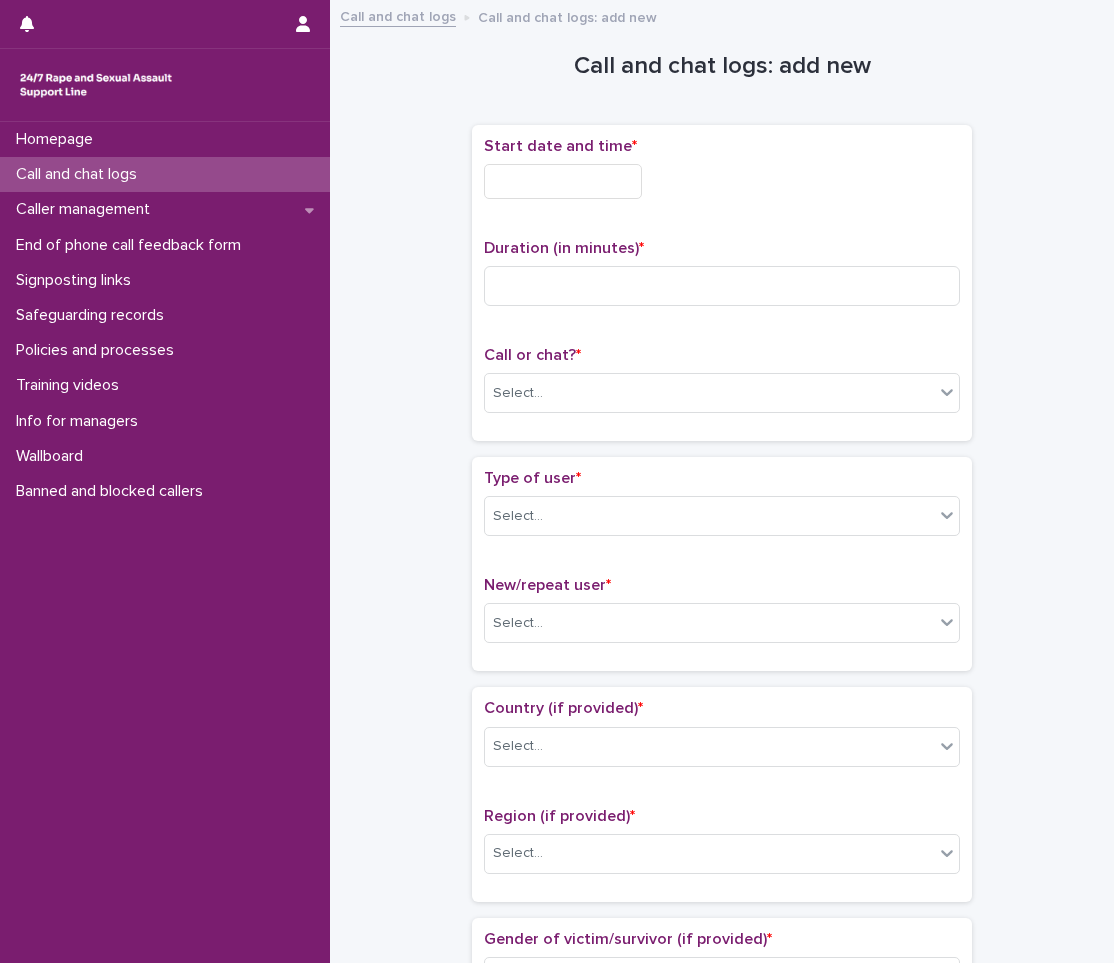 click at bounding box center (563, 181) 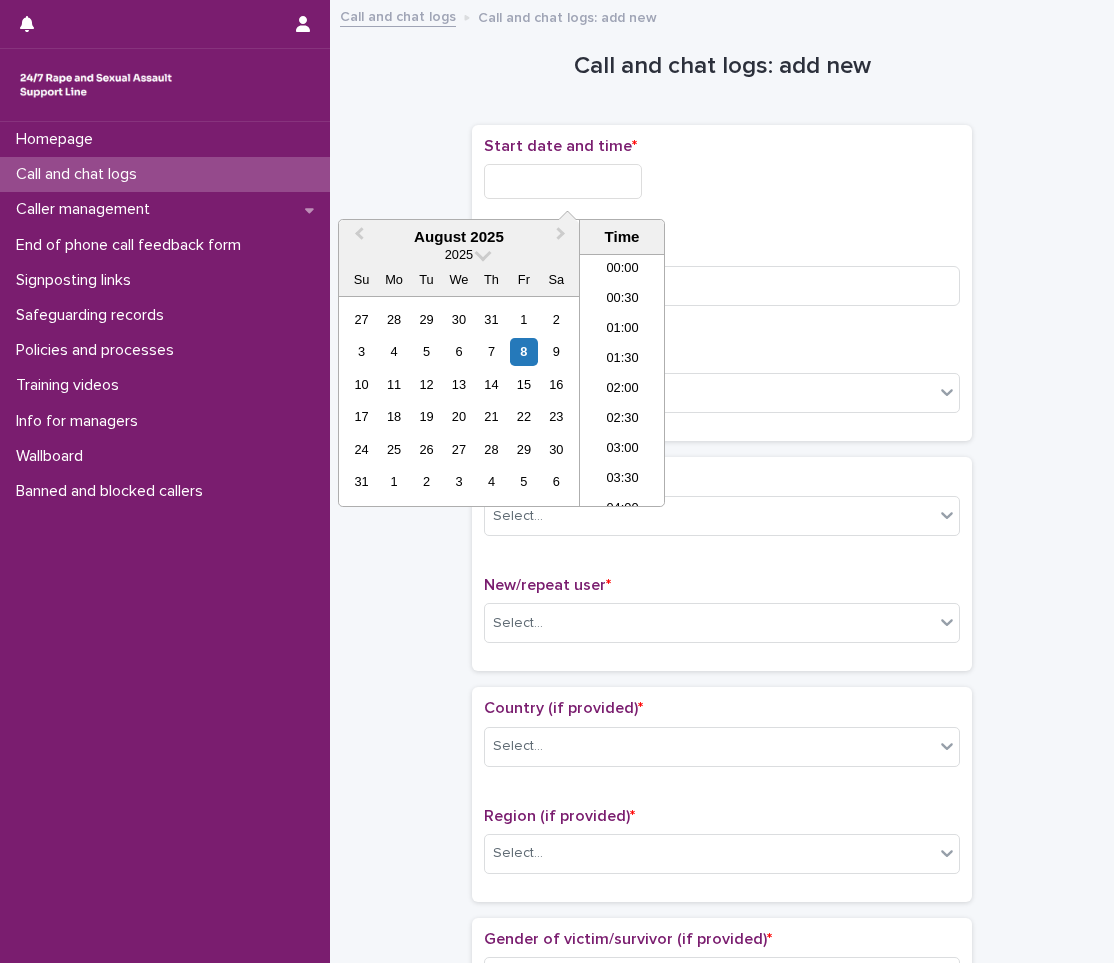 scroll, scrollTop: 1150, scrollLeft: 0, axis: vertical 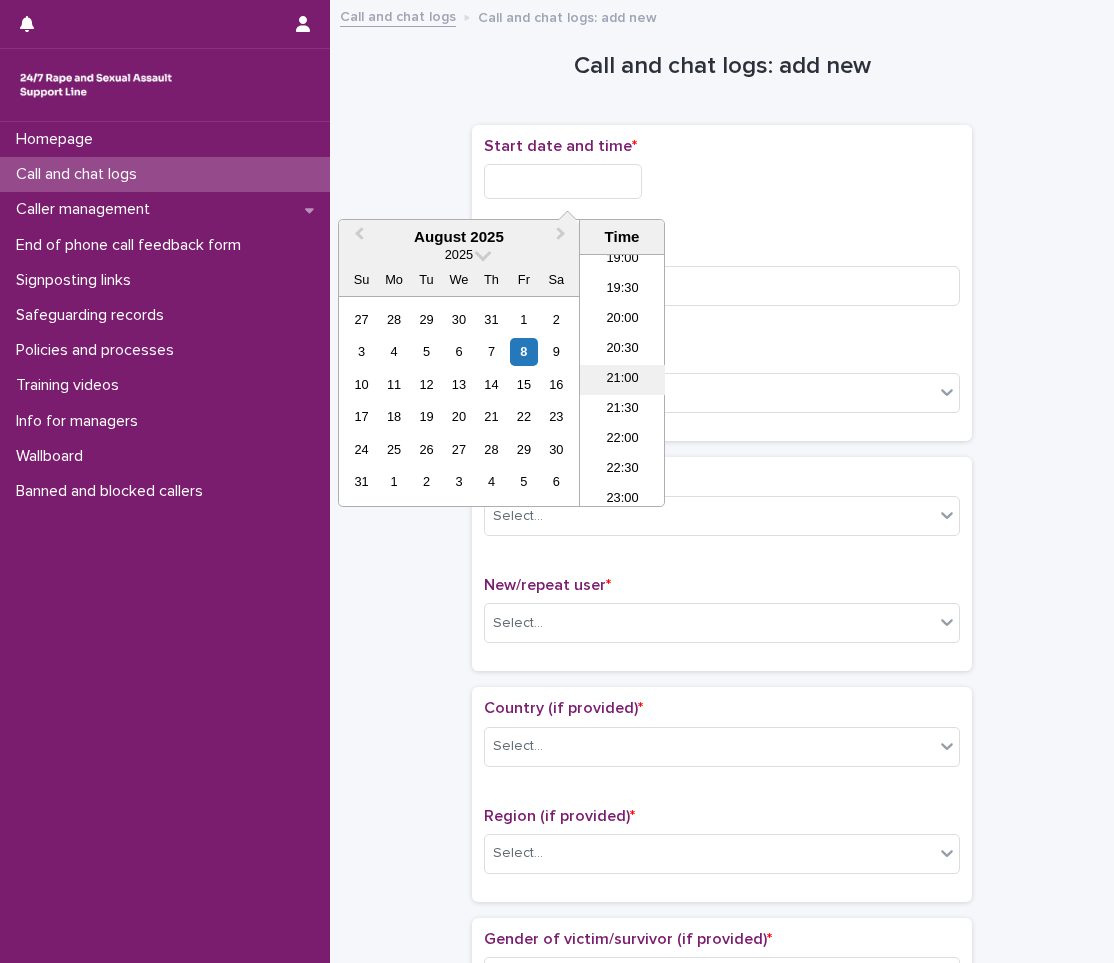 click on "21:00" at bounding box center (622, 380) 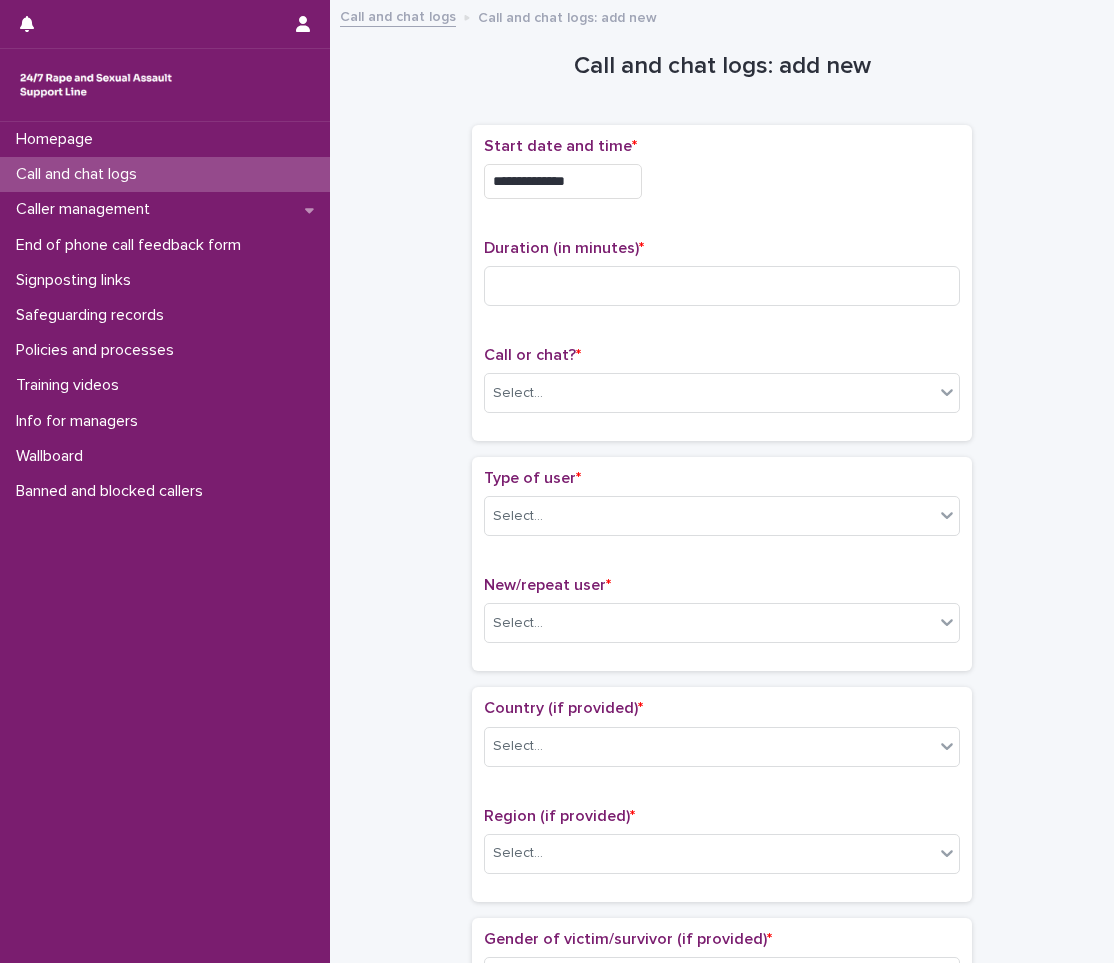 click on "**********" at bounding box center (563, 181) 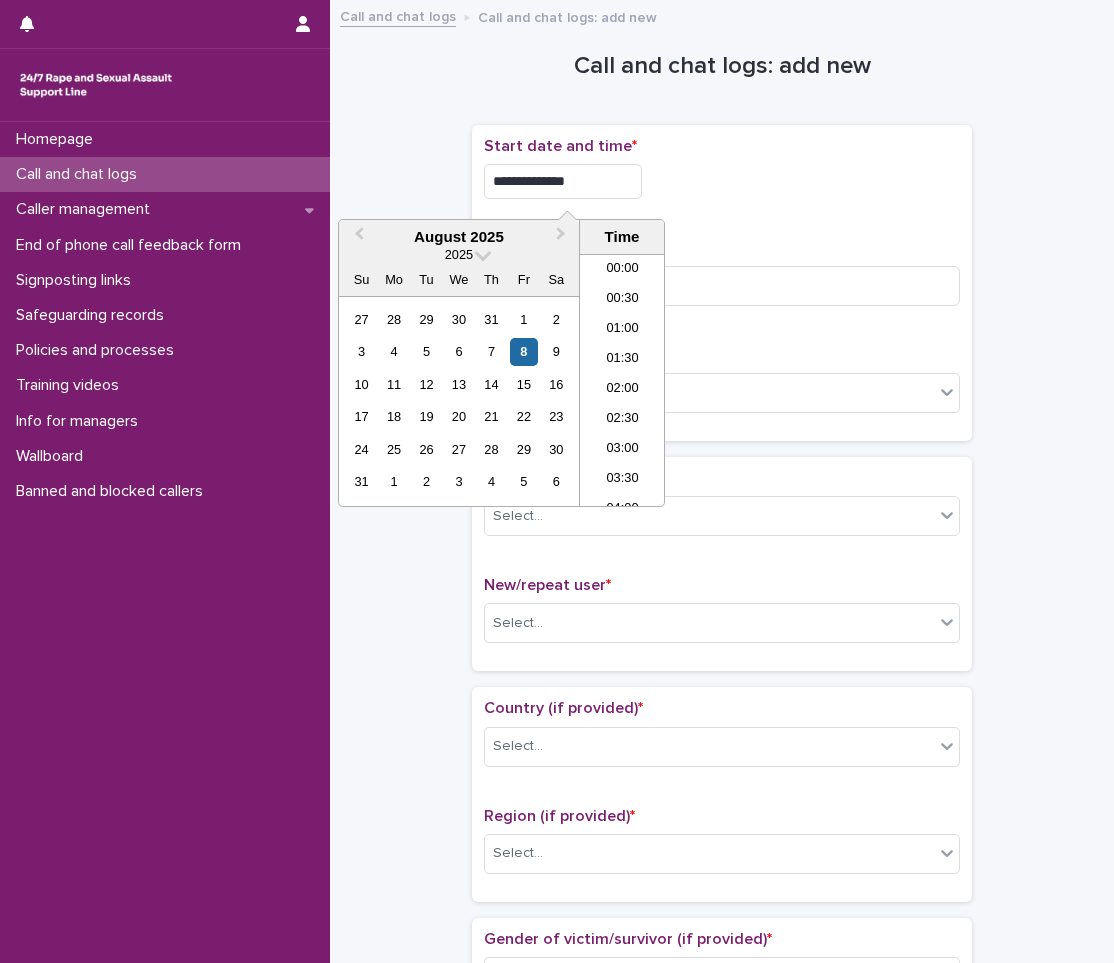 scroll, scrollTop: 1150, scrollLeft: 0, axis: vertical 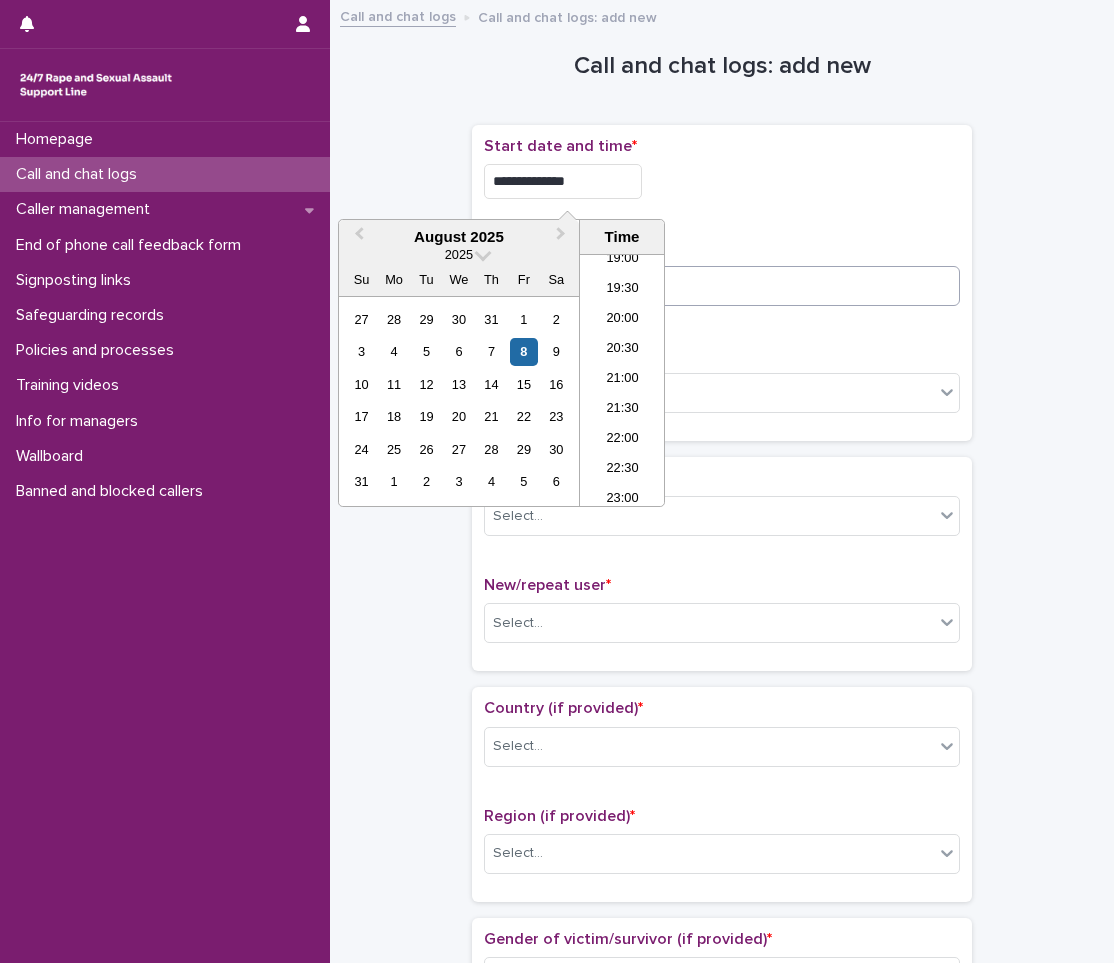 type on "**********" 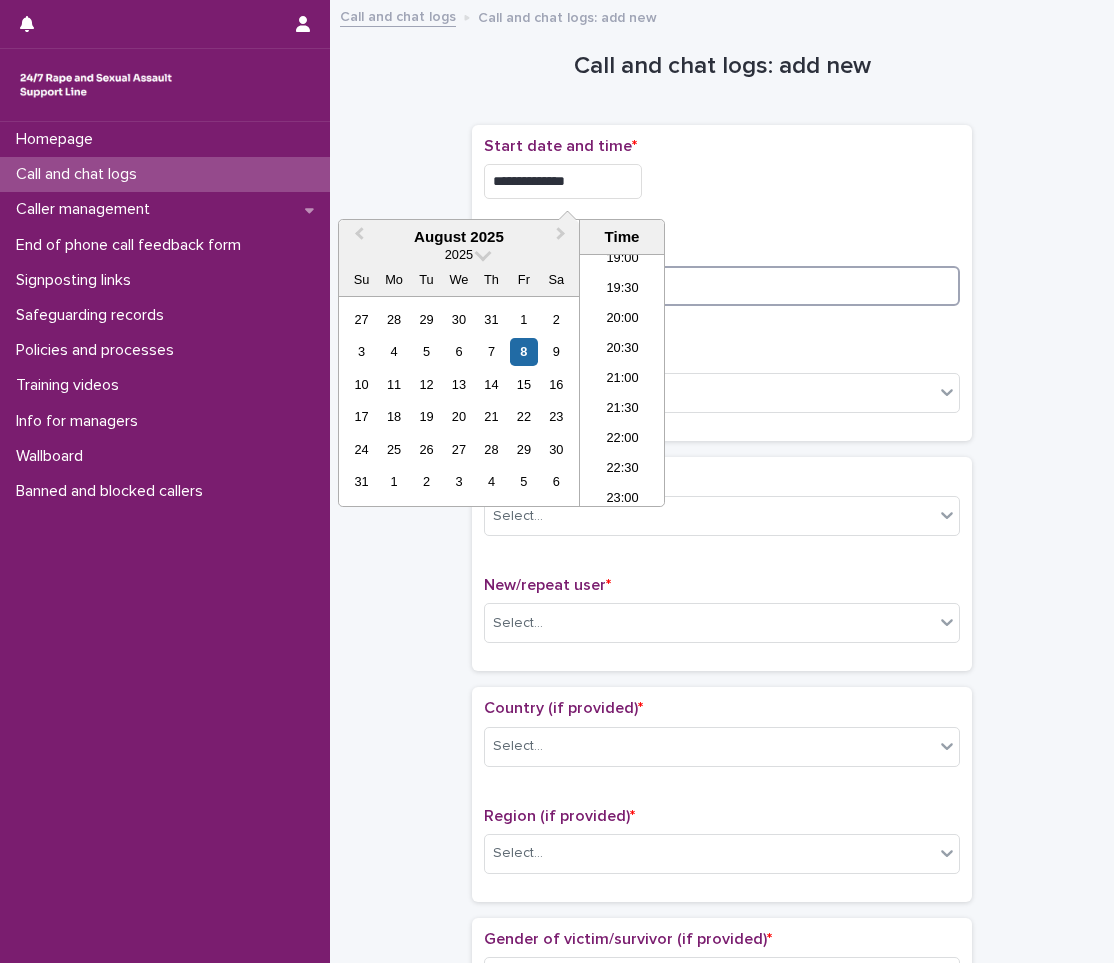 click at bounding box center (722, 286) 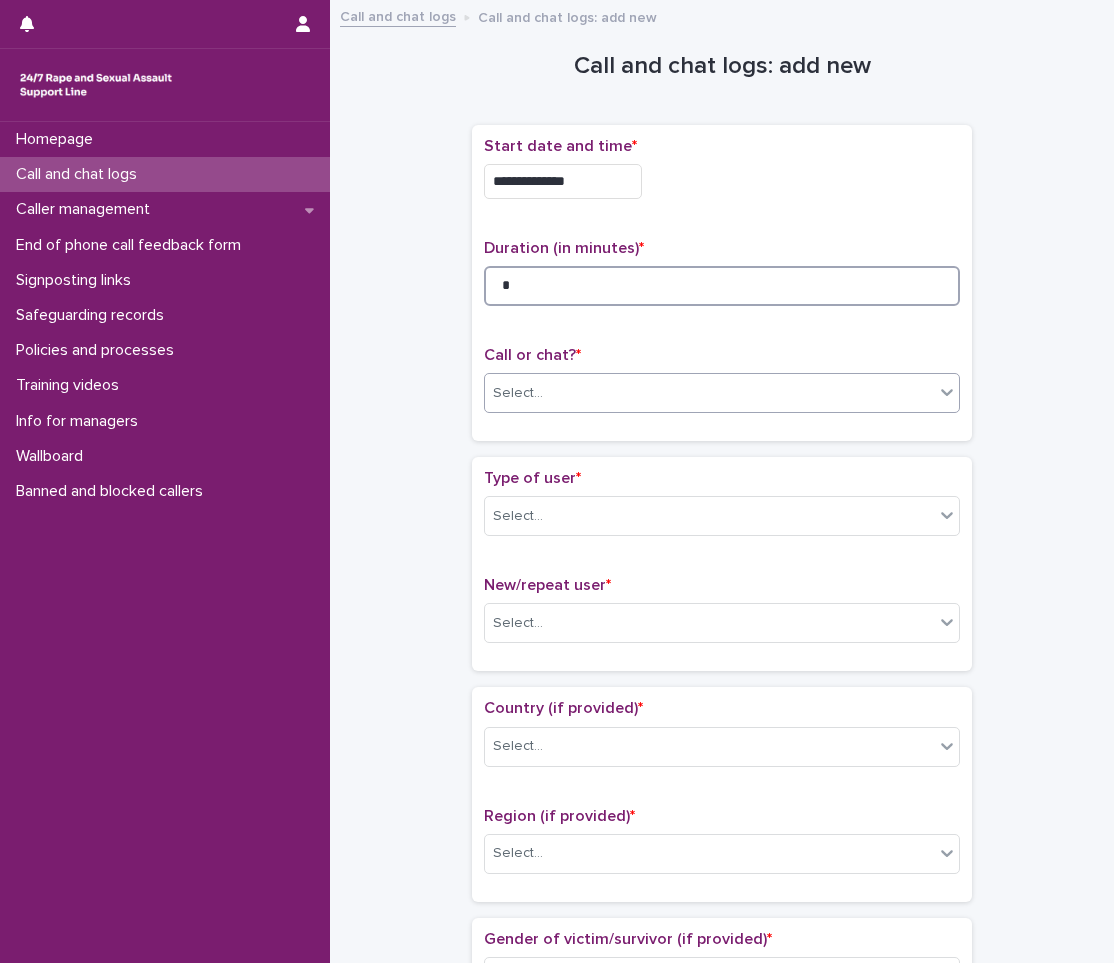 type on "*" 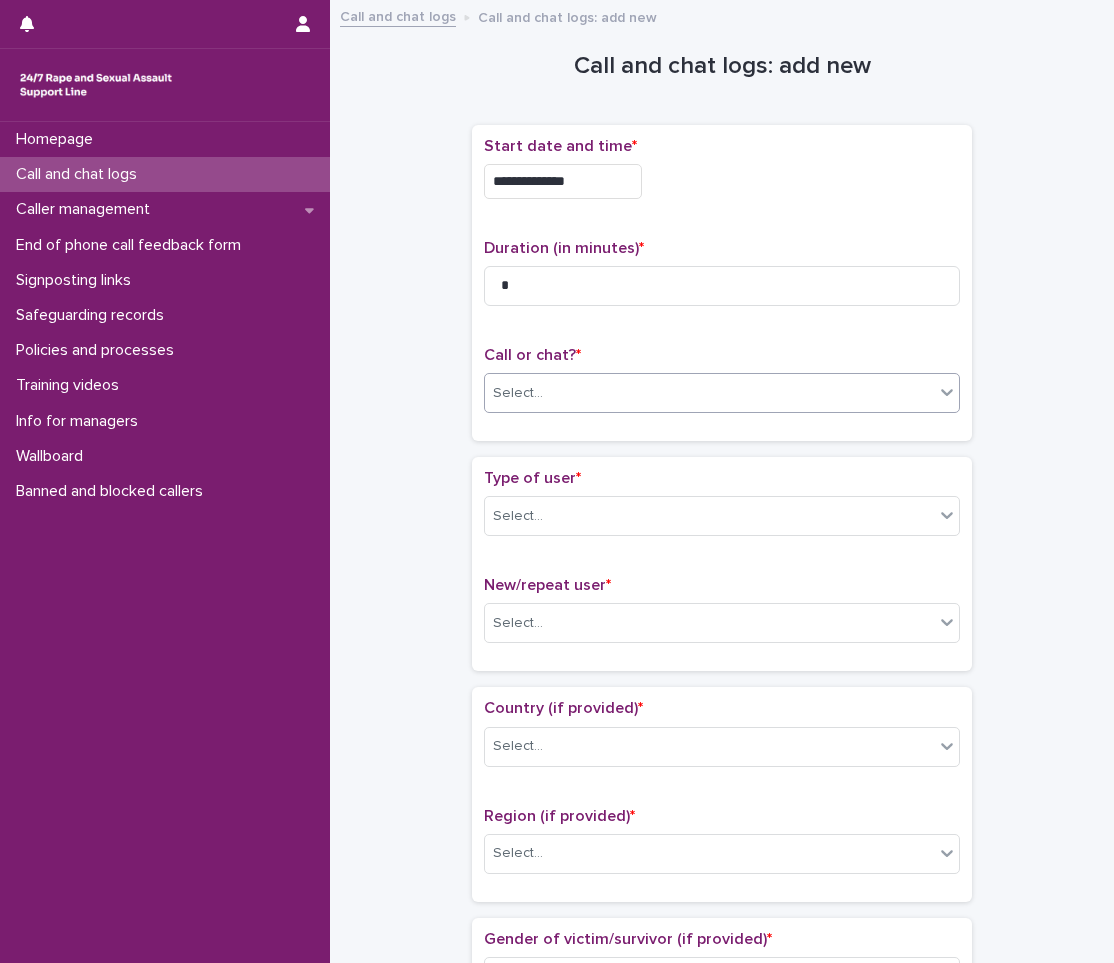 click on "Select..." at bounding box center [709, 393] 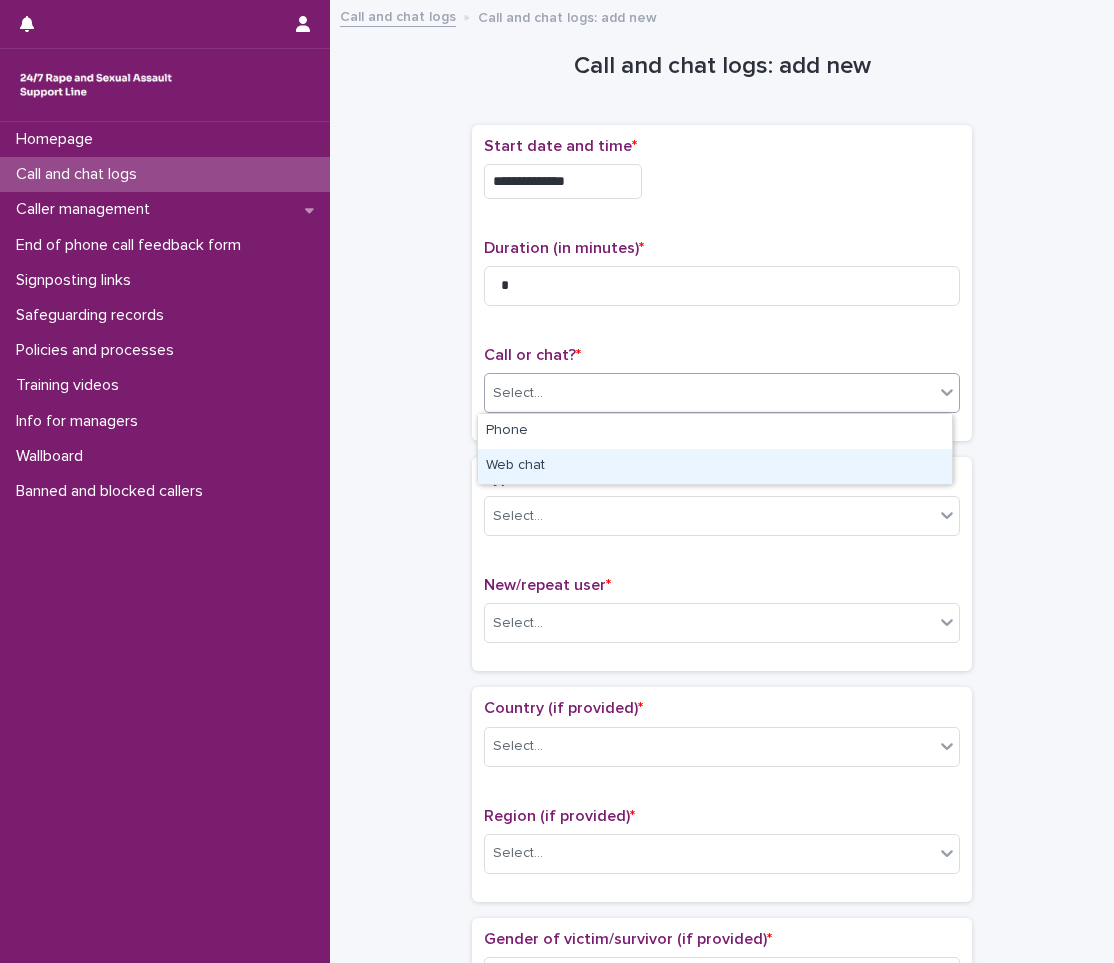 click on "Web chat" at bounding box center (715, 466) 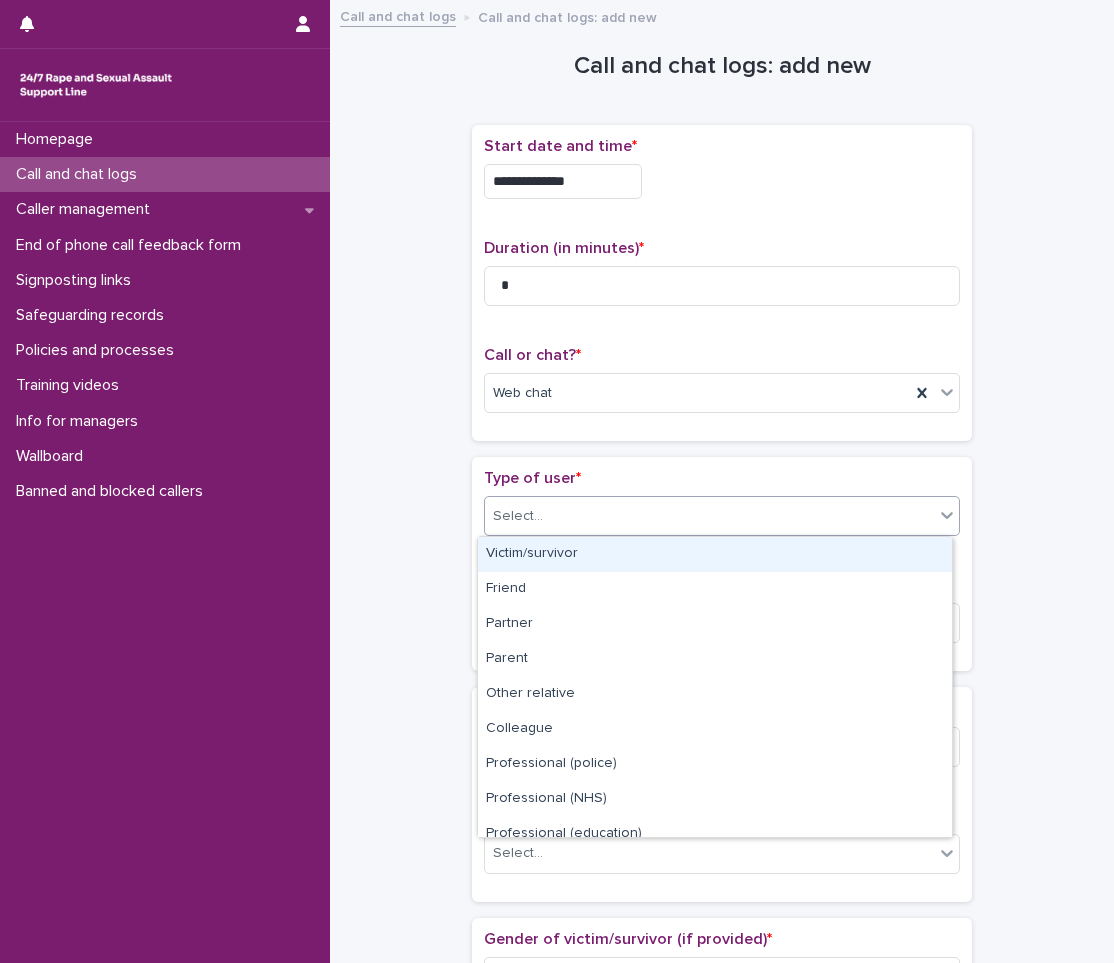 click on "Select..." at bounding box center [722, 516] 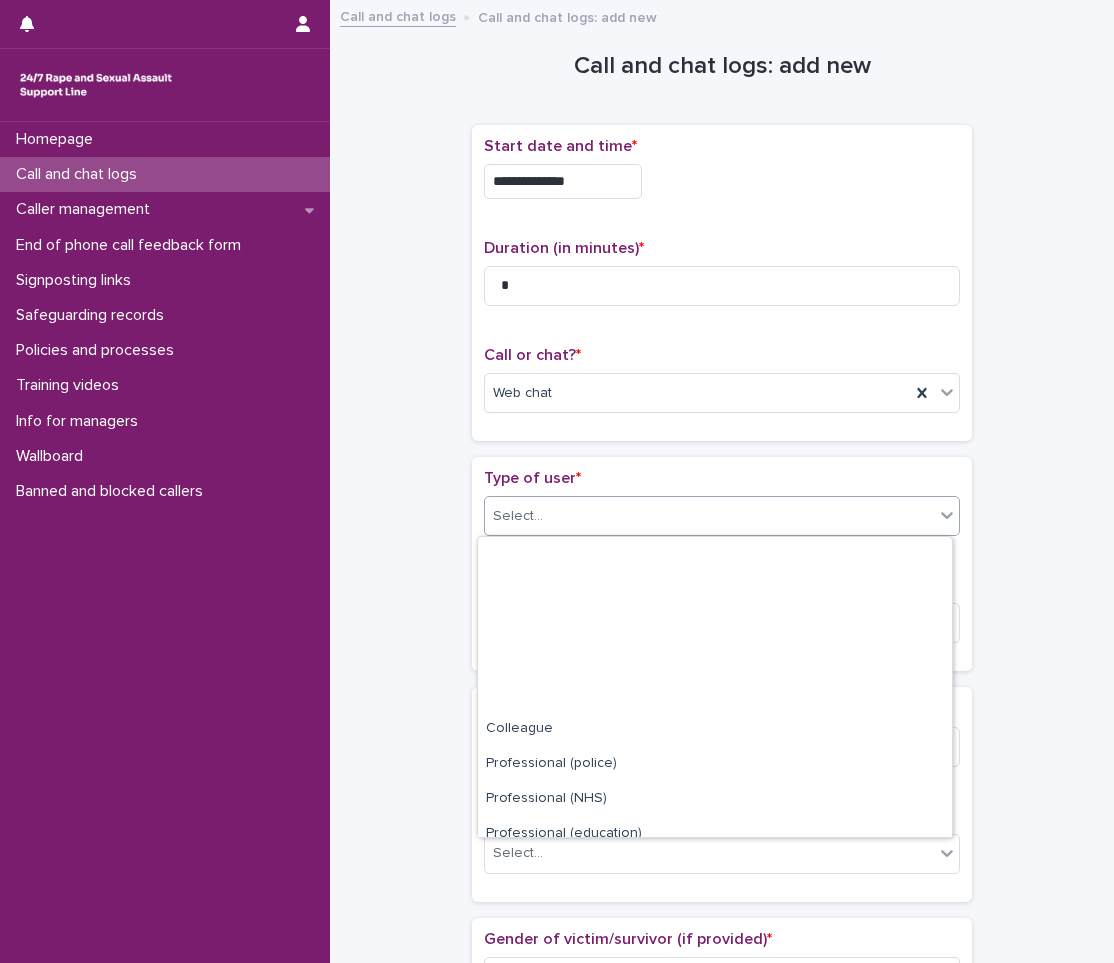 scroll, scrollTop: 225, scrollLeft: 0, axis: vertical 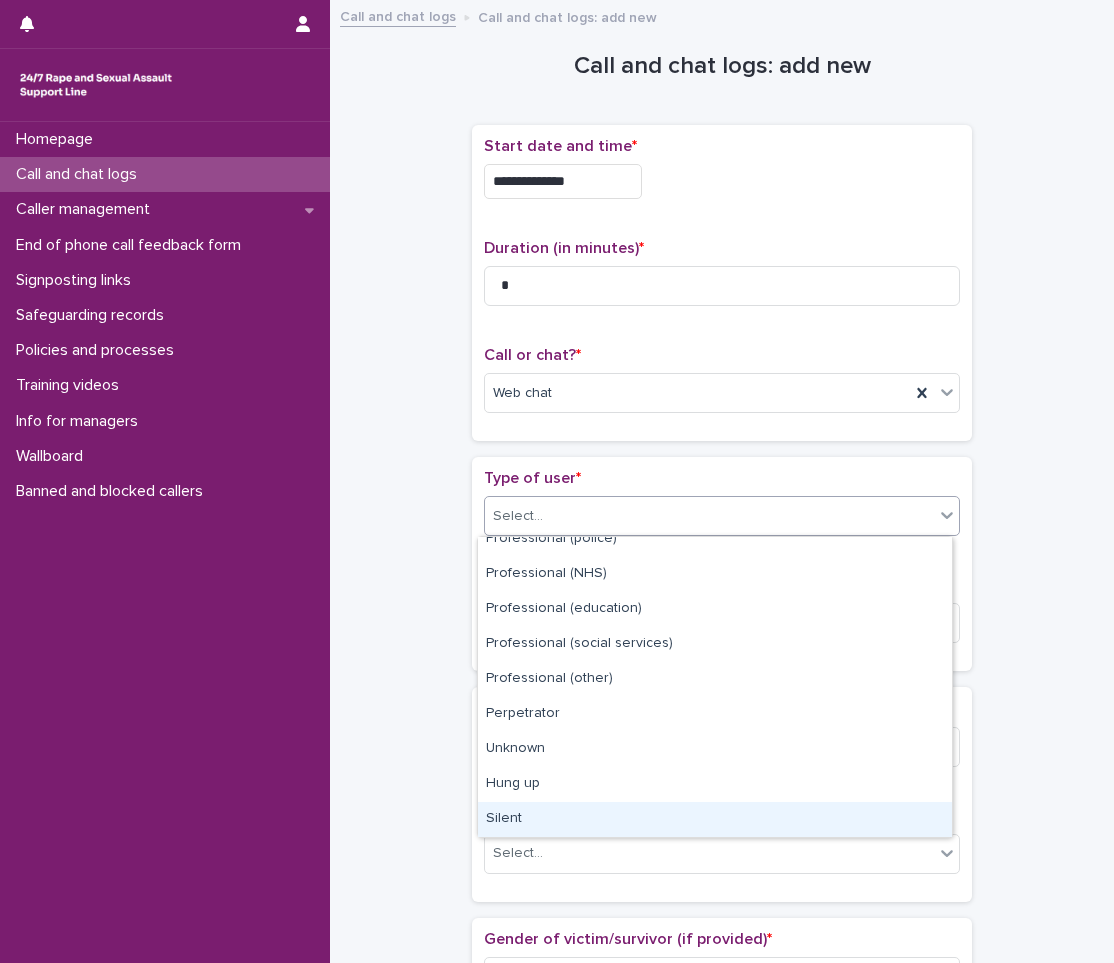 drag, startPoint x: 523, startPoint y: 801, endPoint x: 512, endPoint y: 808, distance: 13.038404 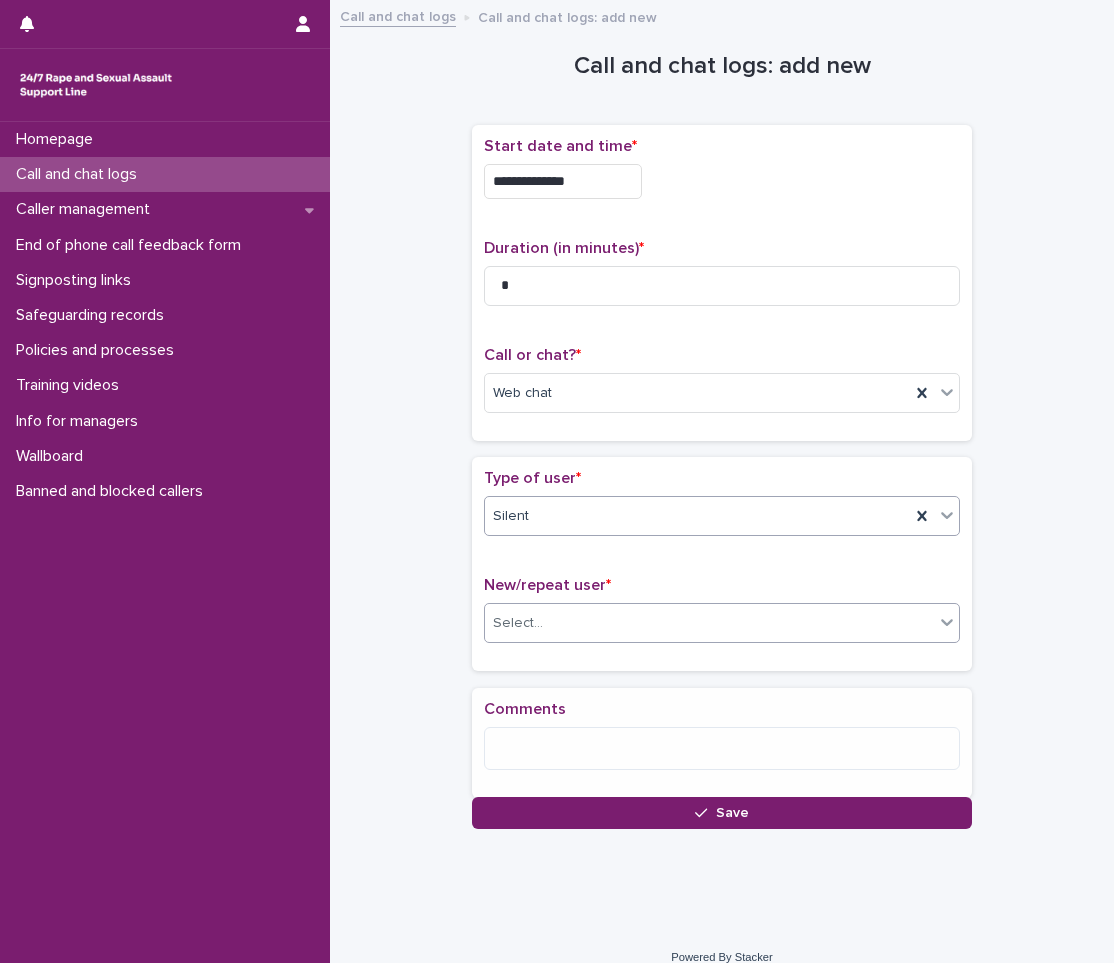 click on "Select..." at bounding box center [518, 623] 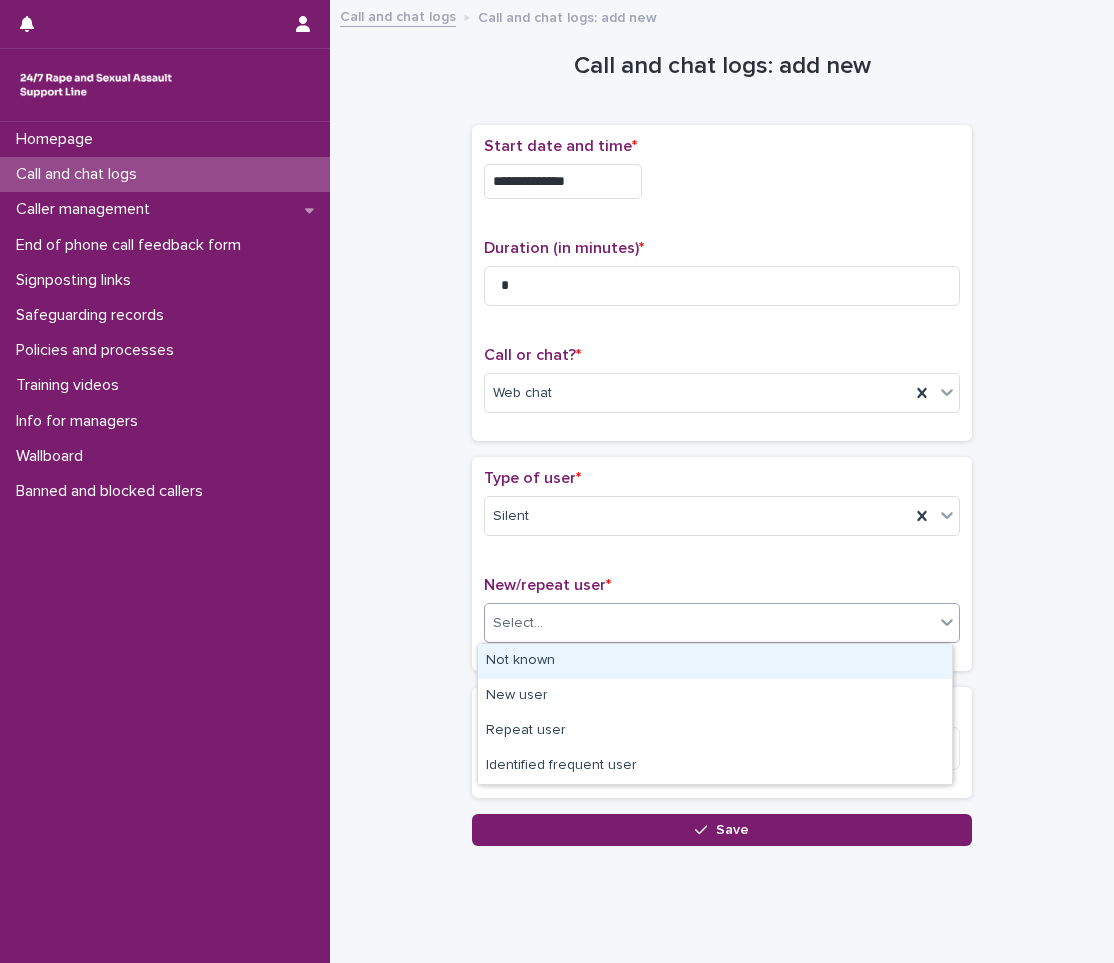 click on "Not known" at bounding box center [715, 661] 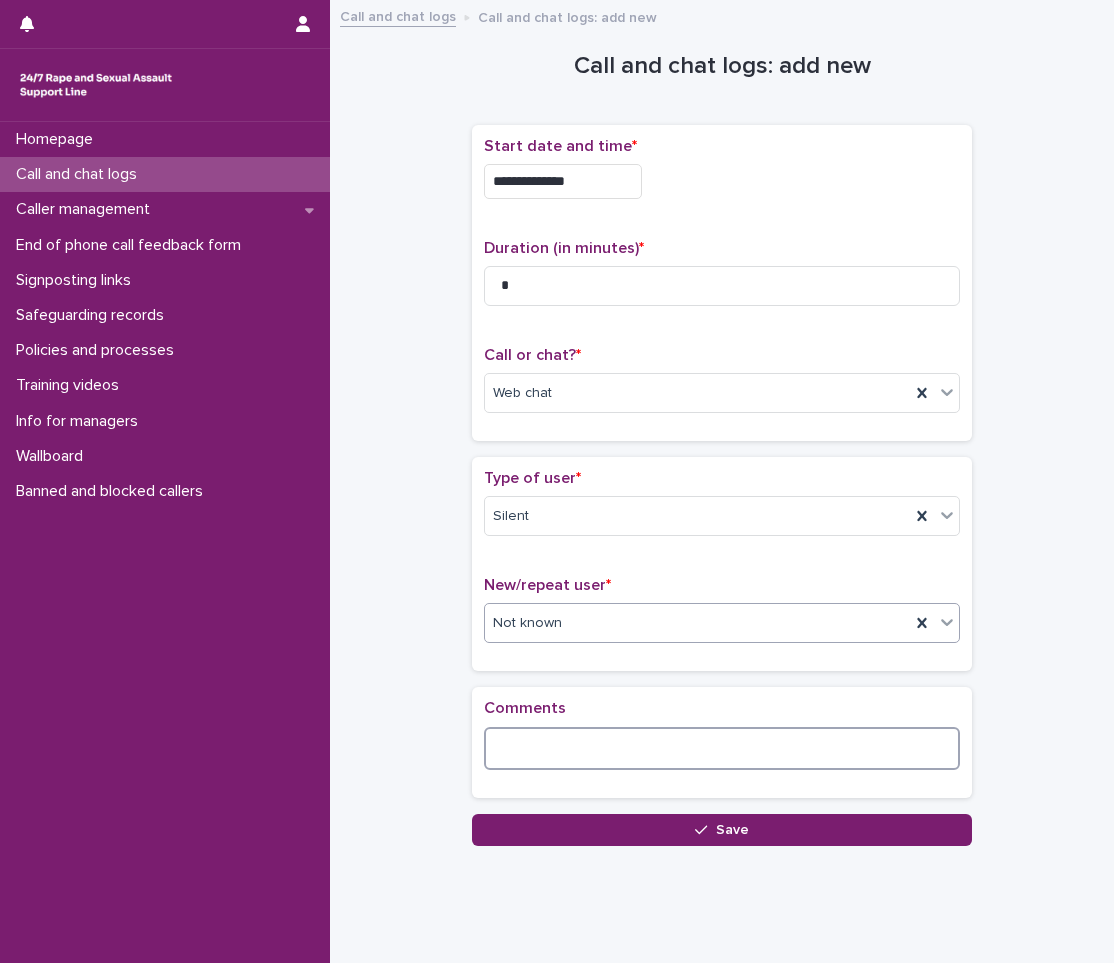 click at bounding box center (722, 748) 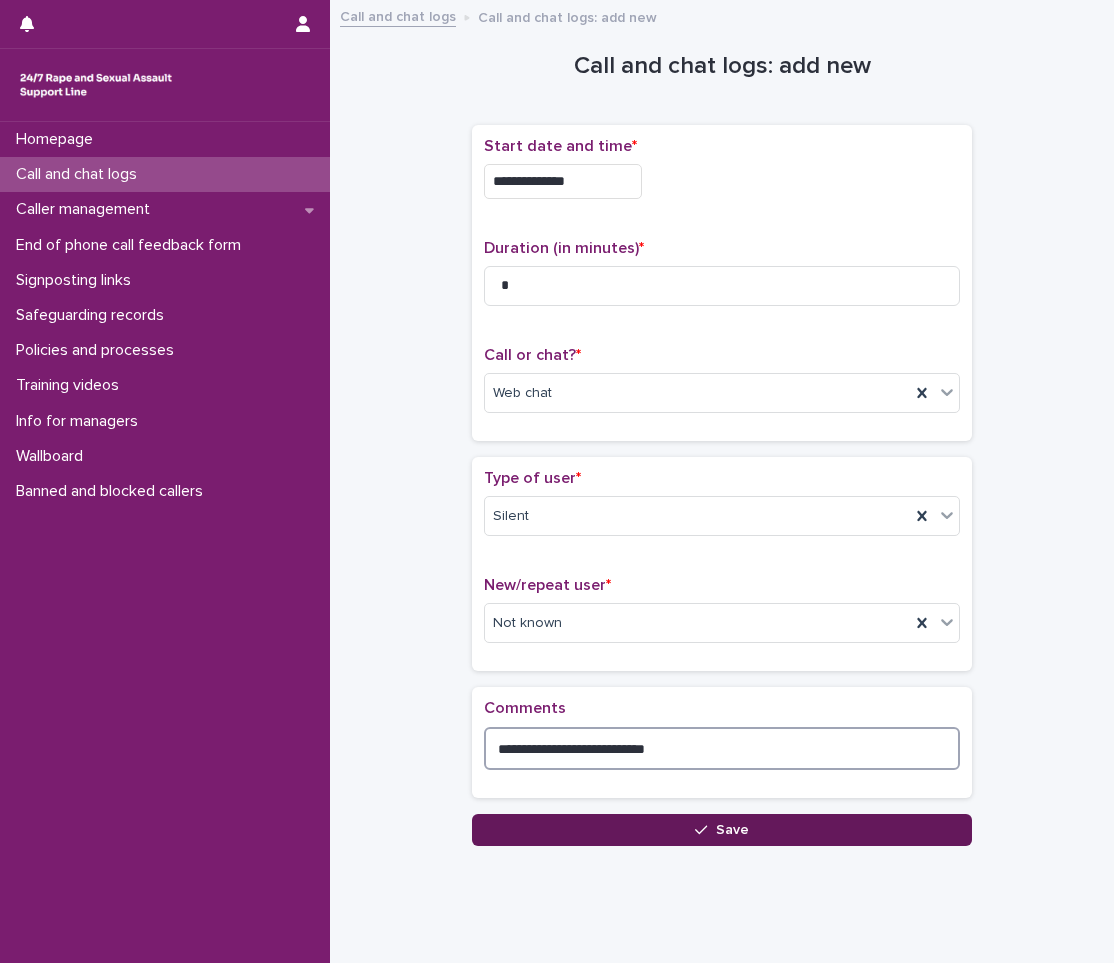type on "**********" 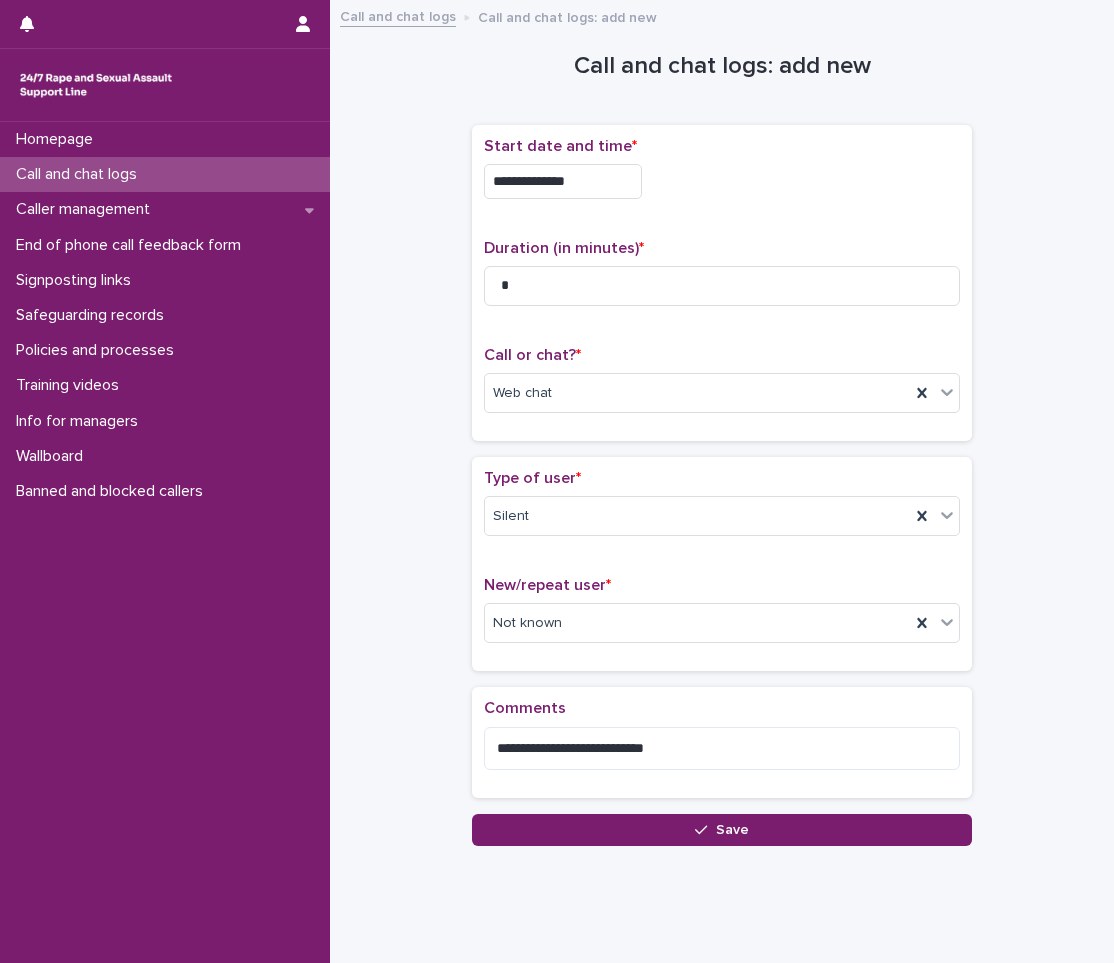 click on "Save" at bounding box center (722, 830) 